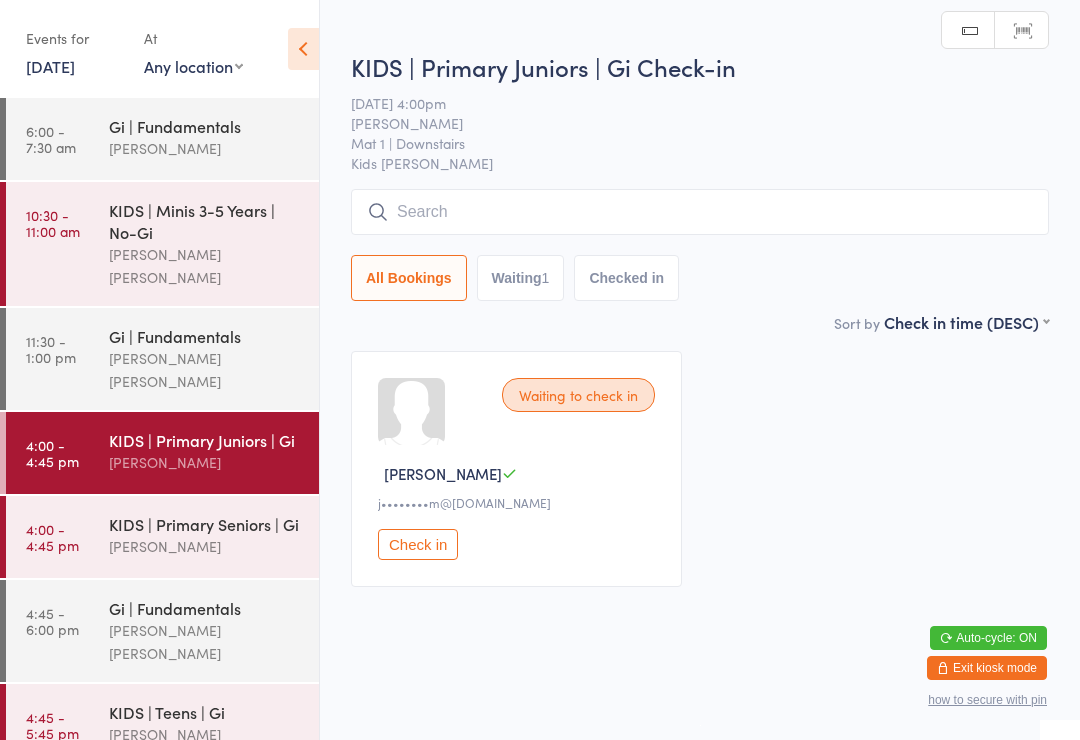 scroll, scrollTop: 0, scrollLeft: 0, axis: both 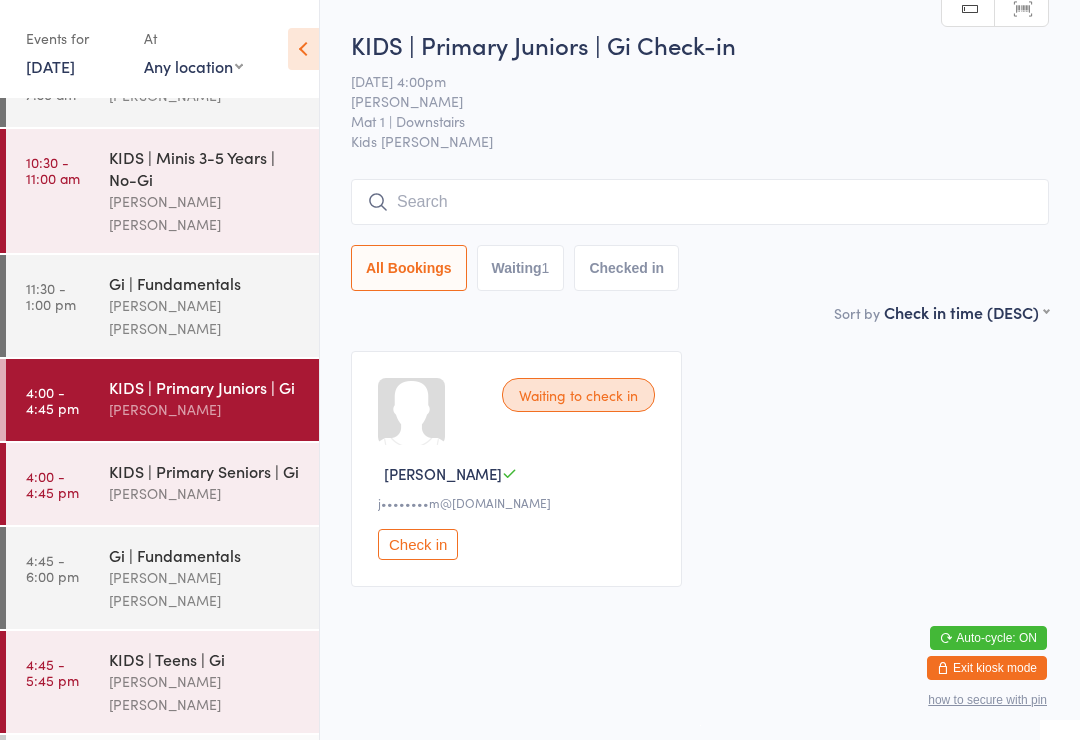 click at bounding box center [700, 202] 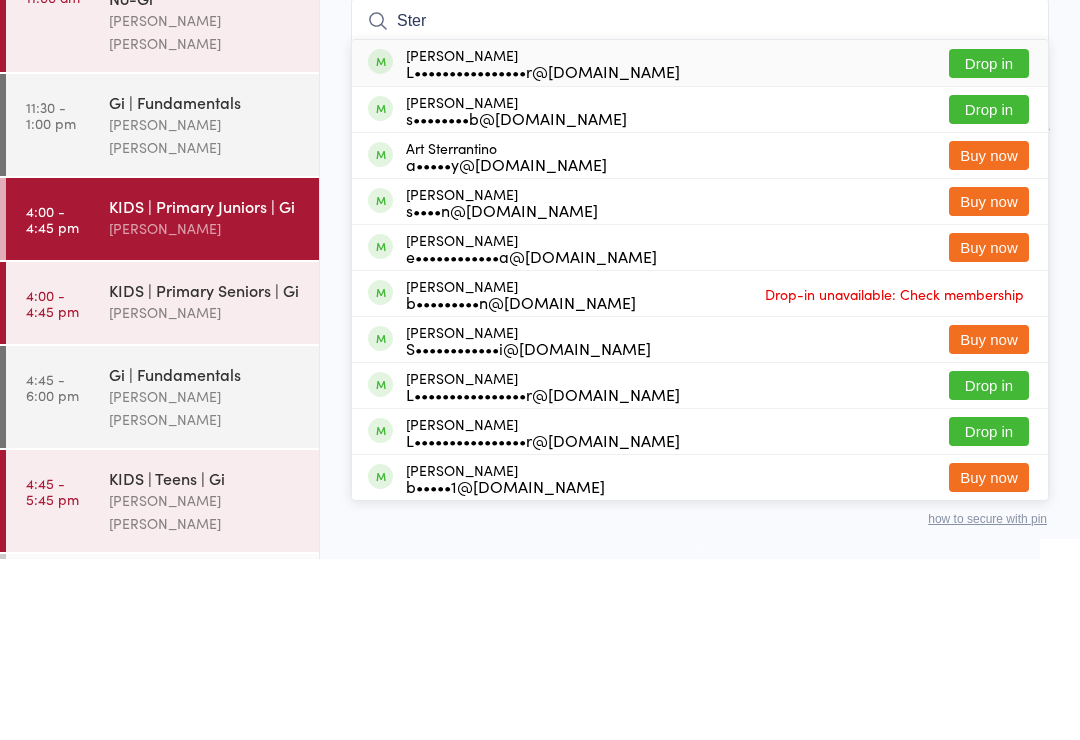 type on "Ster" 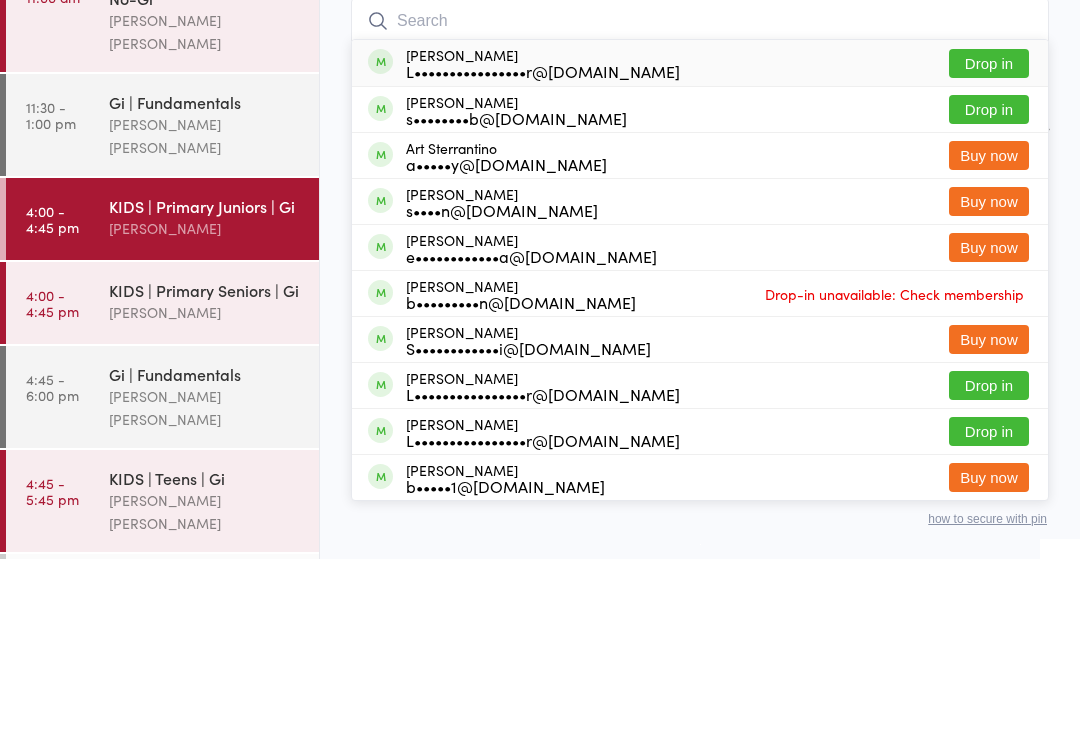 scroll, scrollTop: 9, scrollLeft: 0, axis: vertical 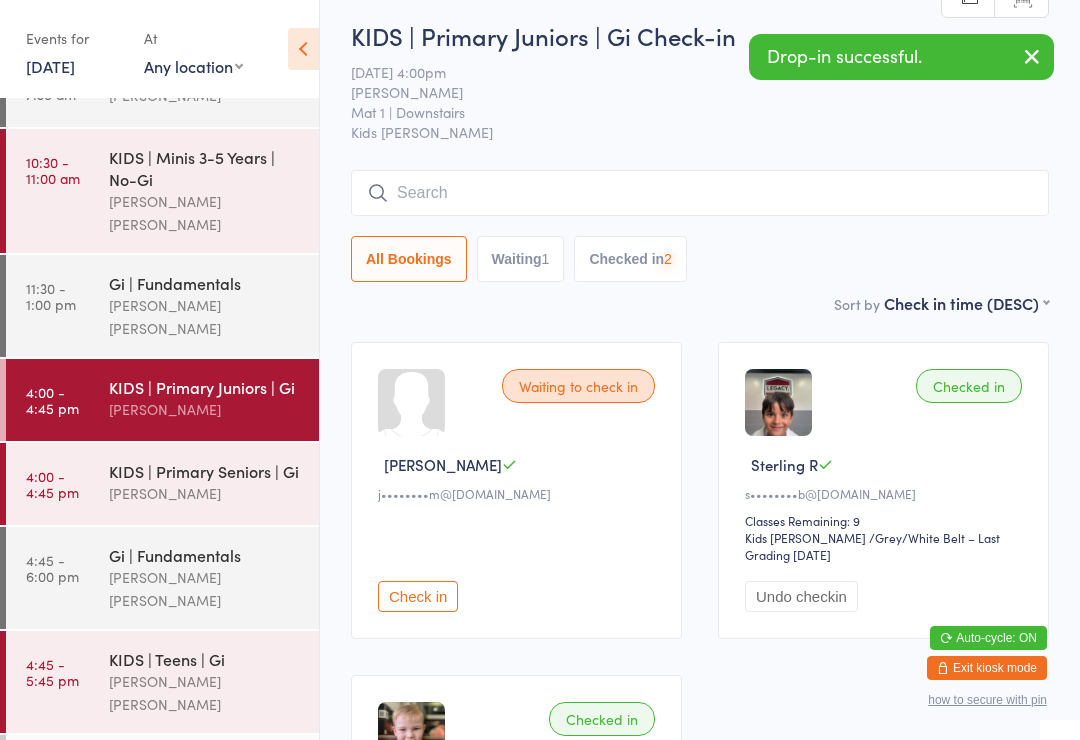 click at bounding box center [700, 193] 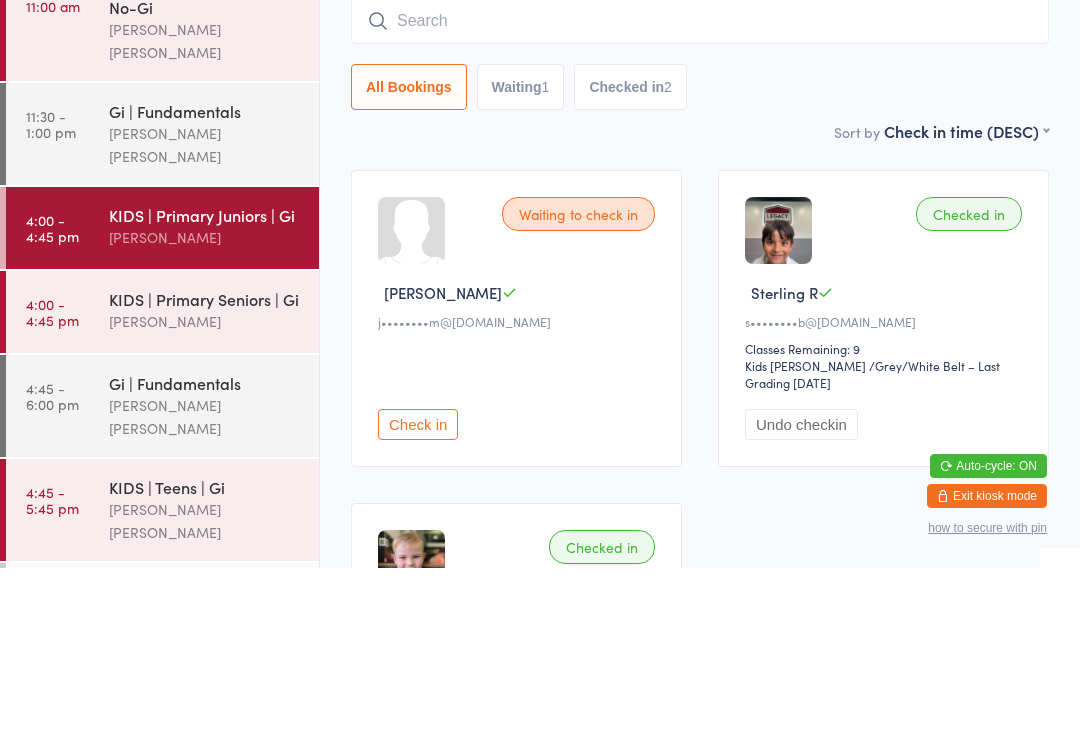 scroll, scrollTop: 22, scrollLeft: 0, axis: vertical 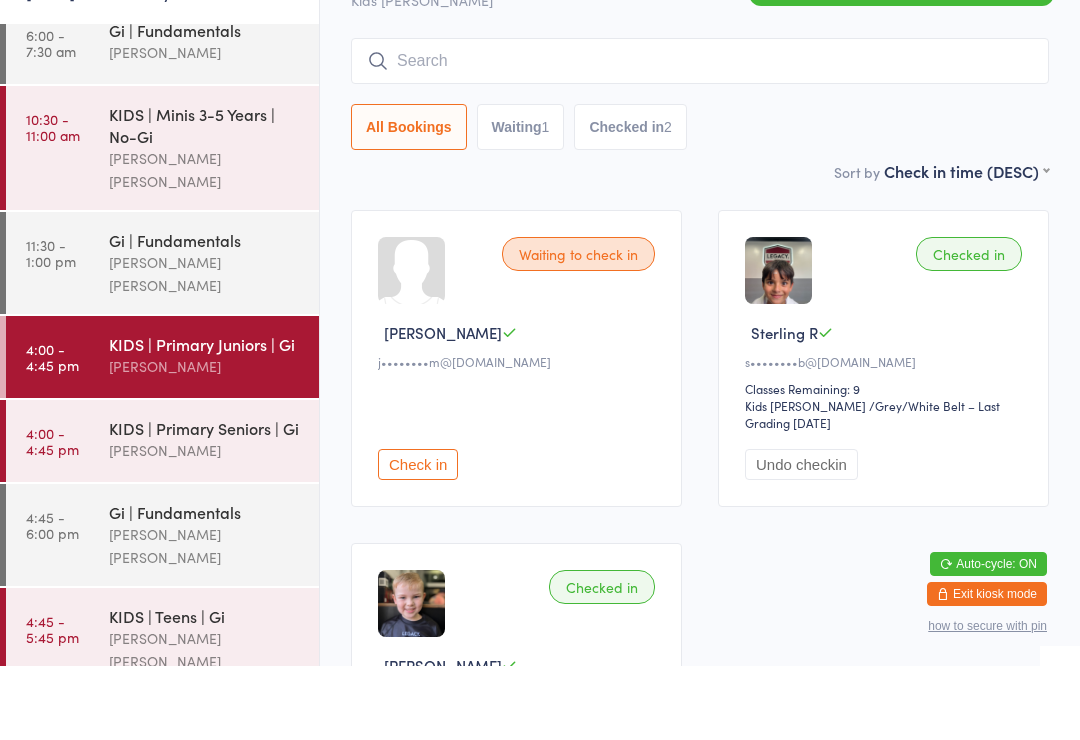 click at bounding box center [700, 135] 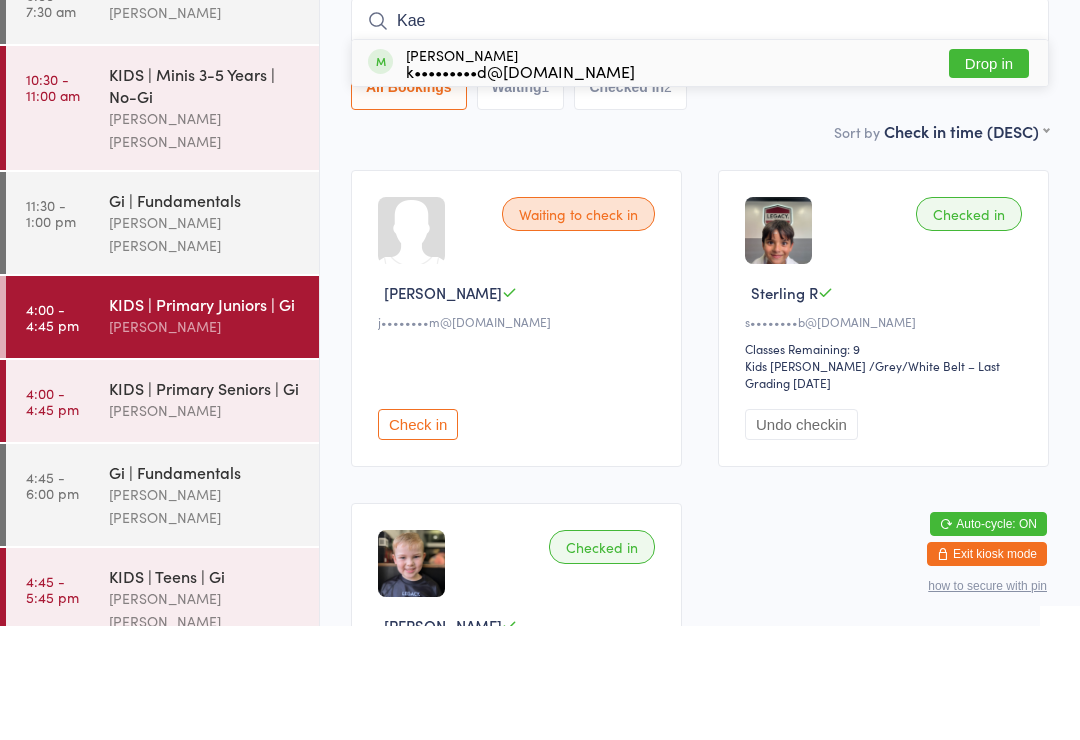 type on "Kae" 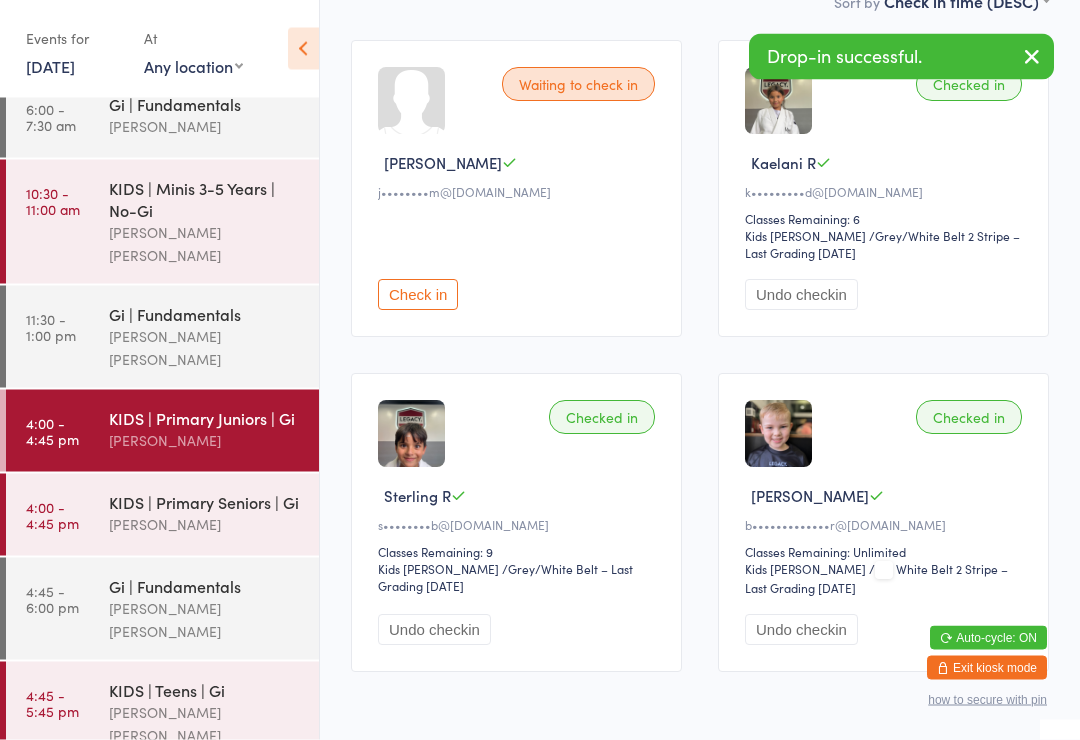 scroll, scrollTop: 309, scrollLeft: 0, axis: vertical 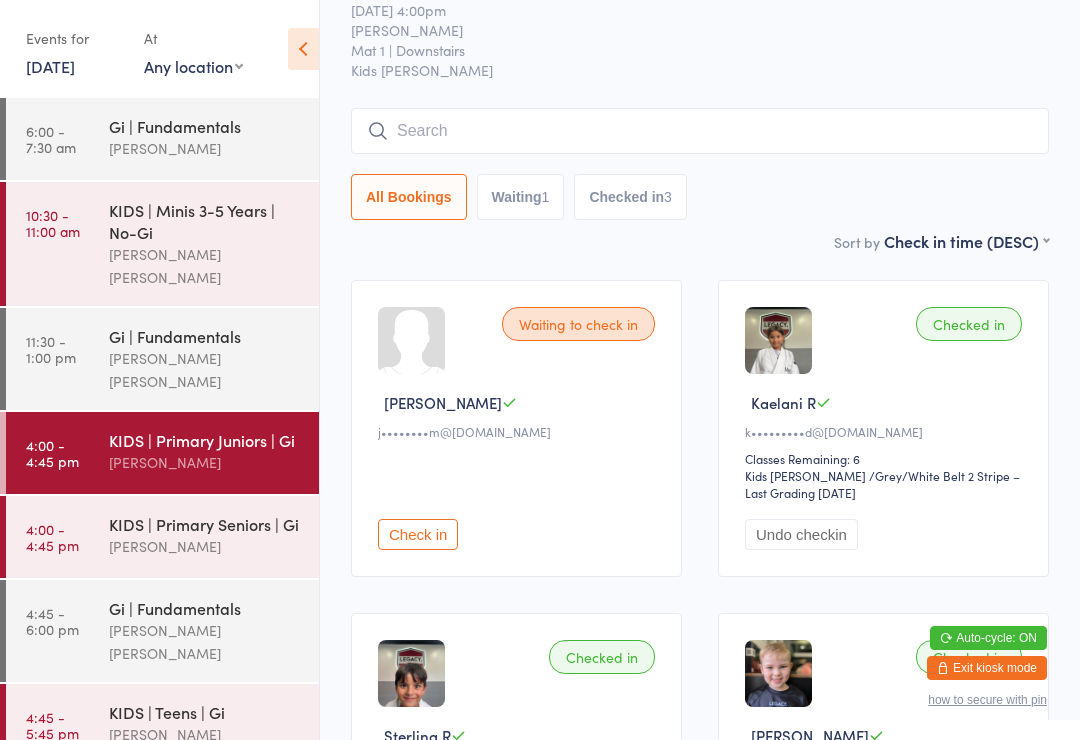click on "KIDS | Primary Juniors | Gi Check-in [DATE] 4:00pm  [PERSON_NAME]  Mat 1 | Downstairs  Kids Jiu Jitsu  Manual search Scanner input All Bookings Waiting  1 Checked in  3" at bounding box center (700, 93) 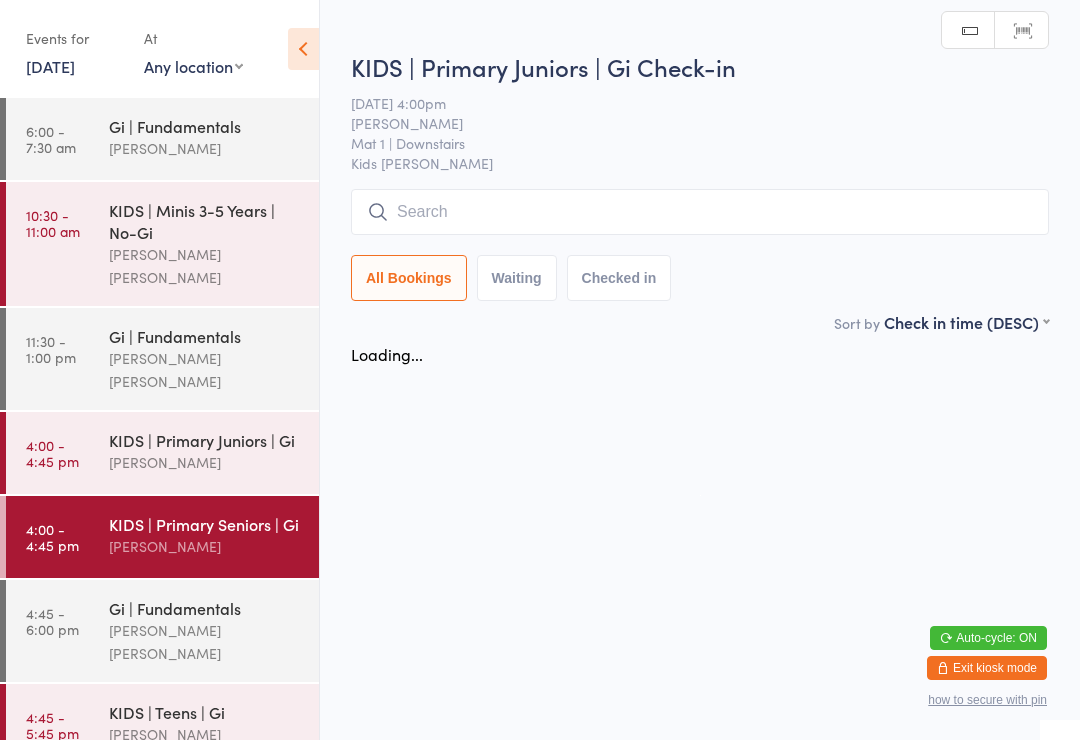 scroll, scrollTop: 0, scrollLeft: 0, axis: both 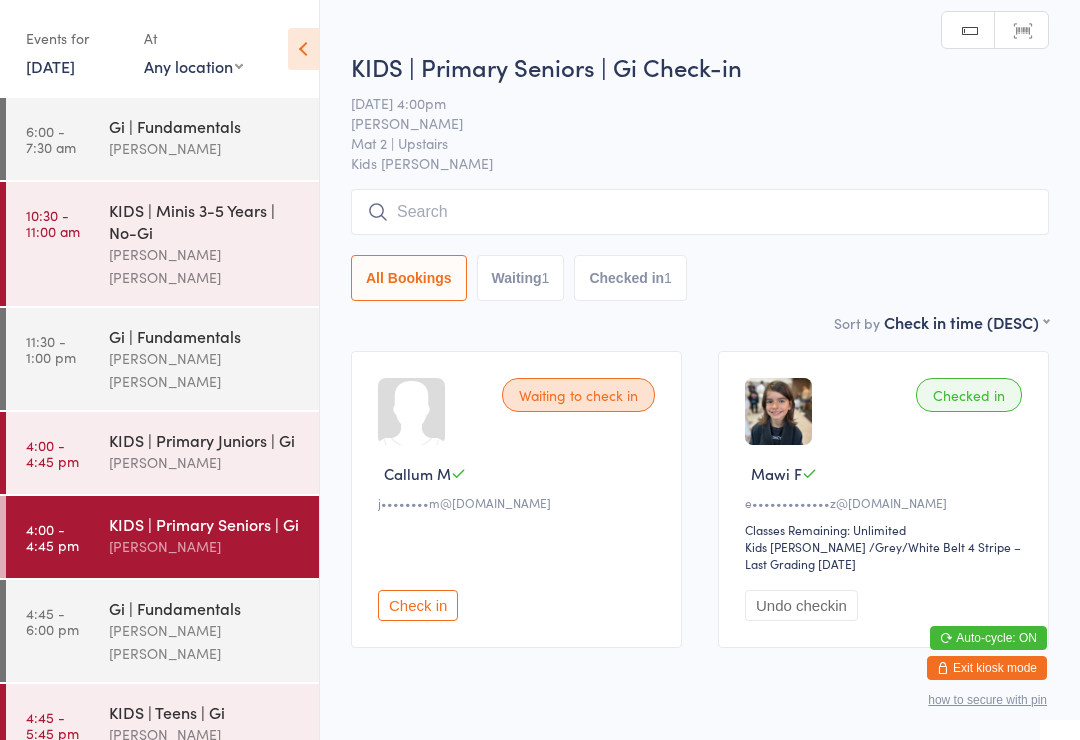 click on "KIDS | Primary Juniors | Gi" at bounding box center (205, 440) 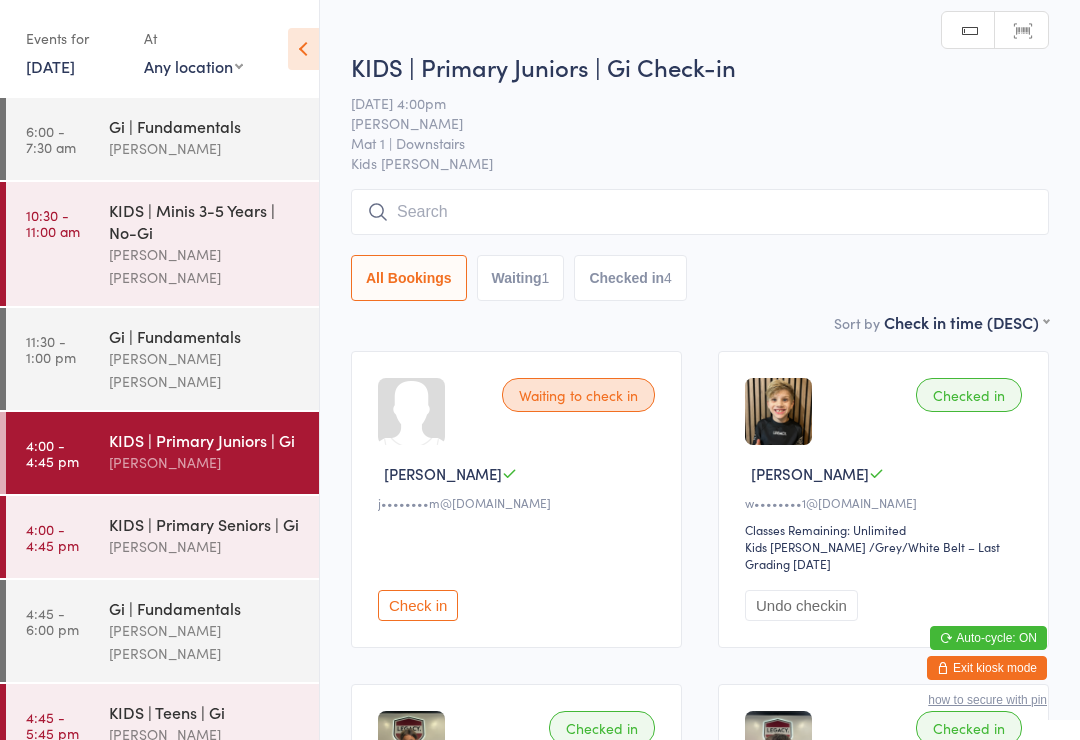 click at bounding box center [700, 212] 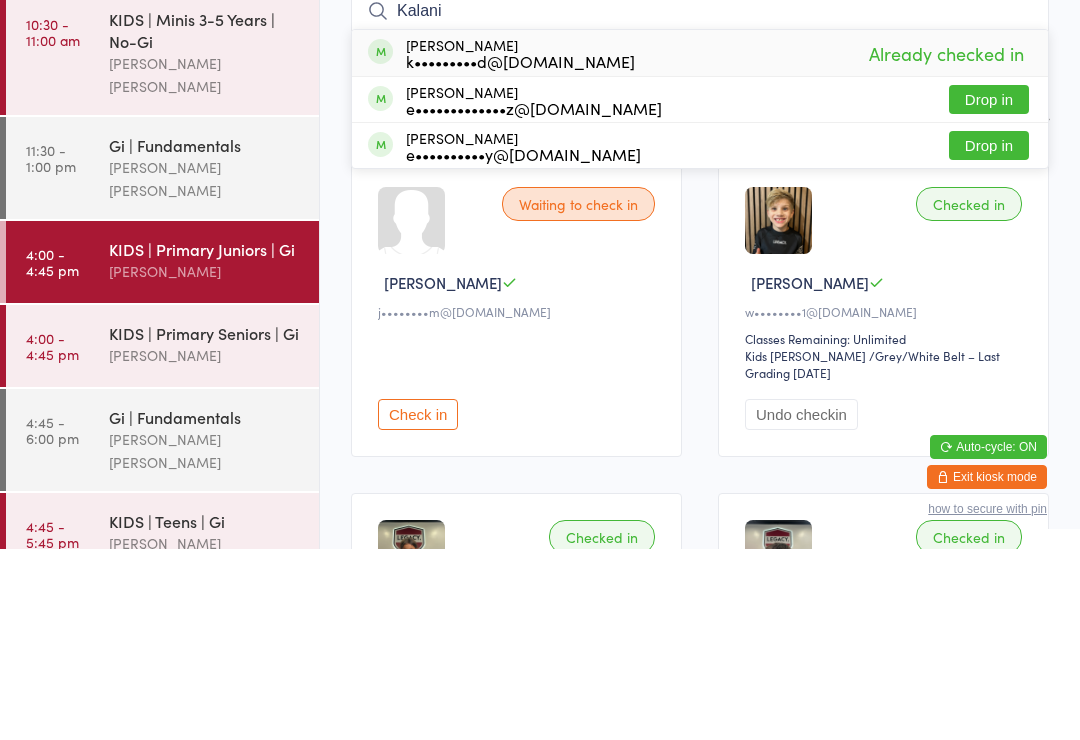 type on "Kalani" 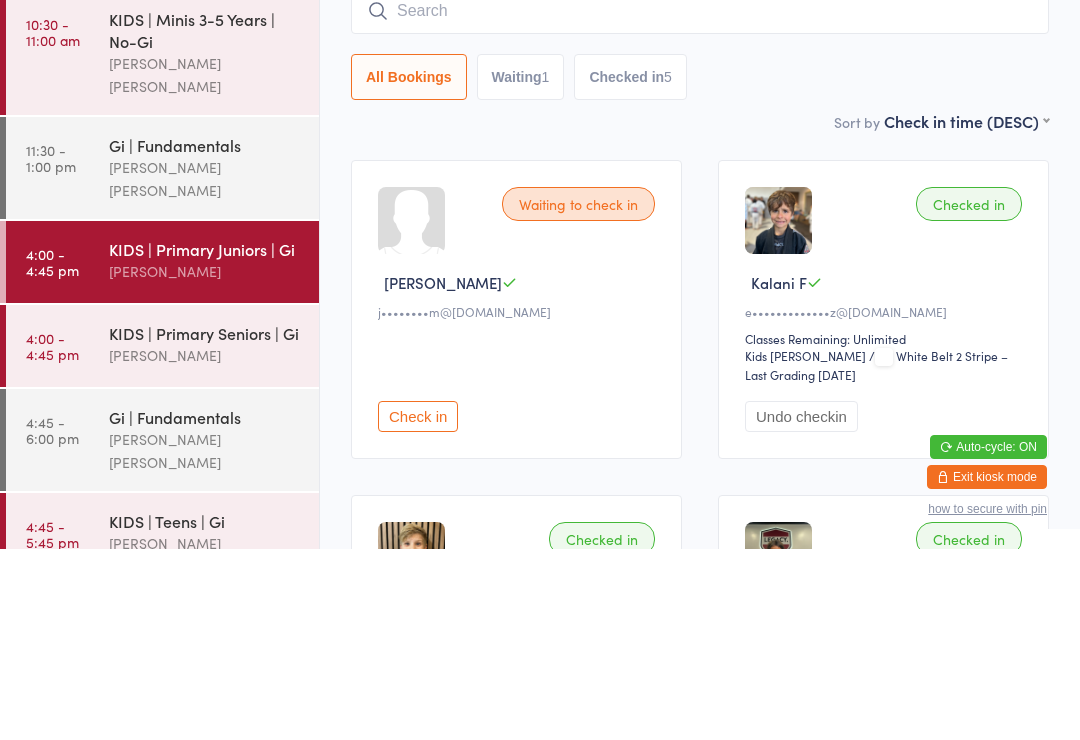 type on "k" 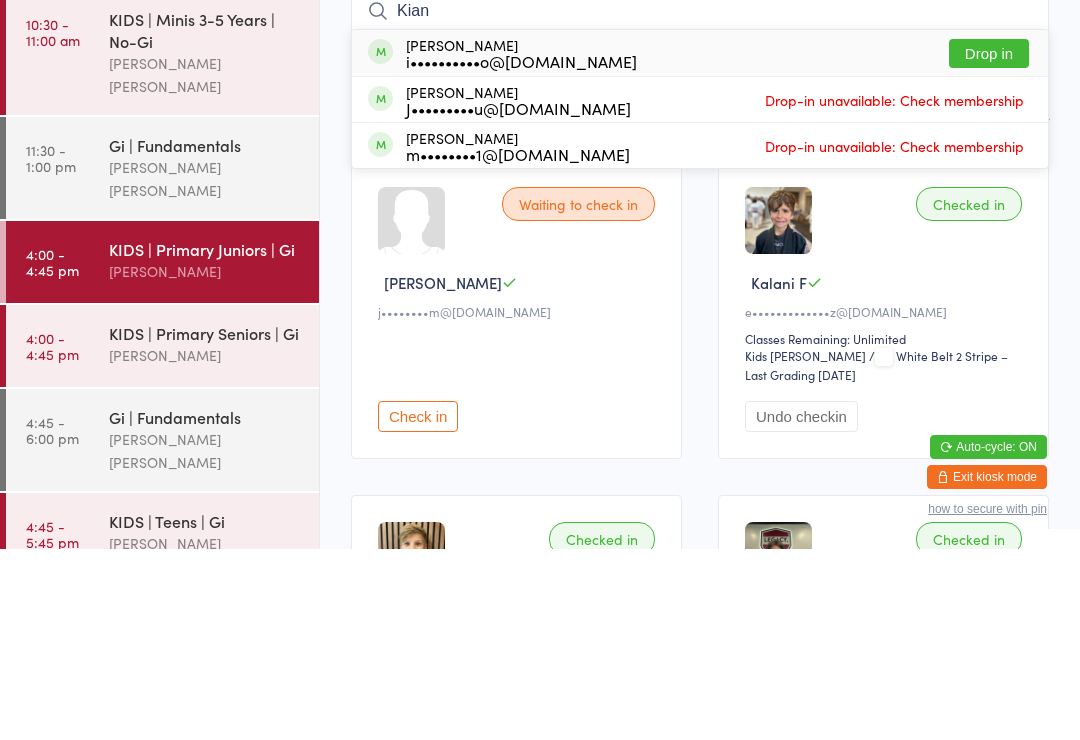 type on "Kian" 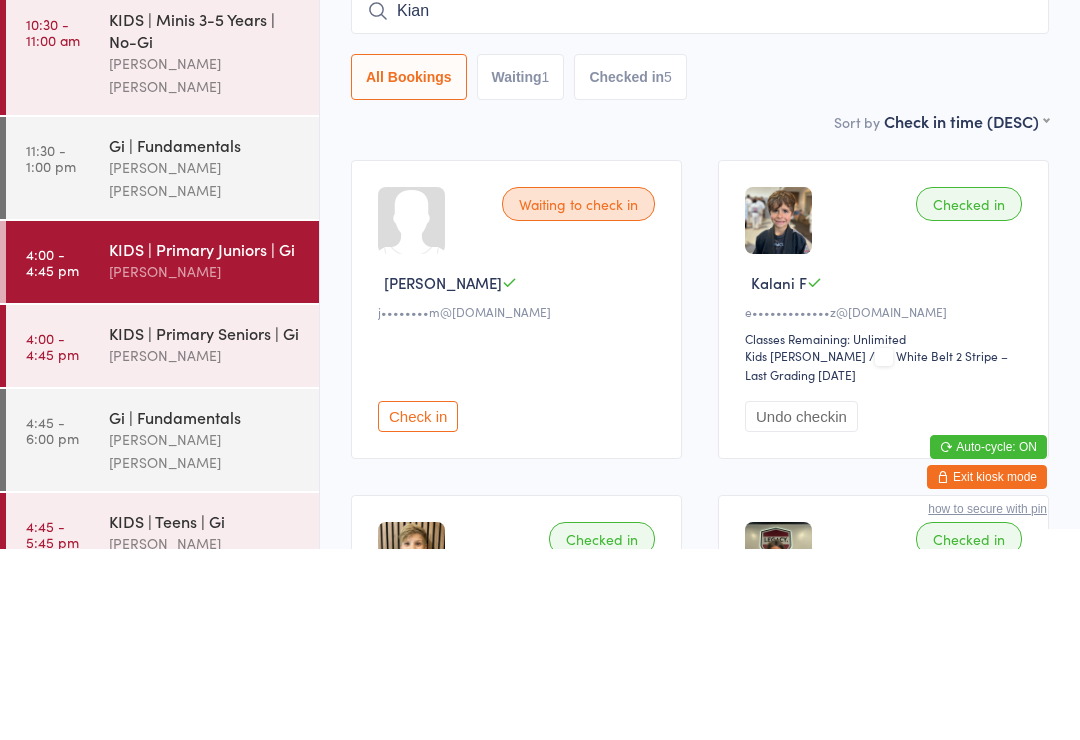type 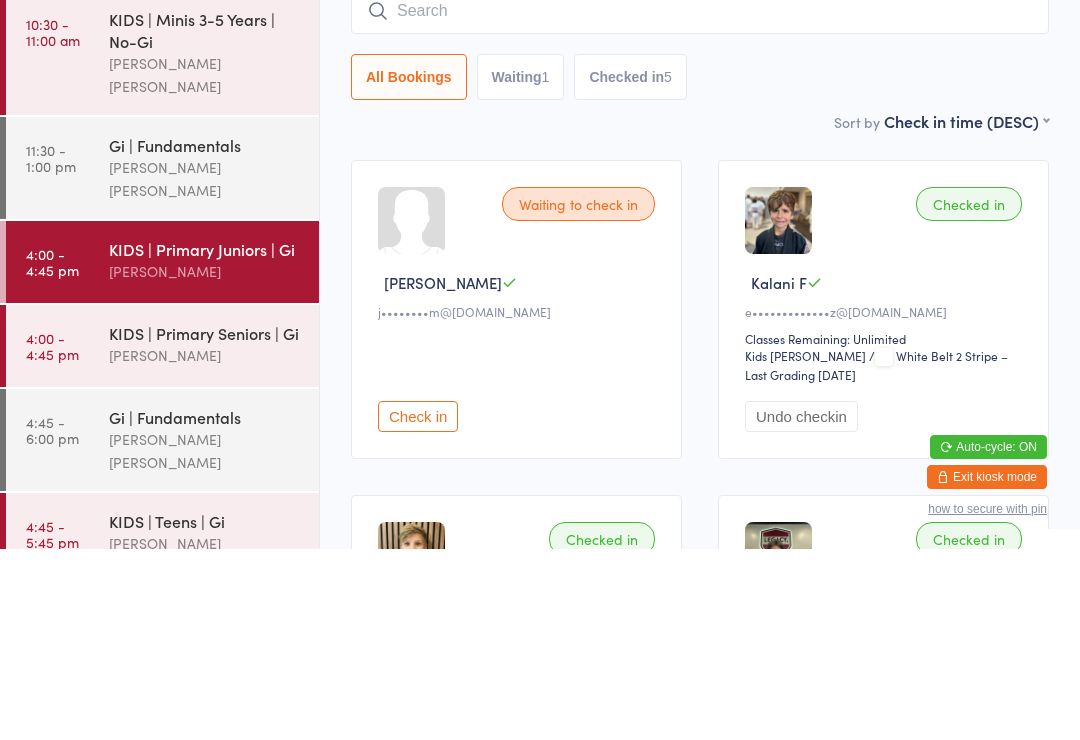 scroll, scrollTop: 191, scrollLeft: 0, axis: vertical 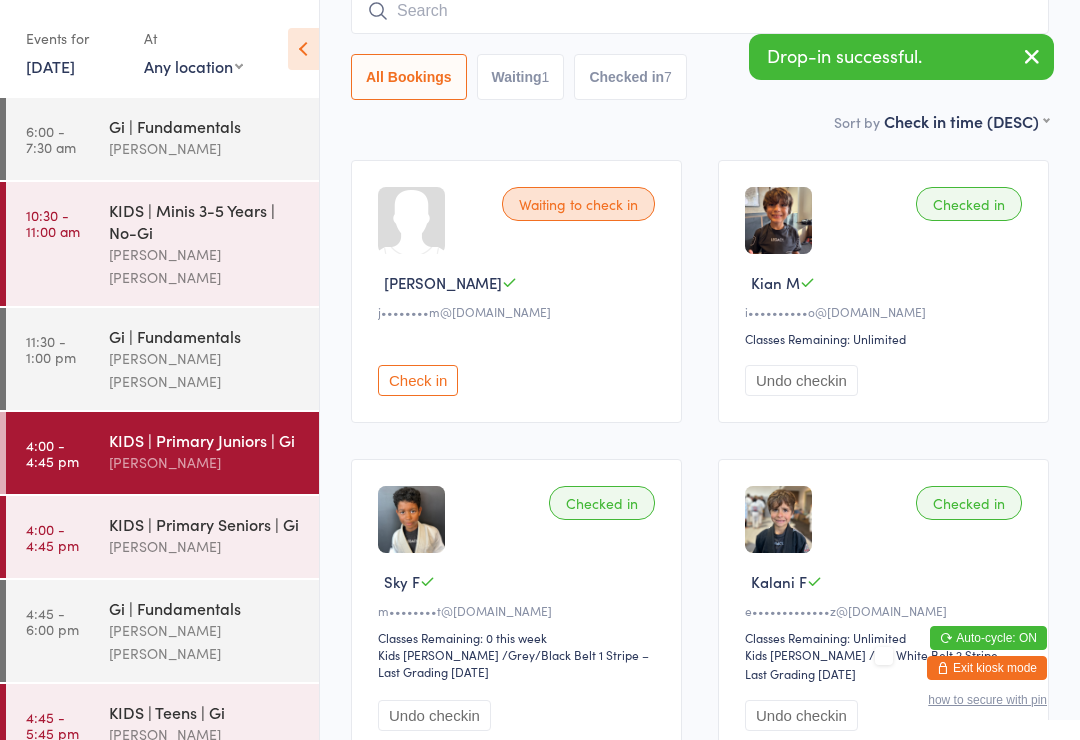 click on "Gi | Fundamentals" at bounding box center [205, 608] 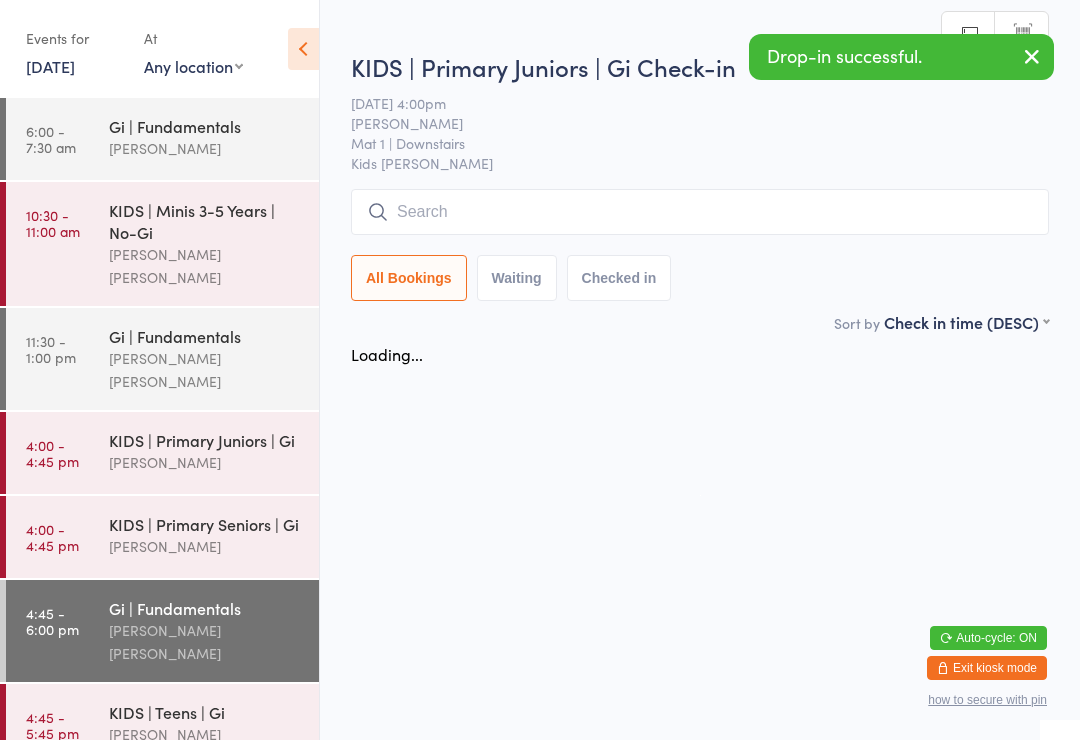 scroll, scrollTop: 0, scrollLeft: 0, axis: both 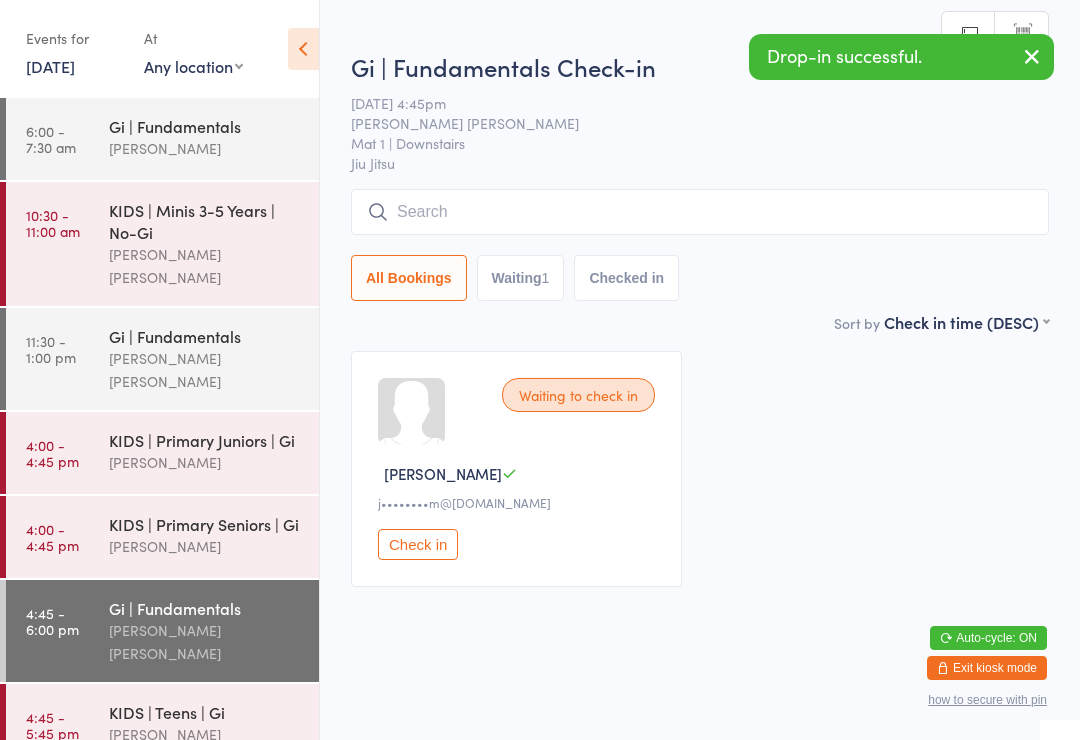 click at bounding box center [700, 212] 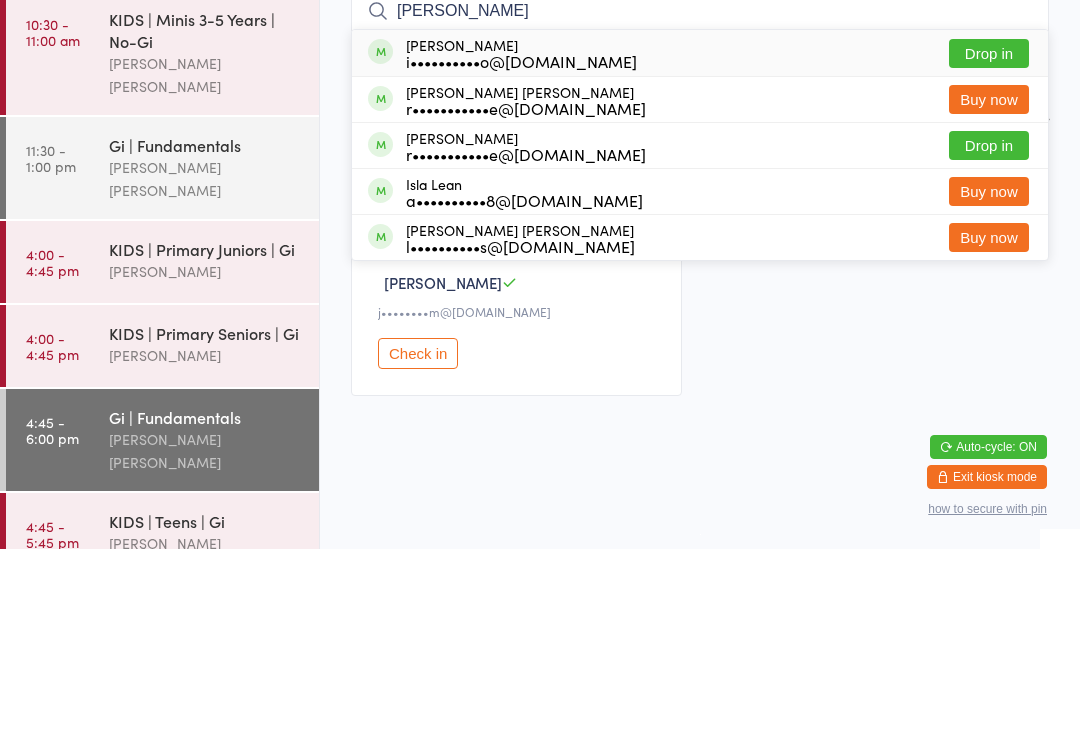 type on "[PERSON_NAME]" 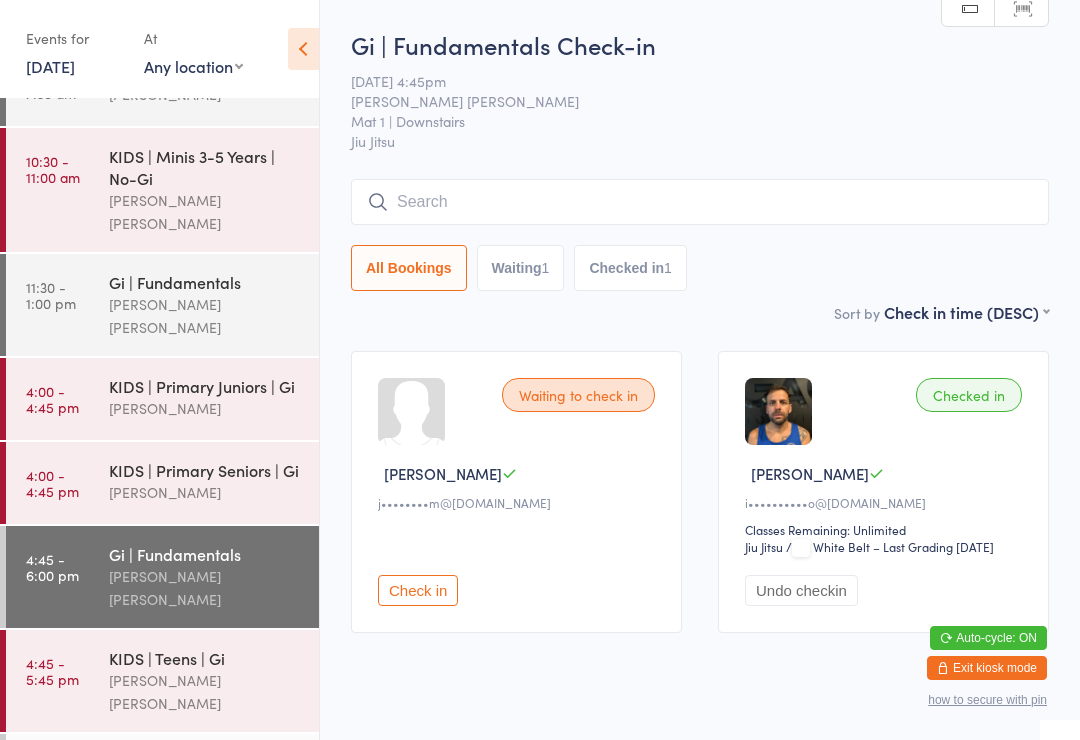 scroll, scrollTop: 53, scrollLeft: 0, axis: vertical 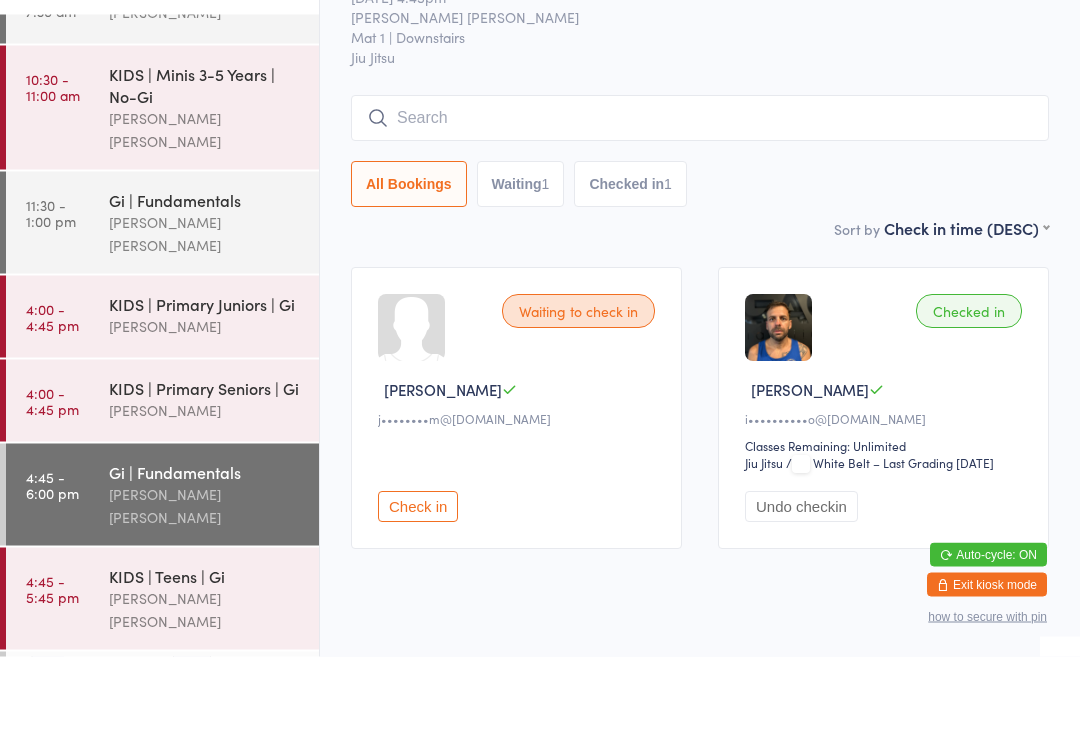 click on "KIDS | Primary Juniors | Gi" at bounding box center [205, 387] 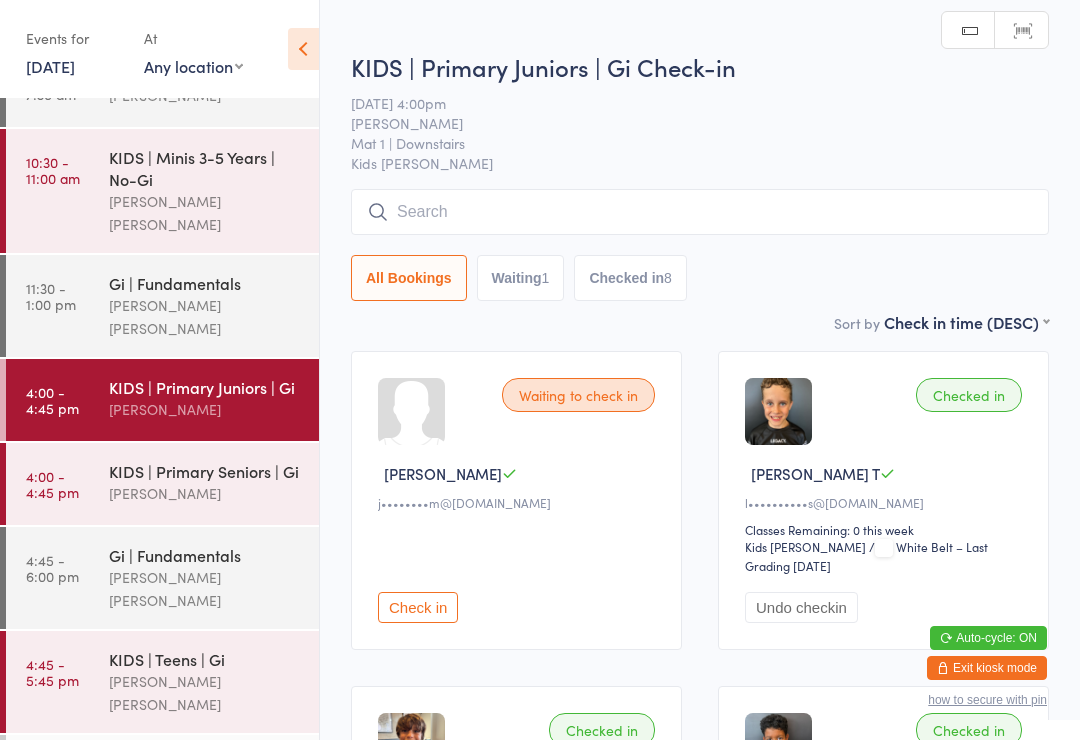 click at bounding box center [700, 212] 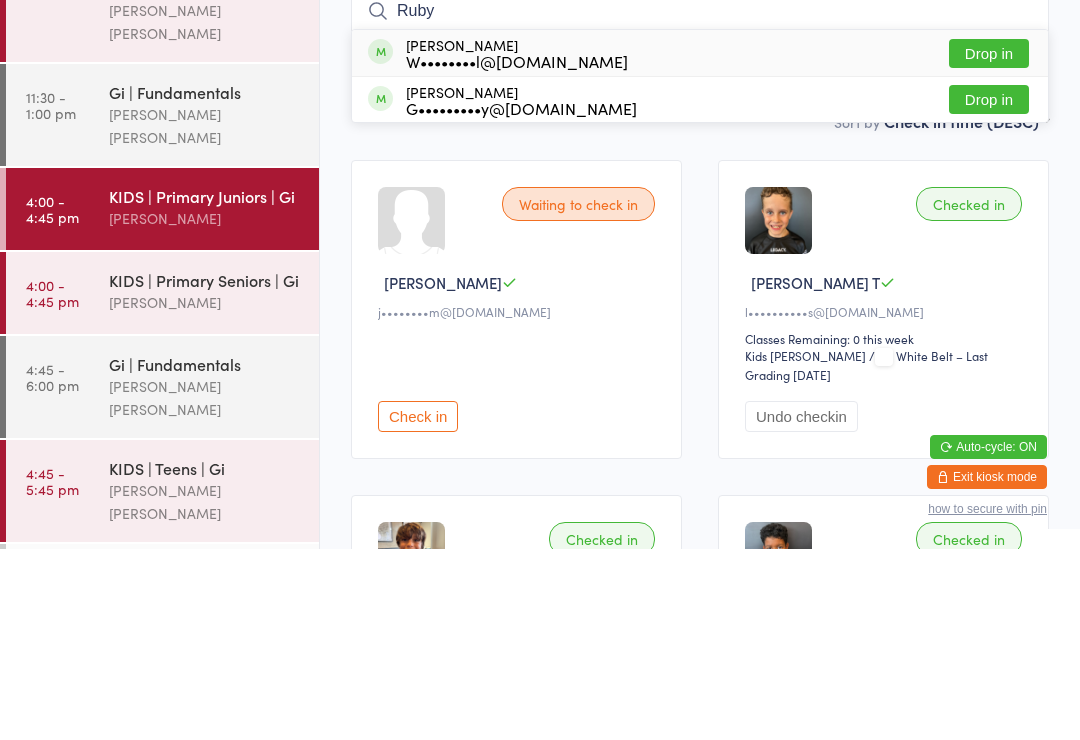 type on "Ruby" 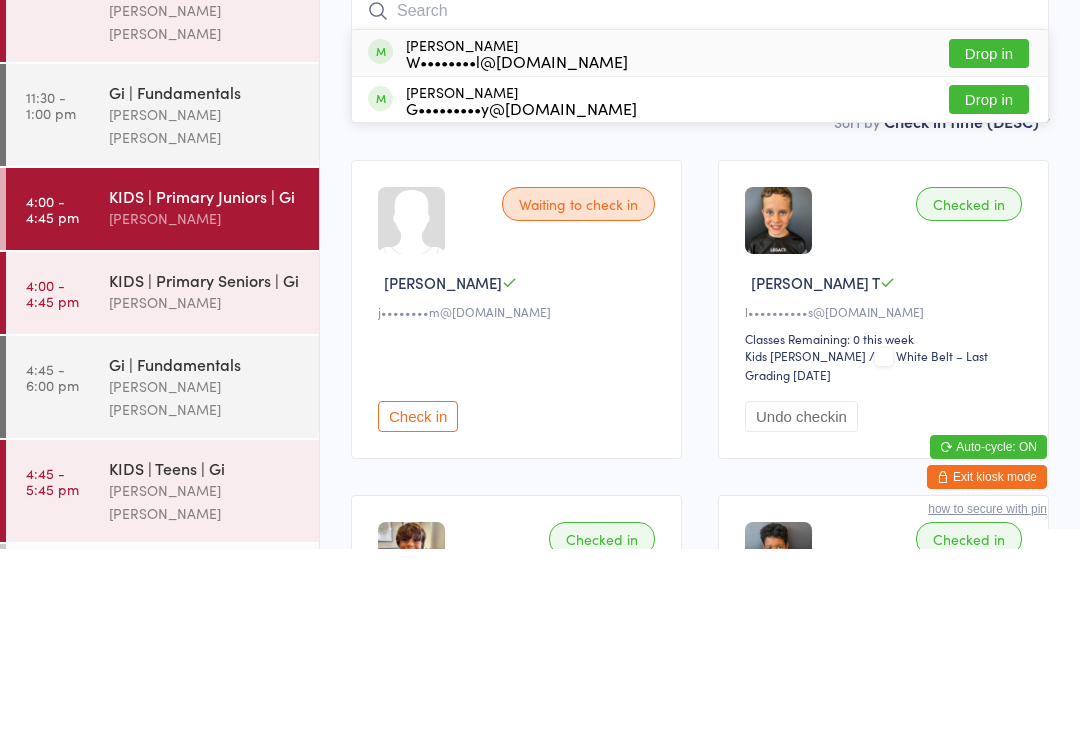 scroll, scrollTop: 191, scrollLeft: 0, axis: vertical 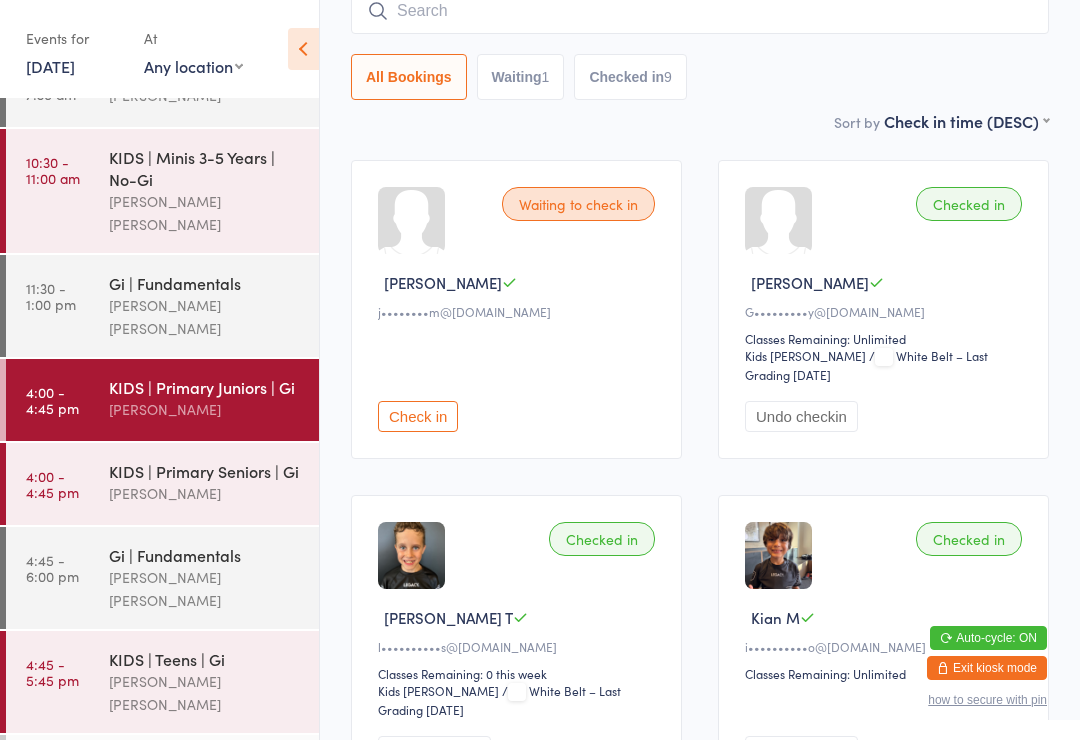 click at bounding box center [3, 786] 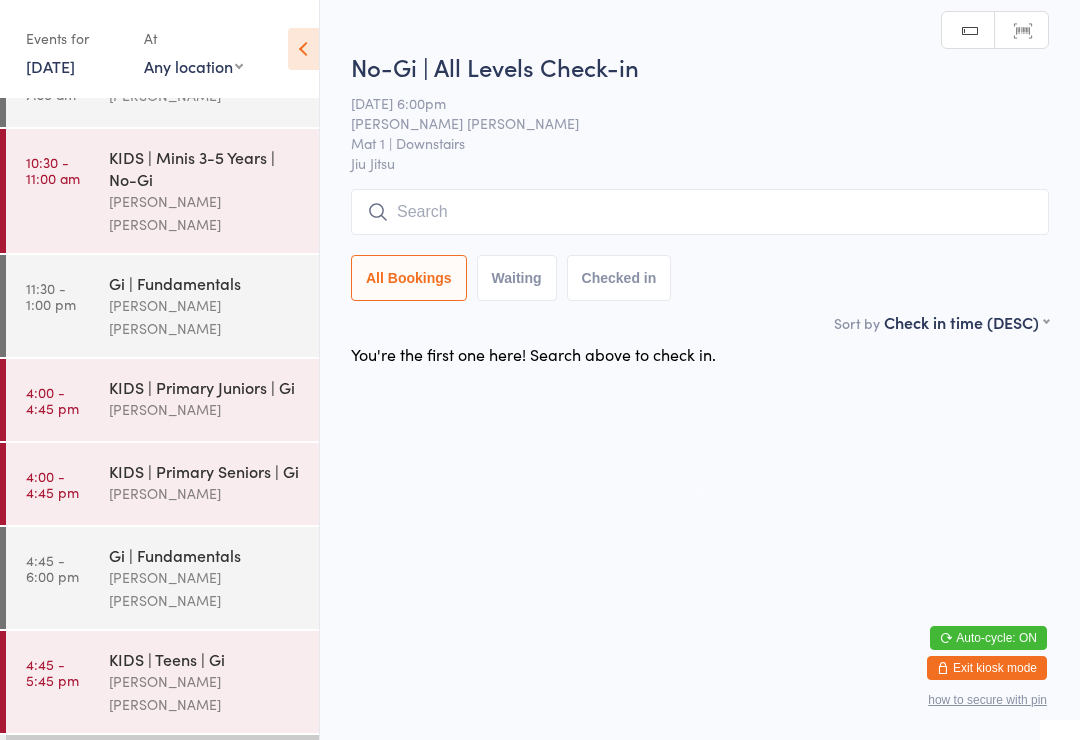 click on "KIDS | Primary Juniors | Gi" at bounding box center [205, 387] 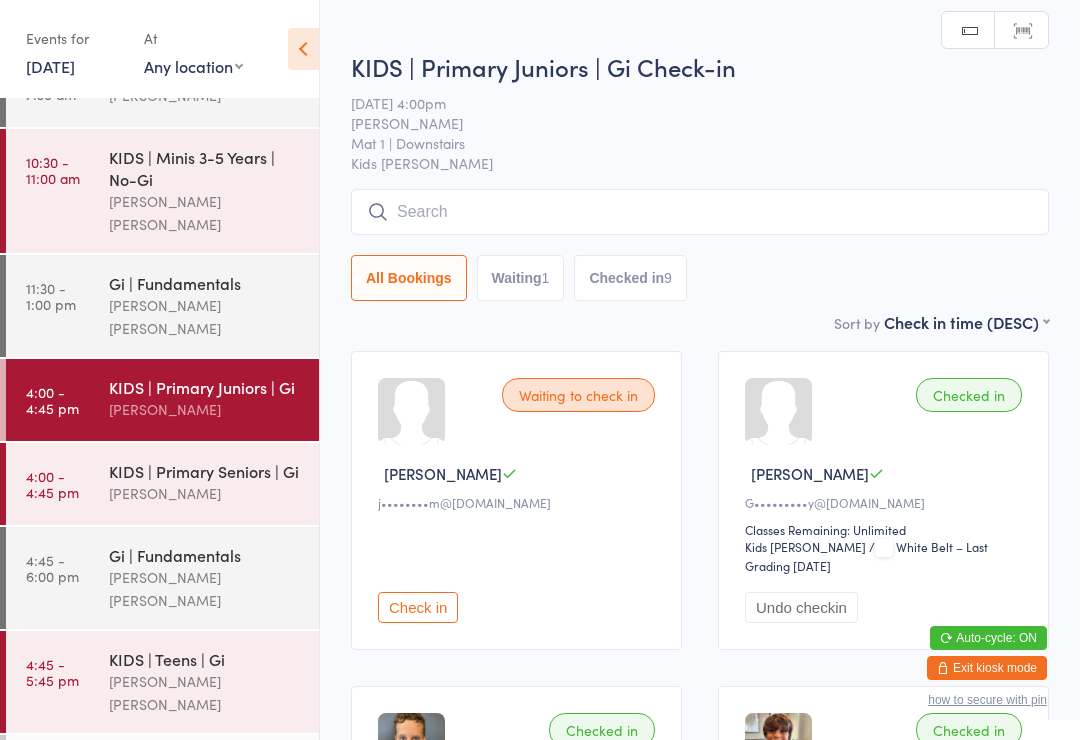 click at bounding box center (700, 212) 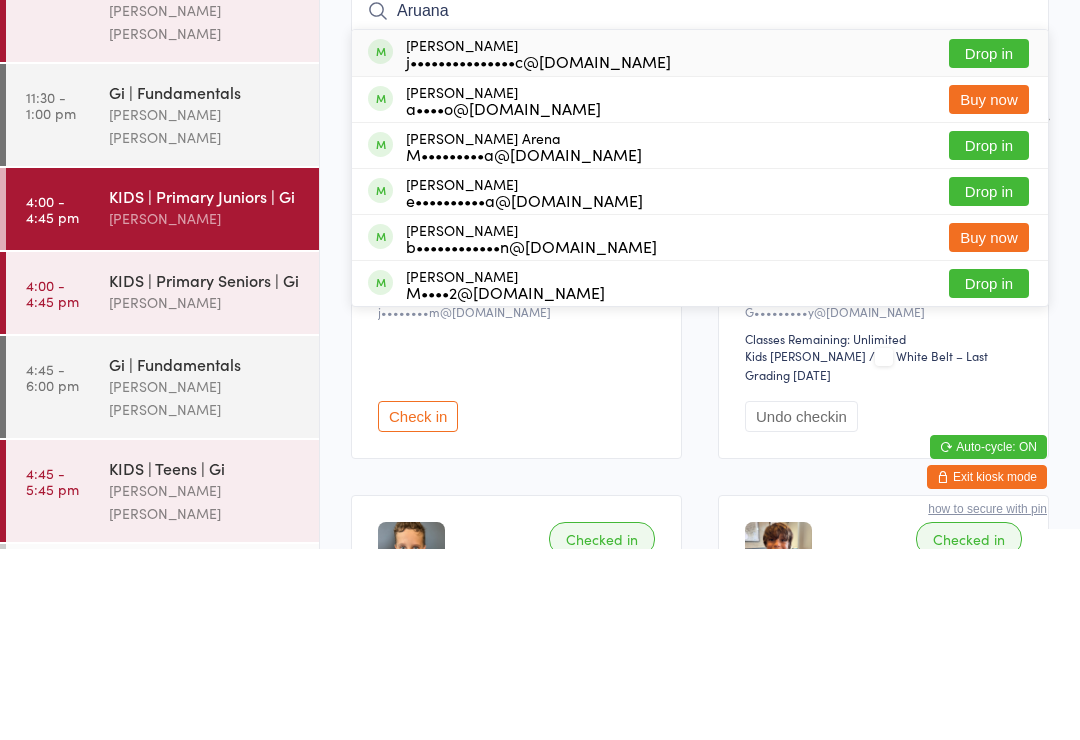 type on "Ariana" 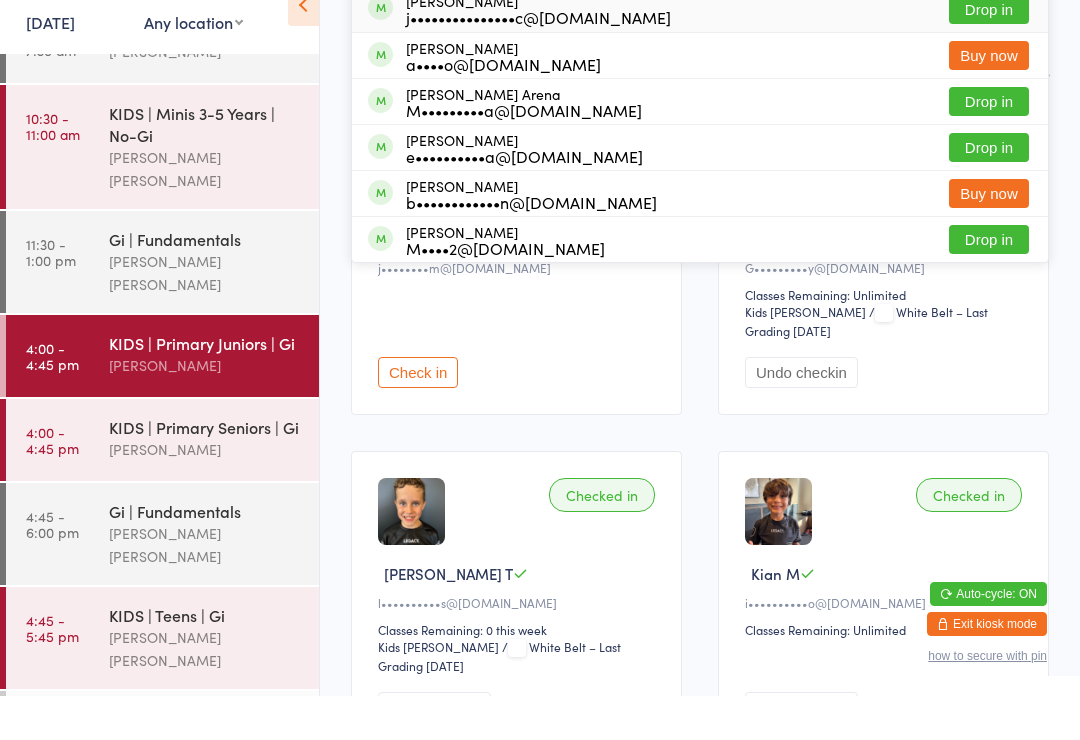 scroll, scrollTop: 405, scrollLeft: 0, axis: vertical 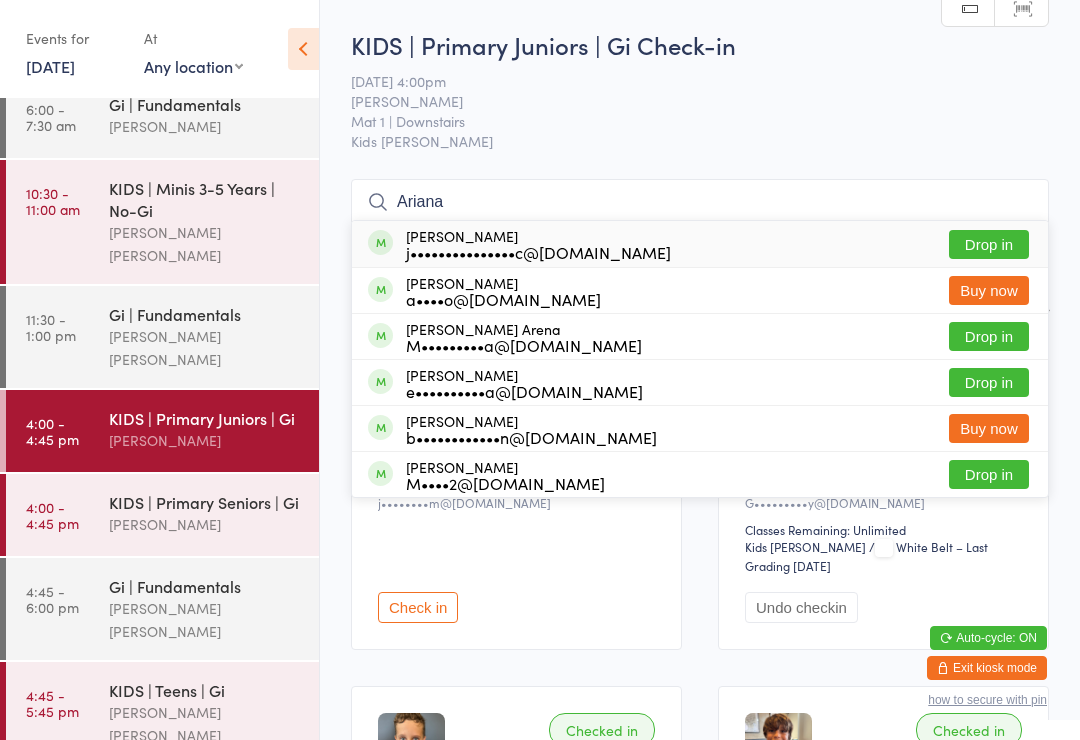 click on "[PERSON_NAME]" at bounding box center (205, 524) 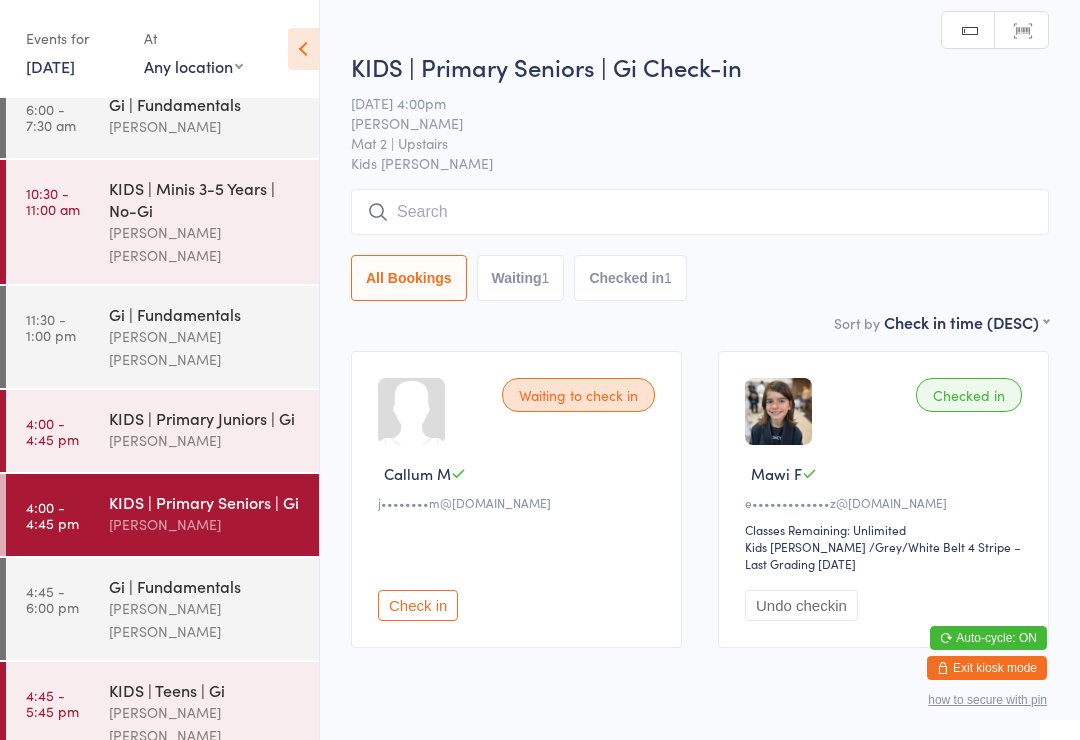 click at bounding box center (700, 212) 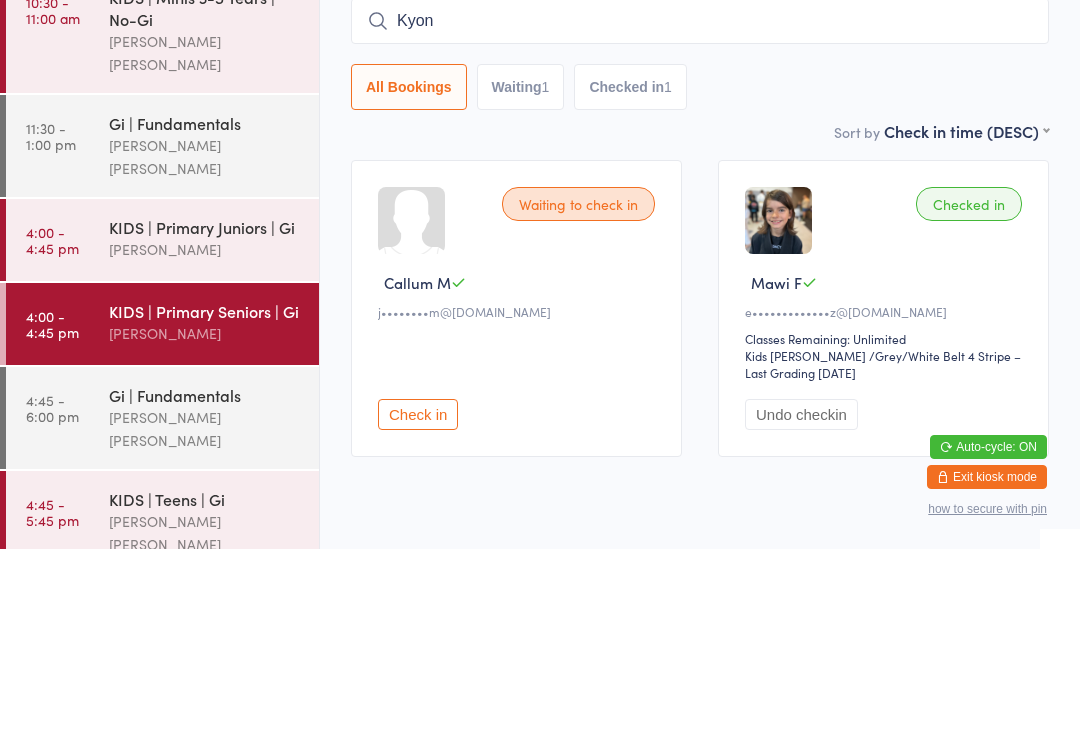 type on "Kyon" 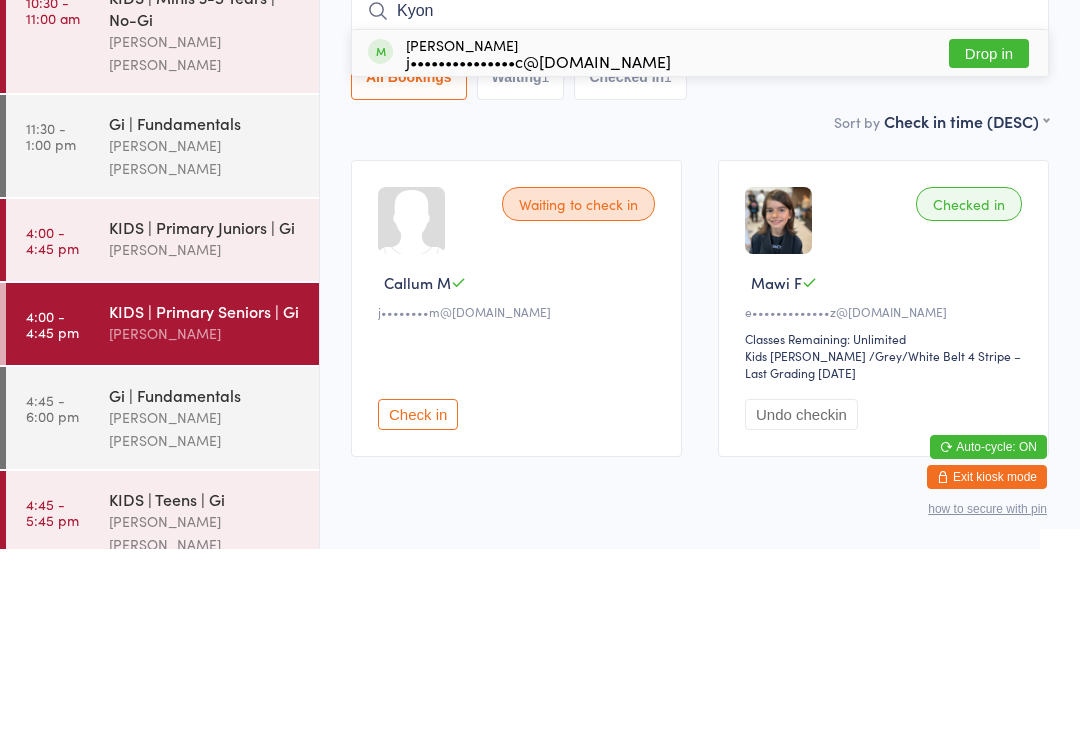 type 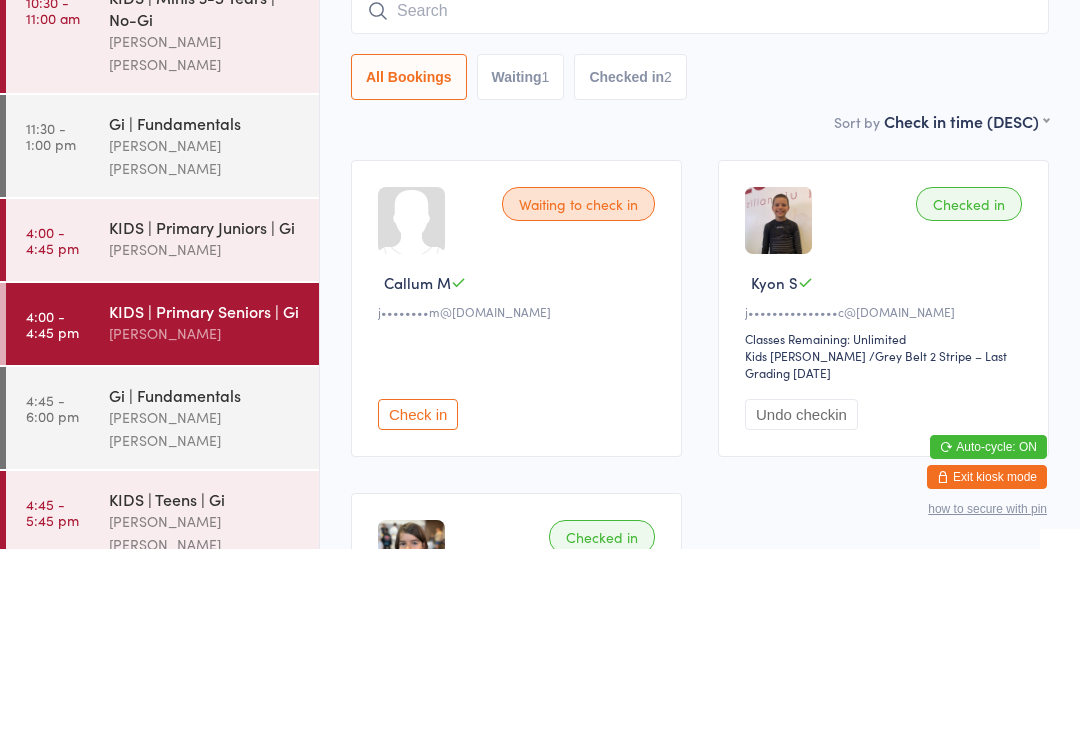 click on "All Bookings Waiting  1 Checked in  2" at bounding box center [700, 268] 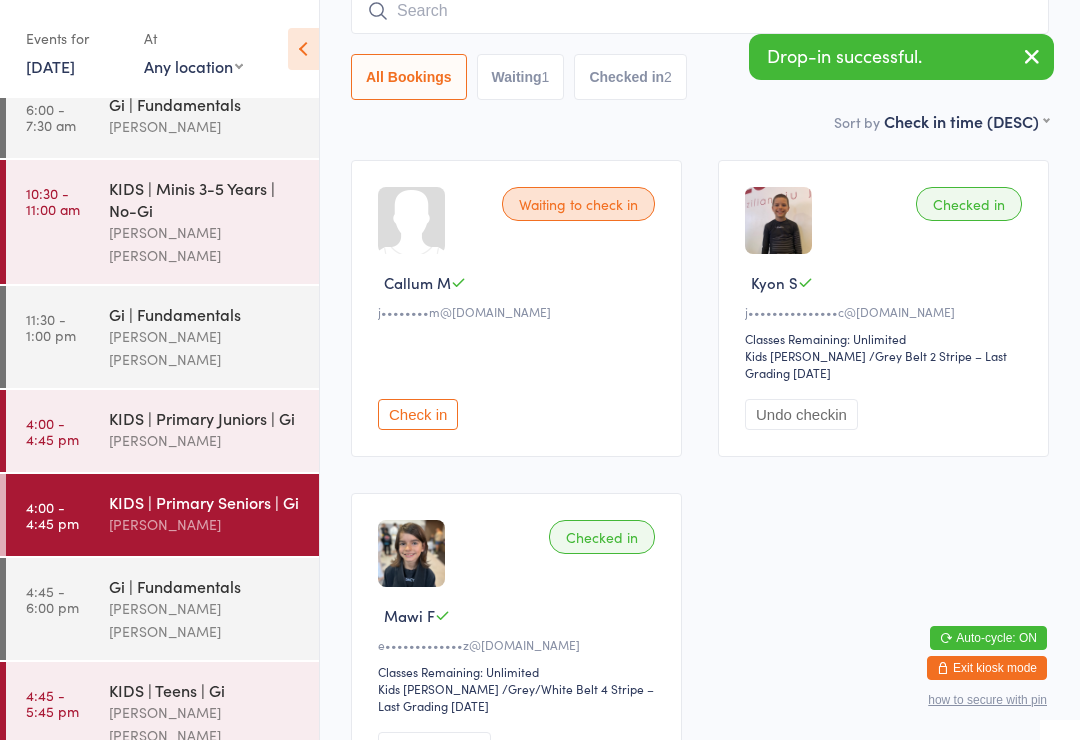 click on "[PERSON_NAME]" at bounding box center (205, 440) 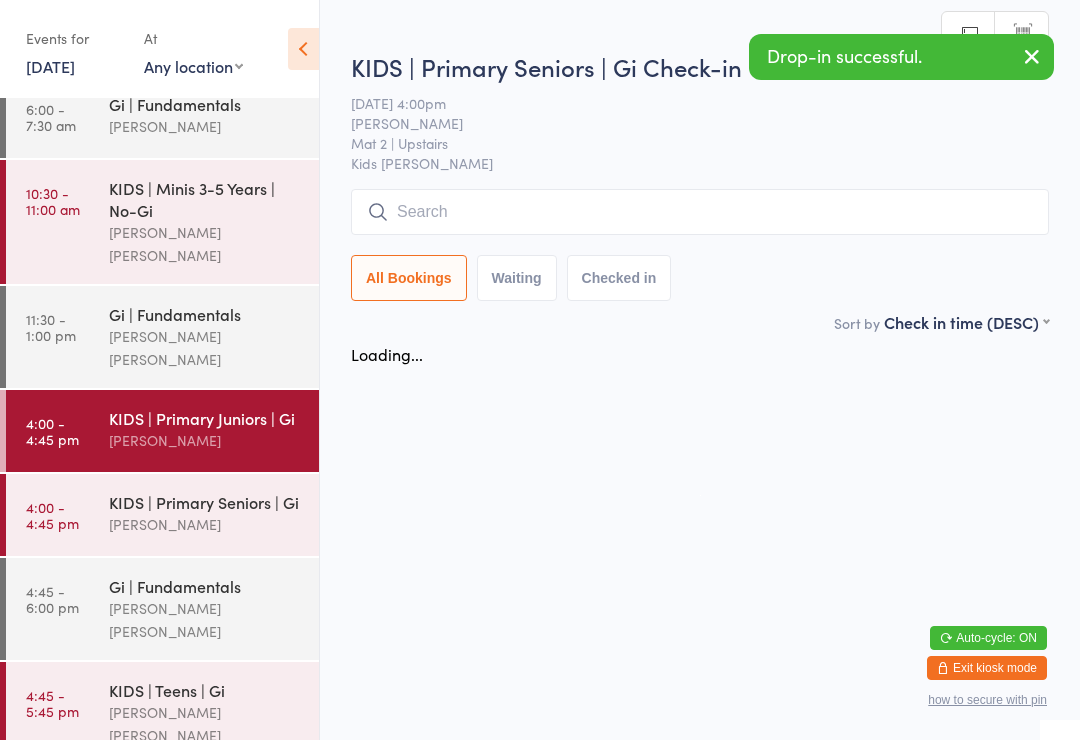 scroll, scrollTop: 0, scrollLeft: 0, axis: both 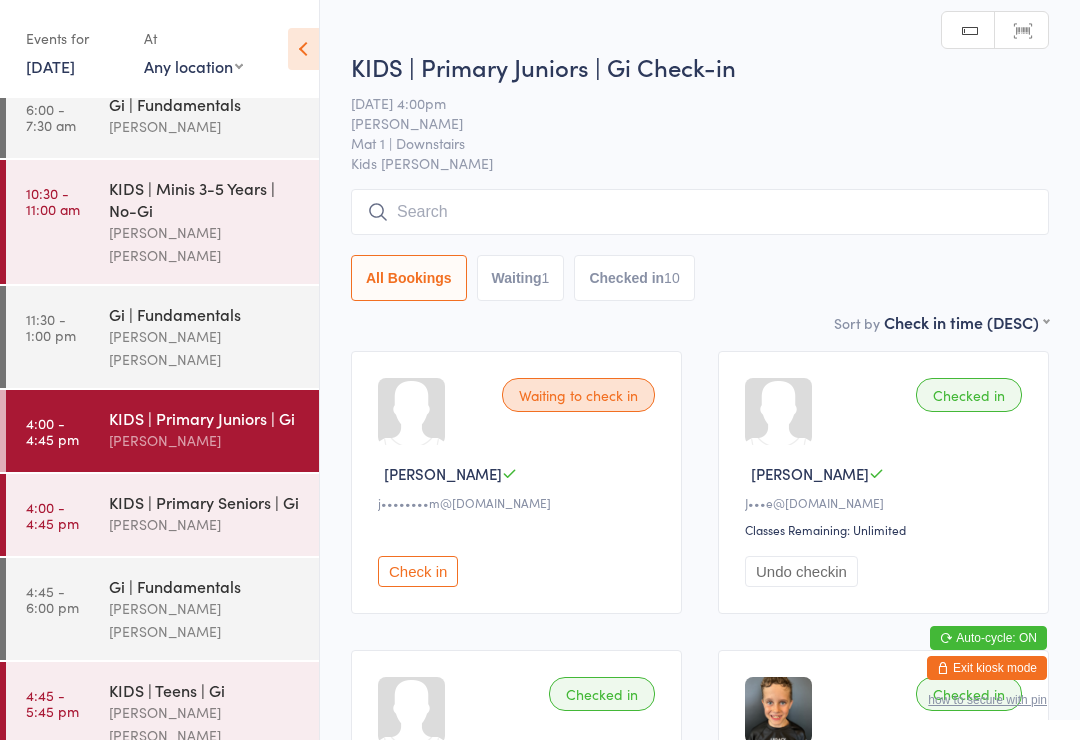 click on "4:00 - 4:45 pm KIDS | Primary Seniors | [PERSON_NAME]" at bounding box center [162, 515] 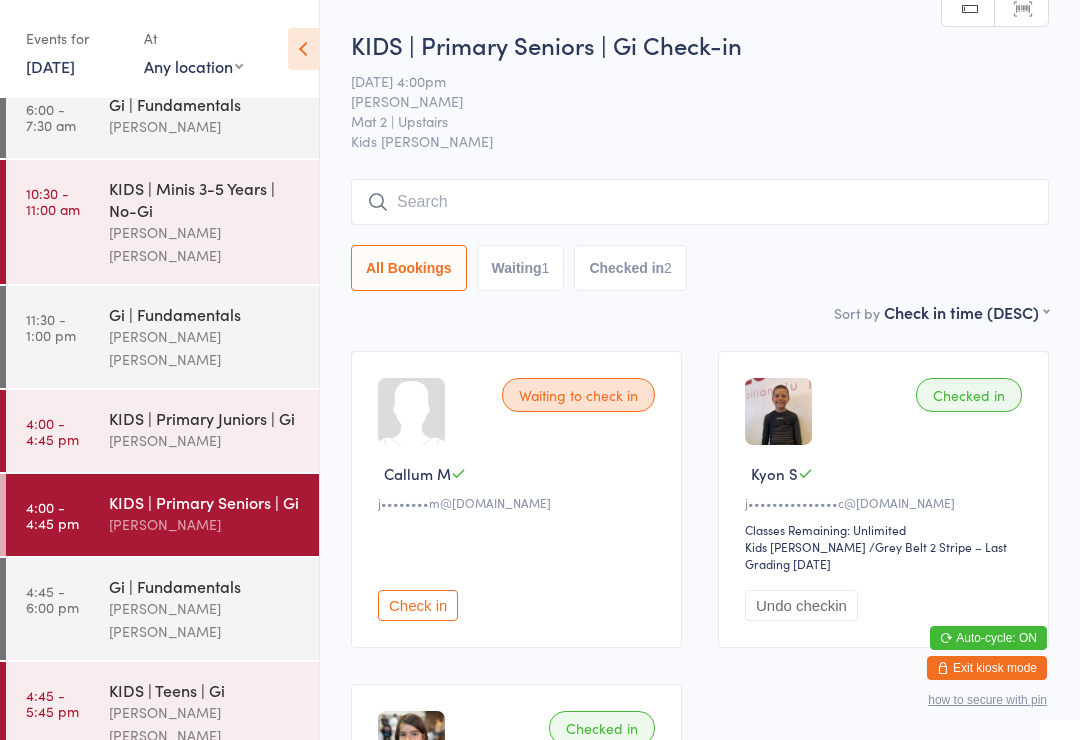 click at bounding box center [700, 202] 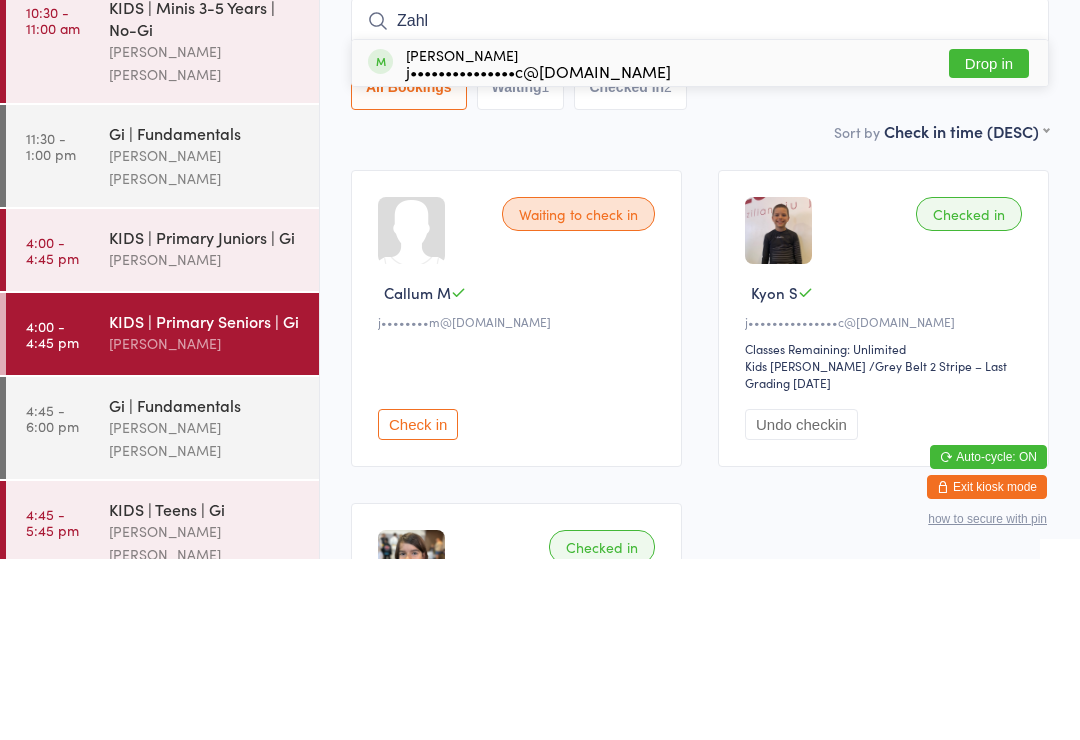 type on "Zahl" 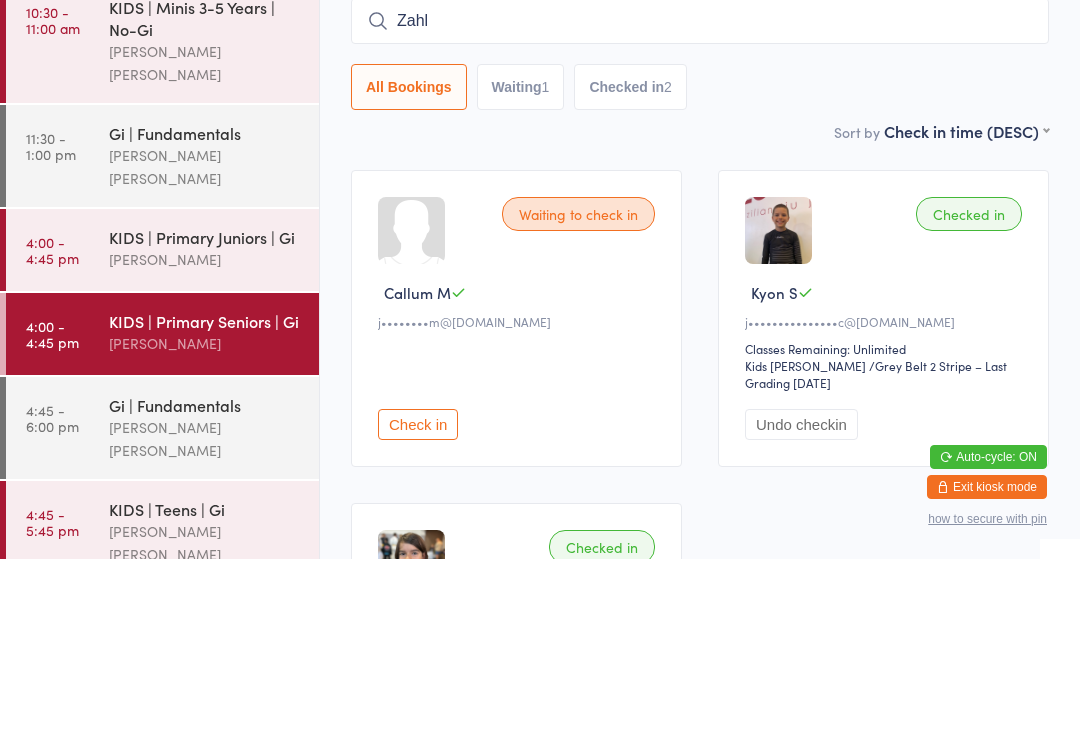 type 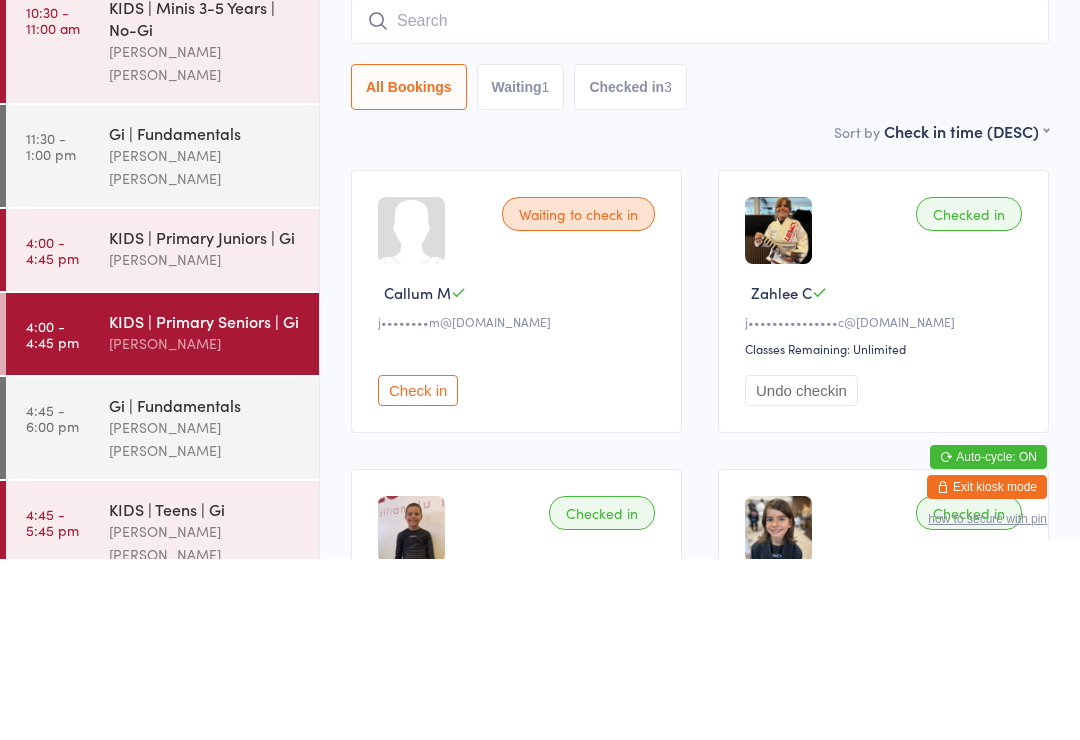 click on "Sort by   Check in time (DESC) First name (ASC) First name (DESC) Last name (ASC) Last name (DESC) Check in time (ASC) Check in time (DESC) Rank (ASC) Rank (DESC)" at bounding box center [700, 312] 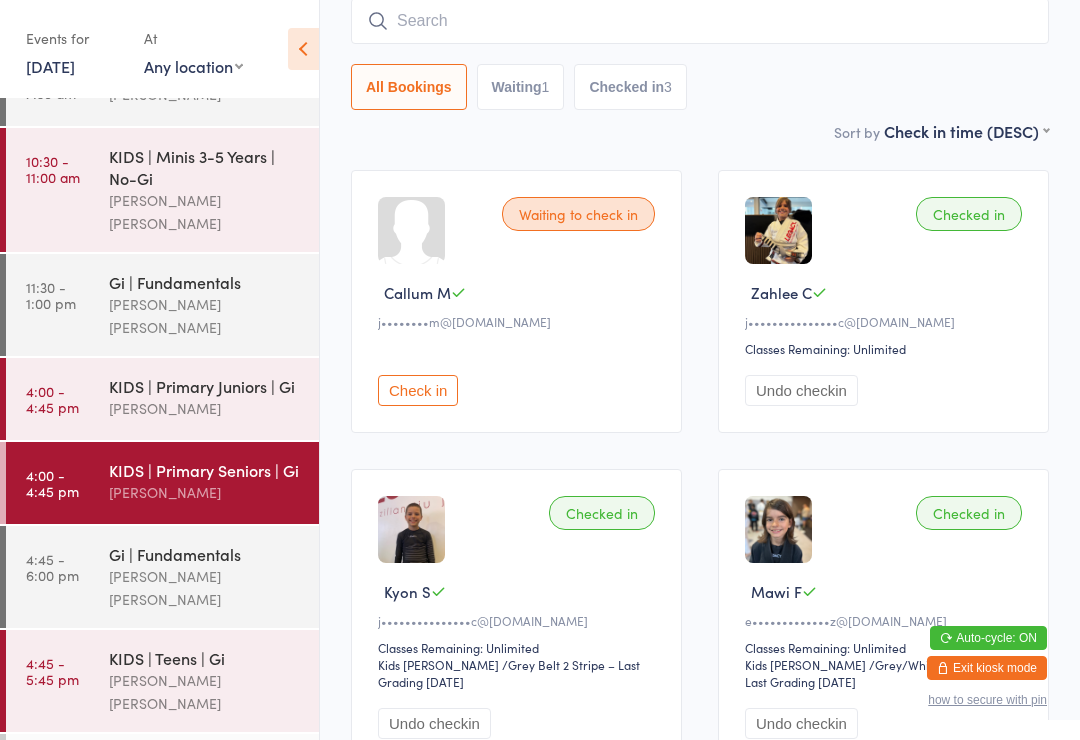 scroll, scrollTop: 53, scrollLeft: 0, axis: vertical 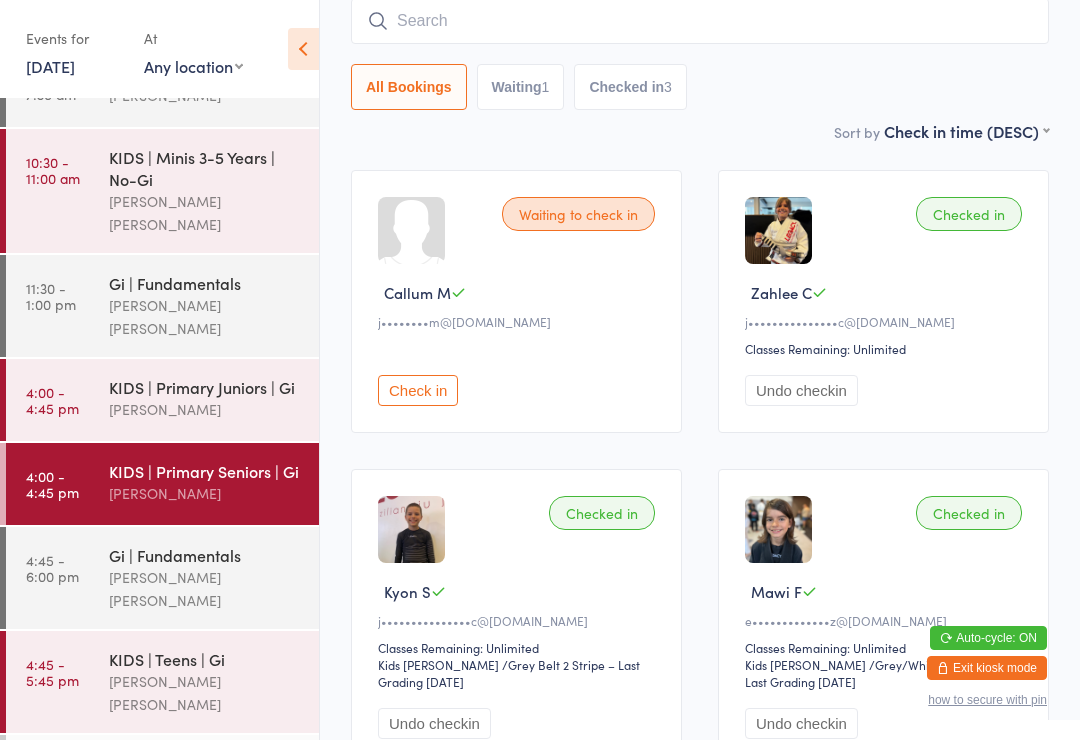 click on "KIDS | Primary Juniors | Gi" at bounding box center (205, 387) 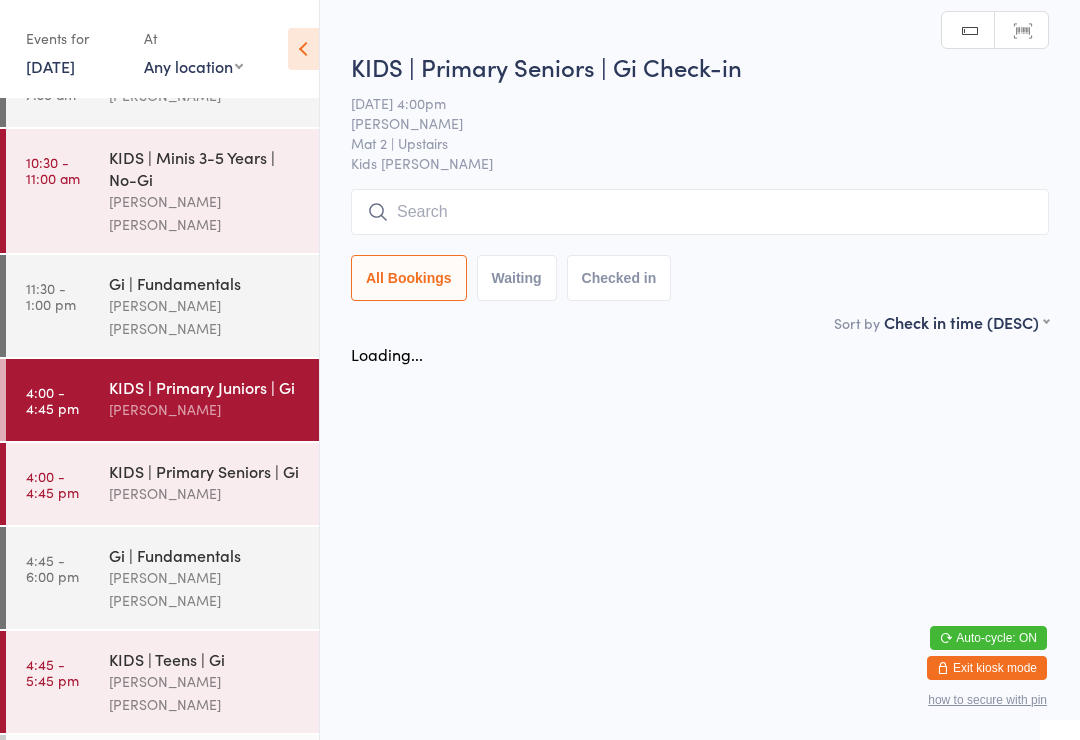 scroll, scrollTop: 0, scrollLeft: 0, axis: both 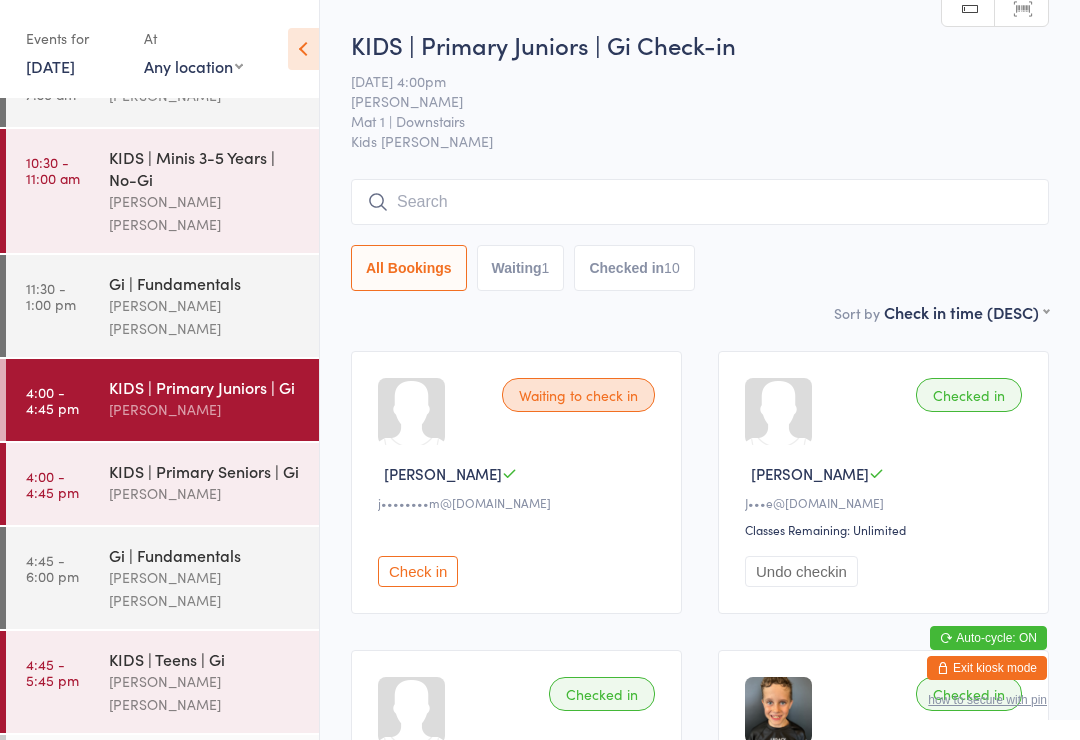 click at bounding box center [700, 202] 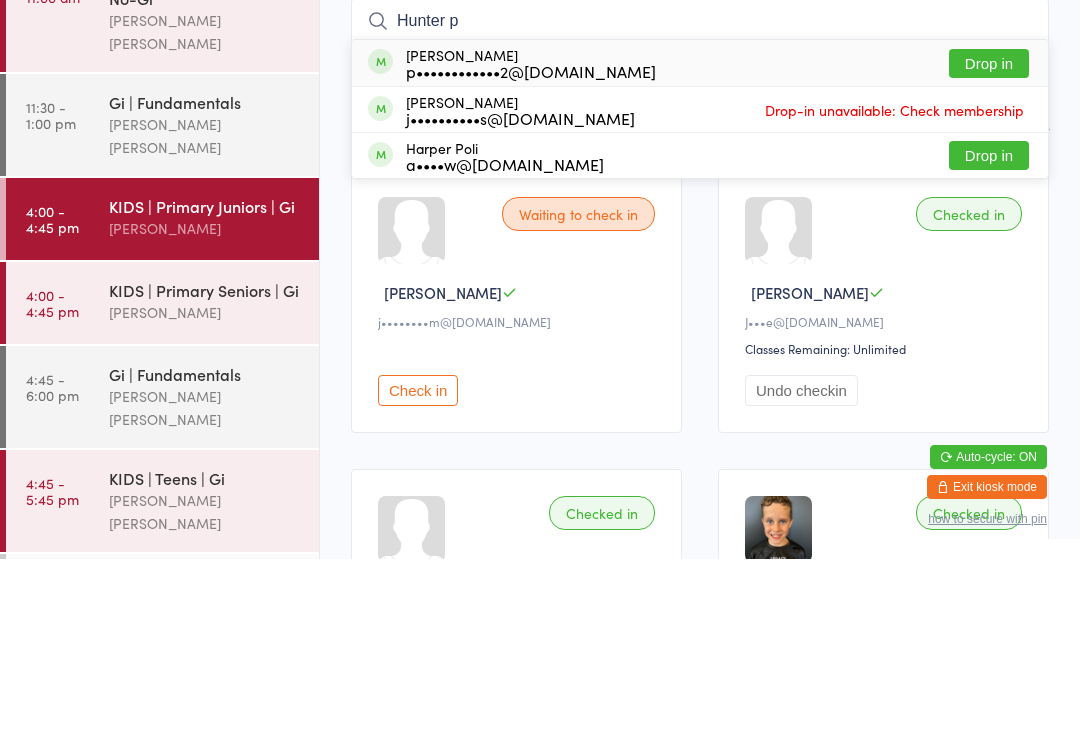 type on "Hunter p" 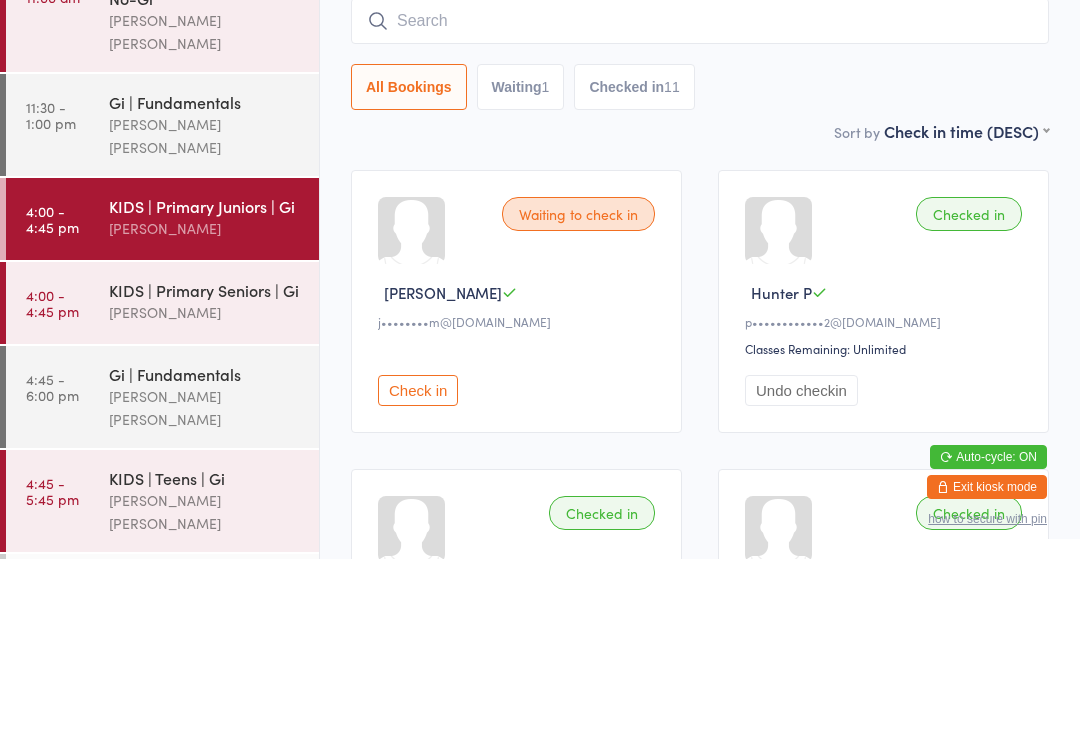 click on "KIDS | Primary Seniors | Gi" at bounding box center (205, 471) 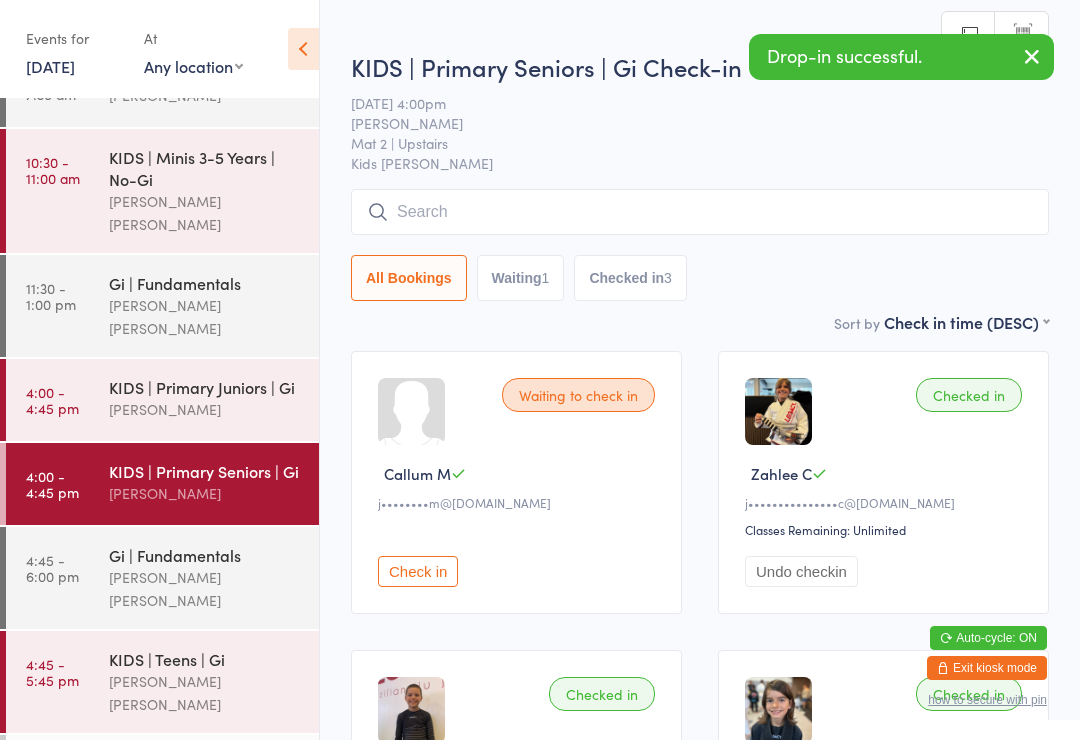 click at bounding box center (700, 212) 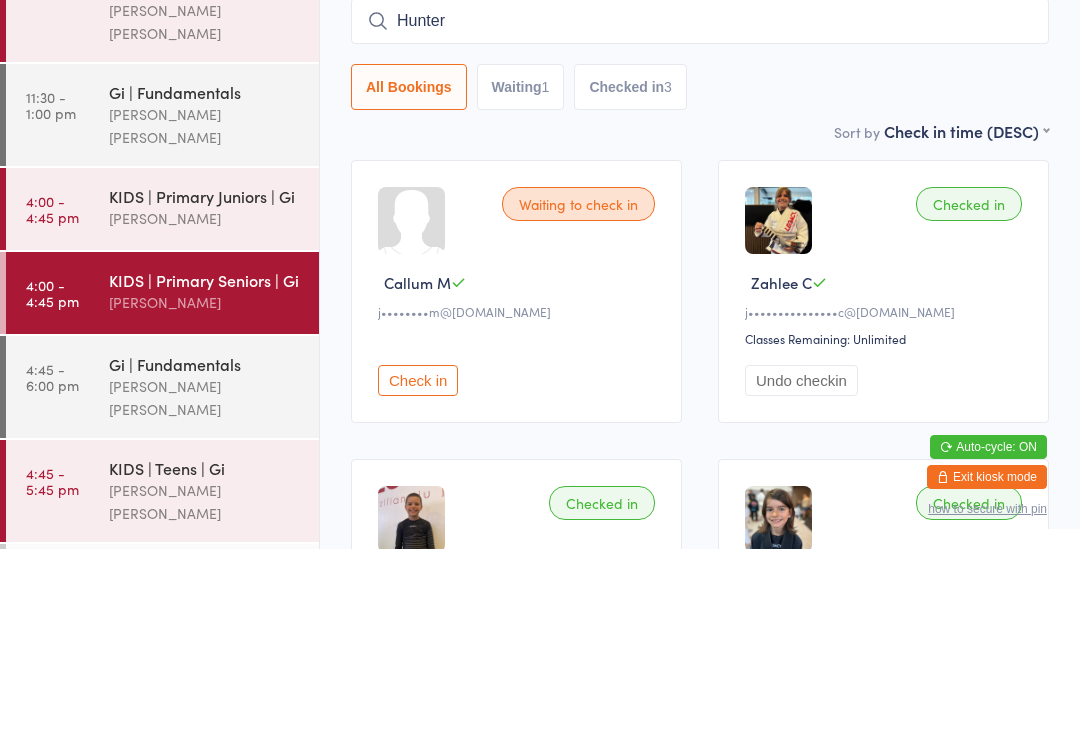 type on "Hunter" 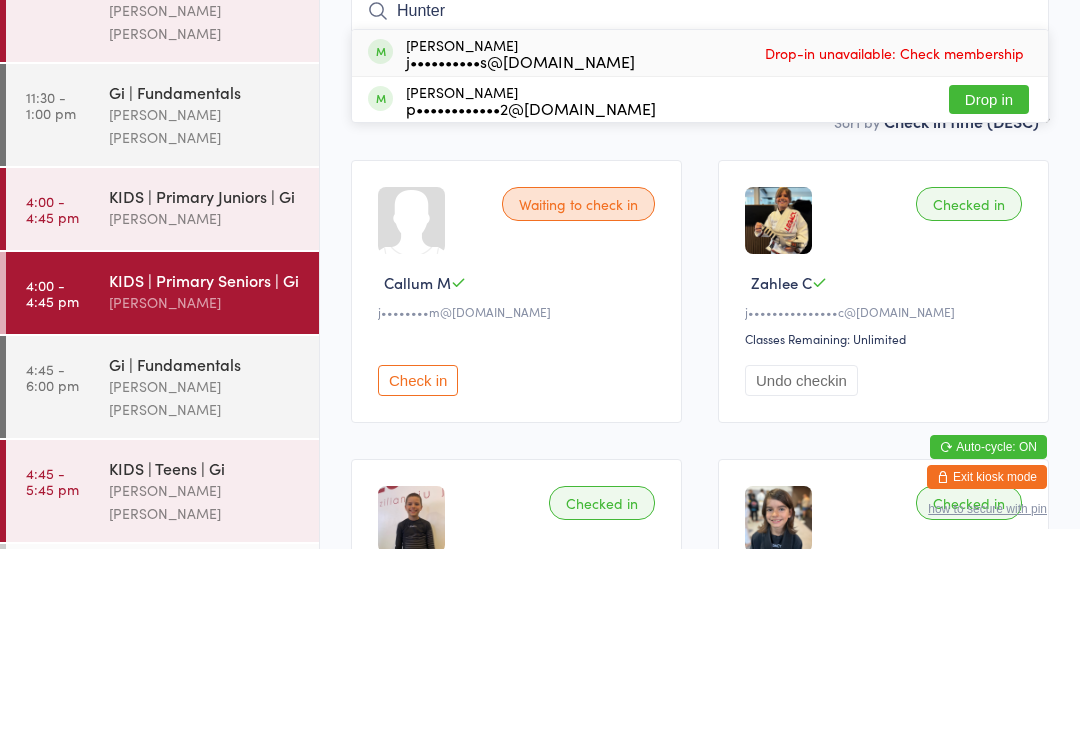 click on "[PERSON_NAME] [PERSON_NAME]" at bounding box center (205, 317) 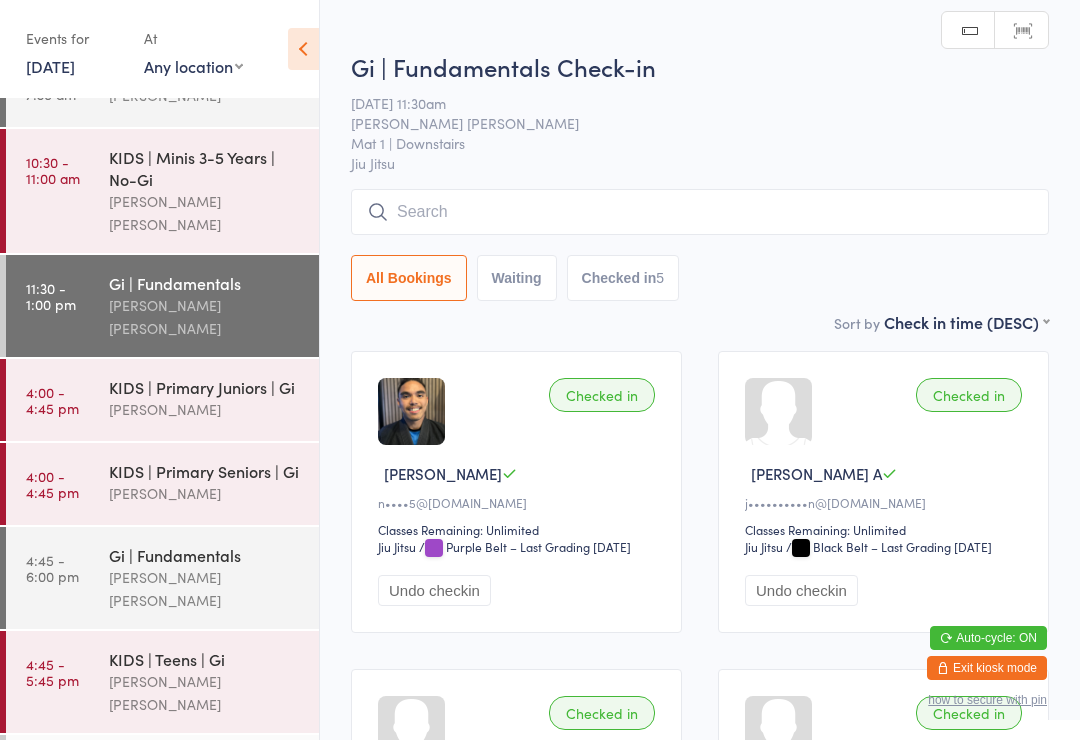 click at bounding box center [700, 212] 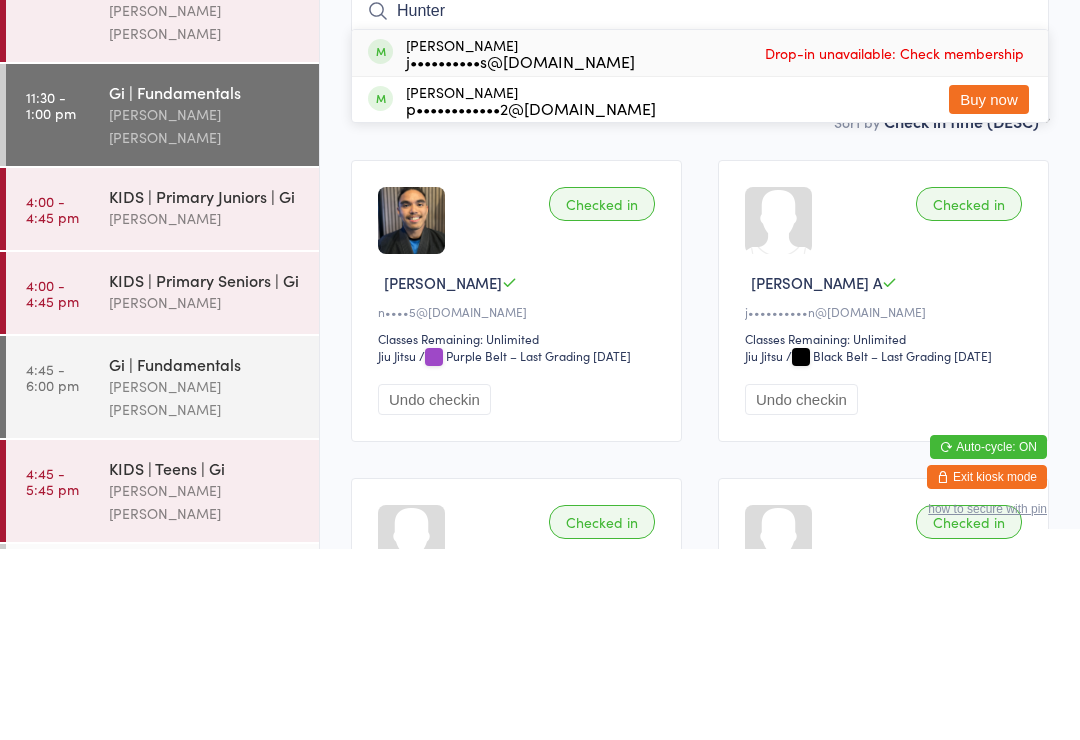 type on "Hunter" 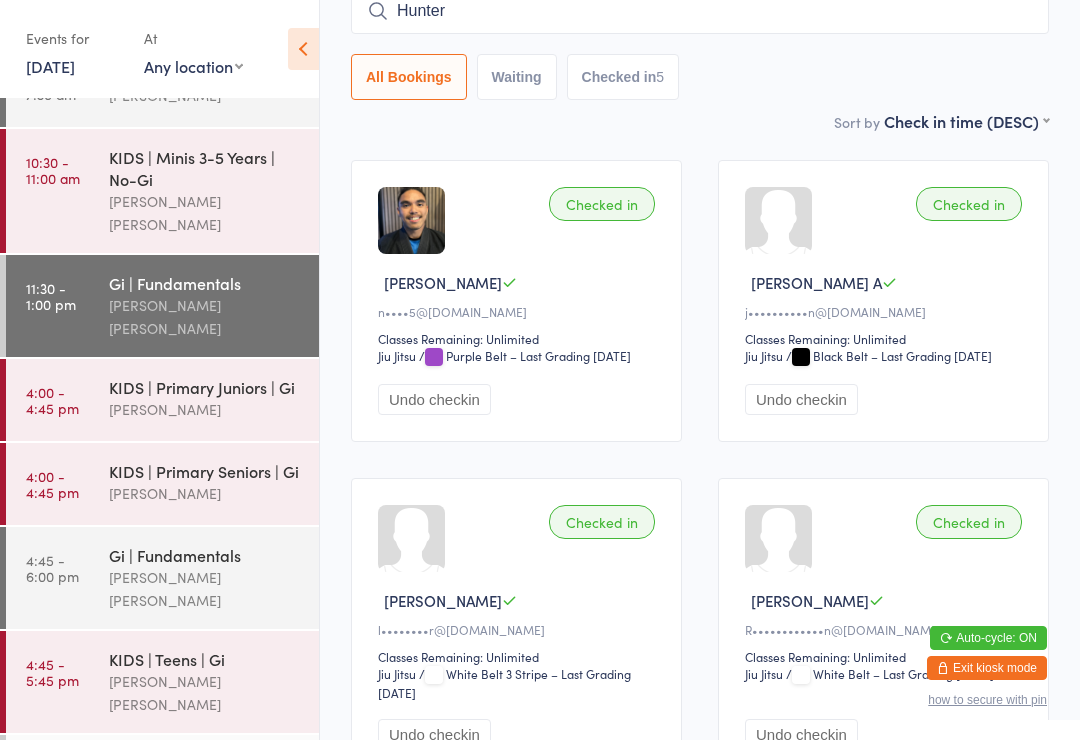 click on "KIDS | Primary Juniors | Gi" at bounding box center [205, 387] 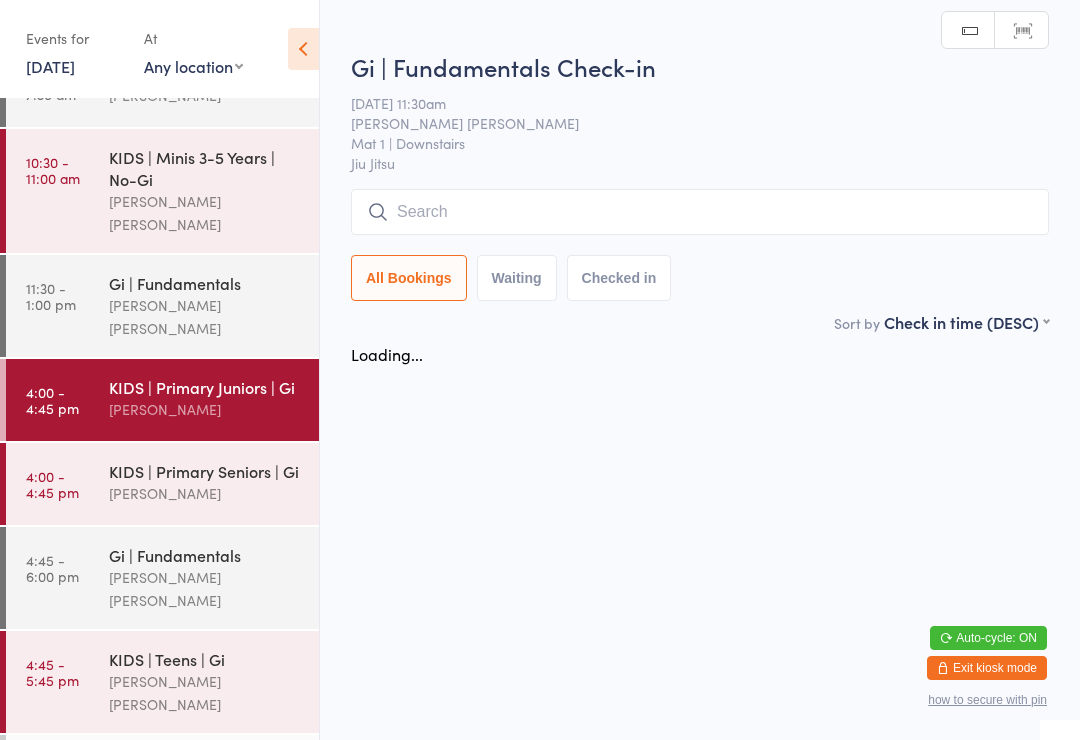 scroll, scrollTop: 0, scrollLeft: 0, axis: both 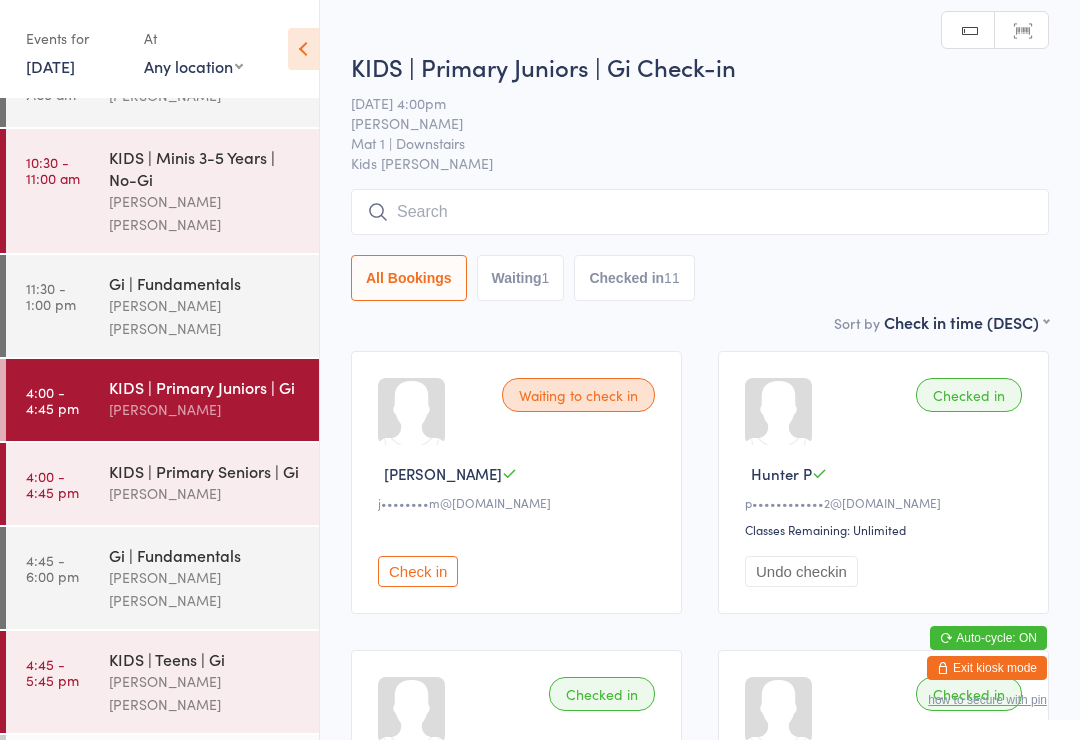 click at bounding box center (700, 212) 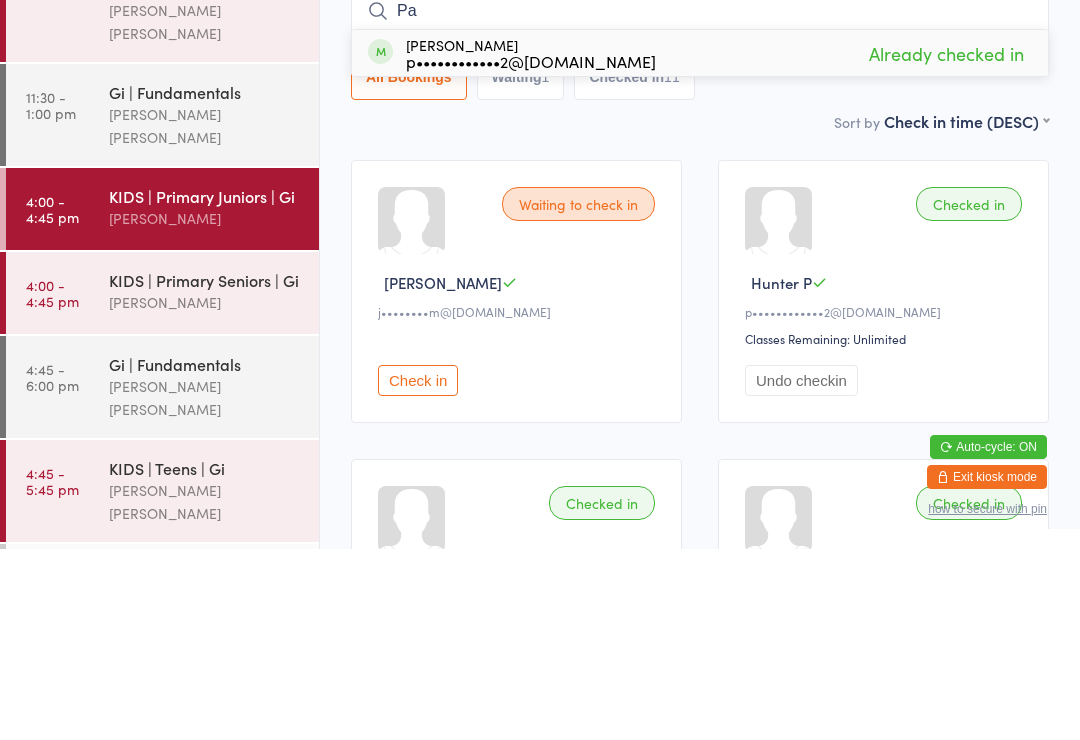 type on "P" 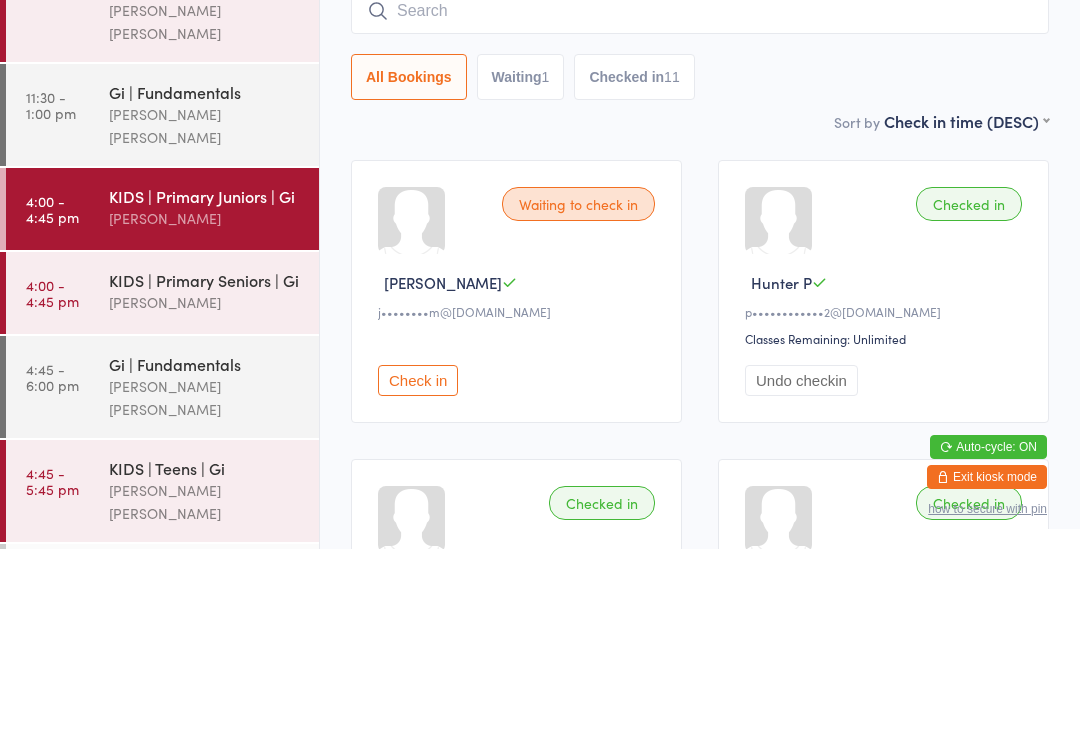 scroll, scrollTop: 22, scrollLeft: 0, axis: vertical 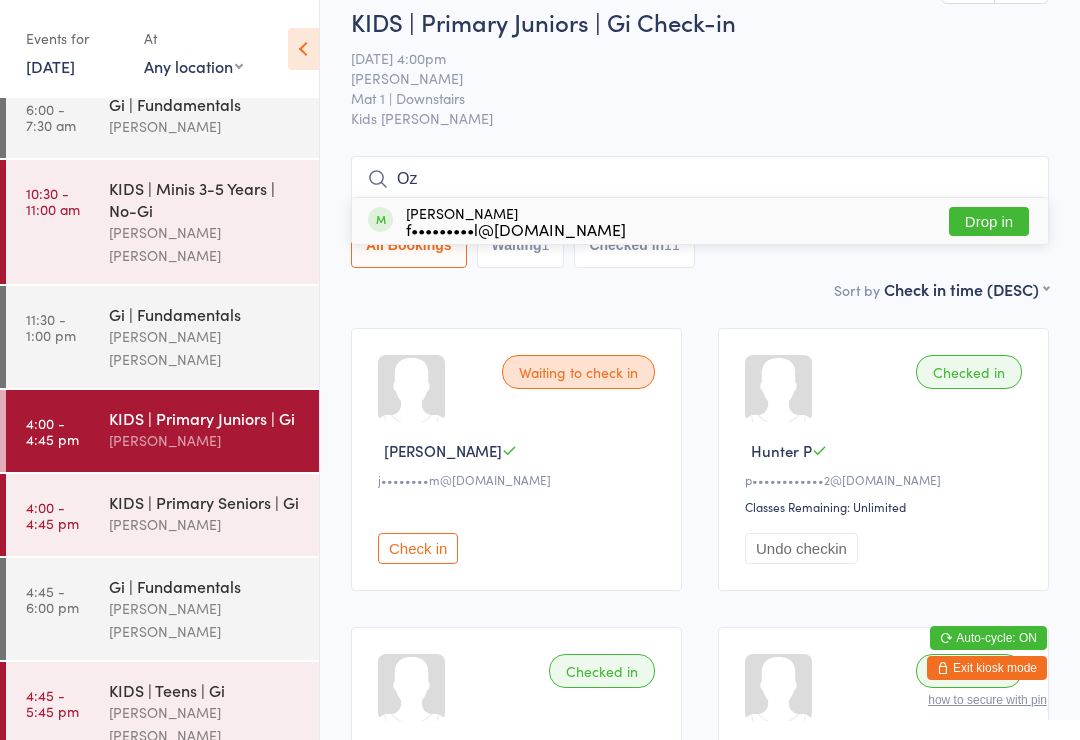 type on "Oz" 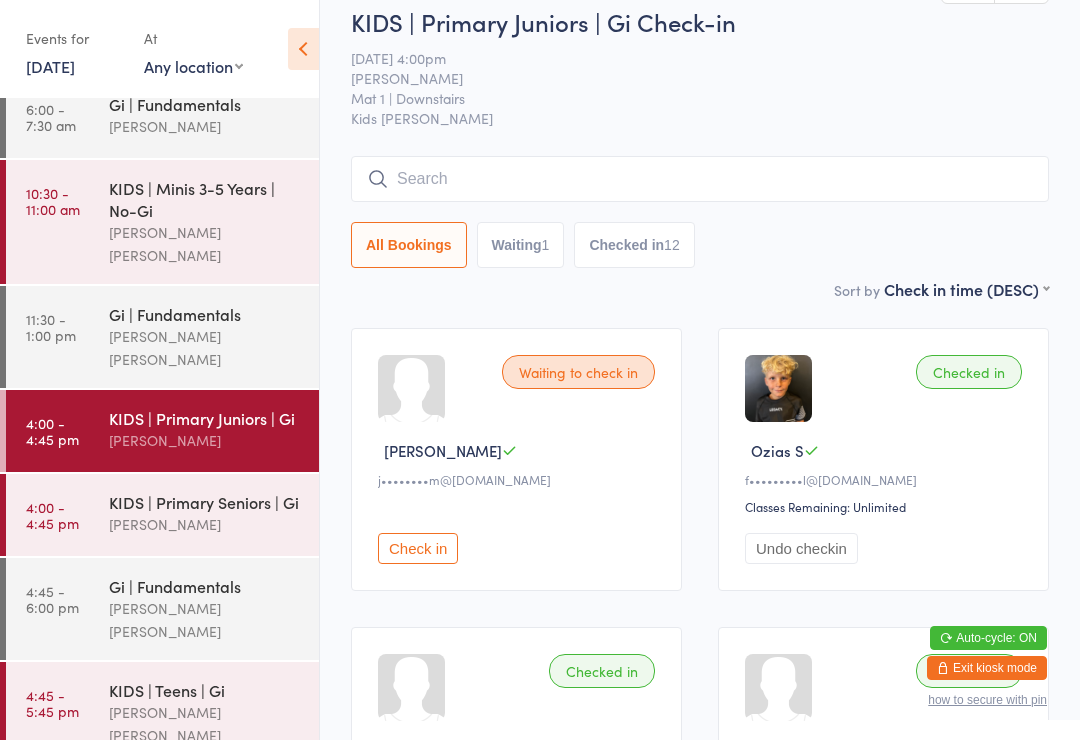 click on "KIDS | Teens | Gi [PERSON_NAME] [PERSON_NAME]" at bounding box center (214, 713) 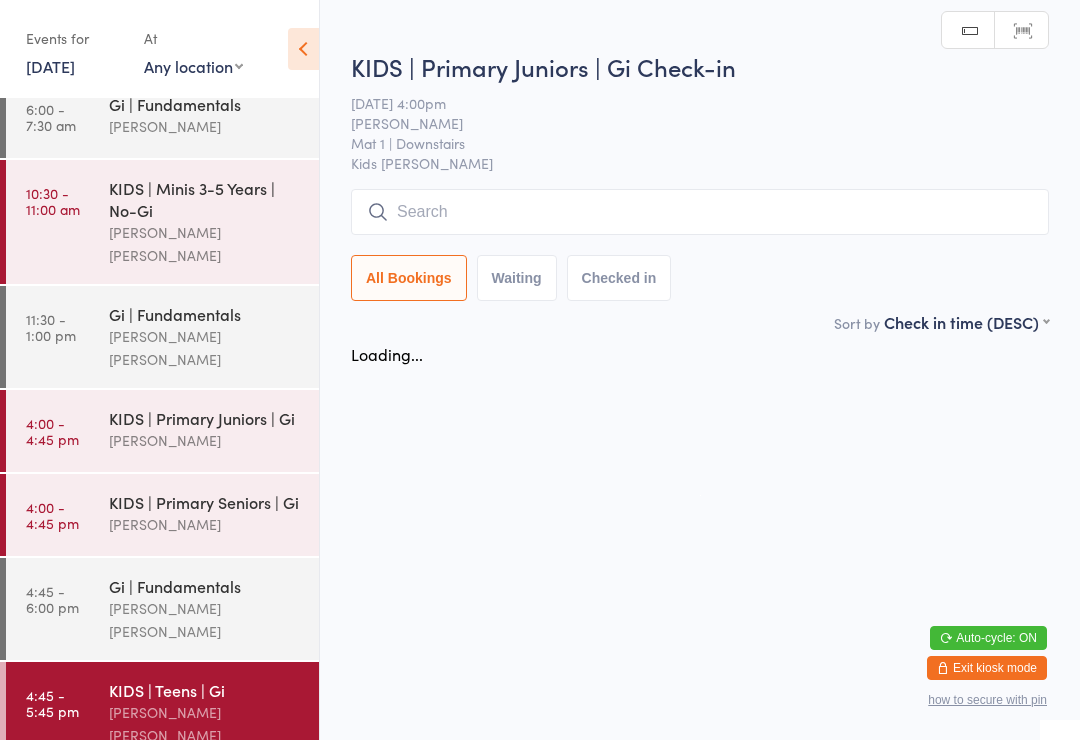 scroll, scrollTop: 0, scrollLeft: 0, axis: both 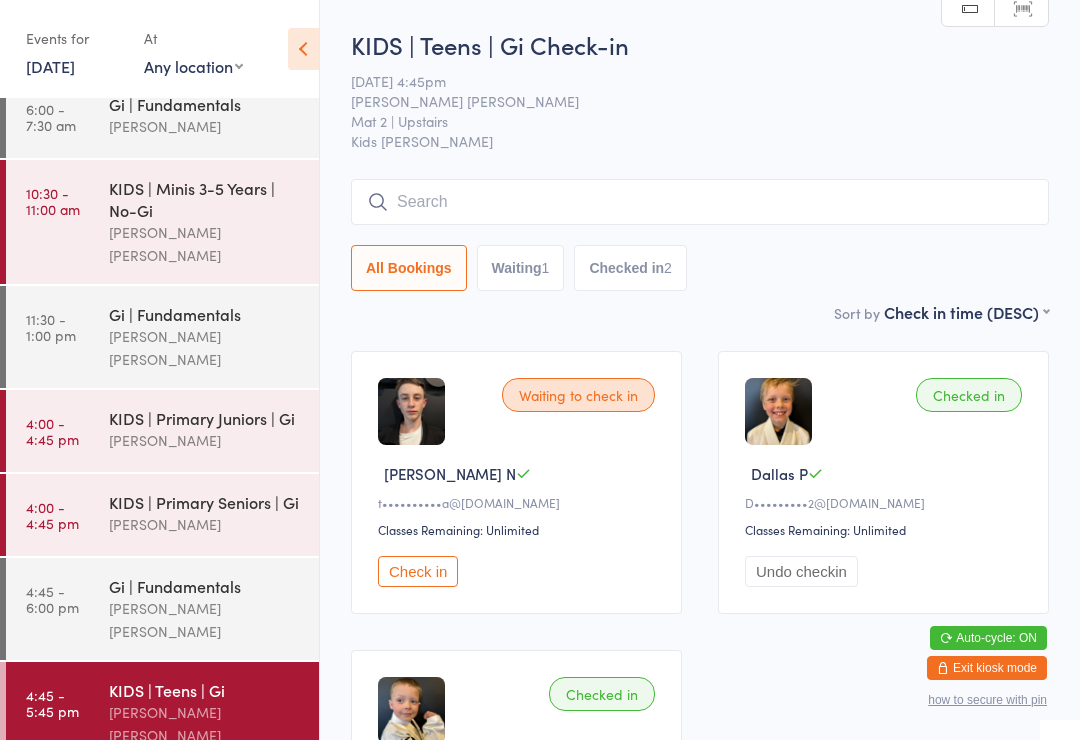 click on "[PERSON_NAME]" at bounding box center (205, 440) 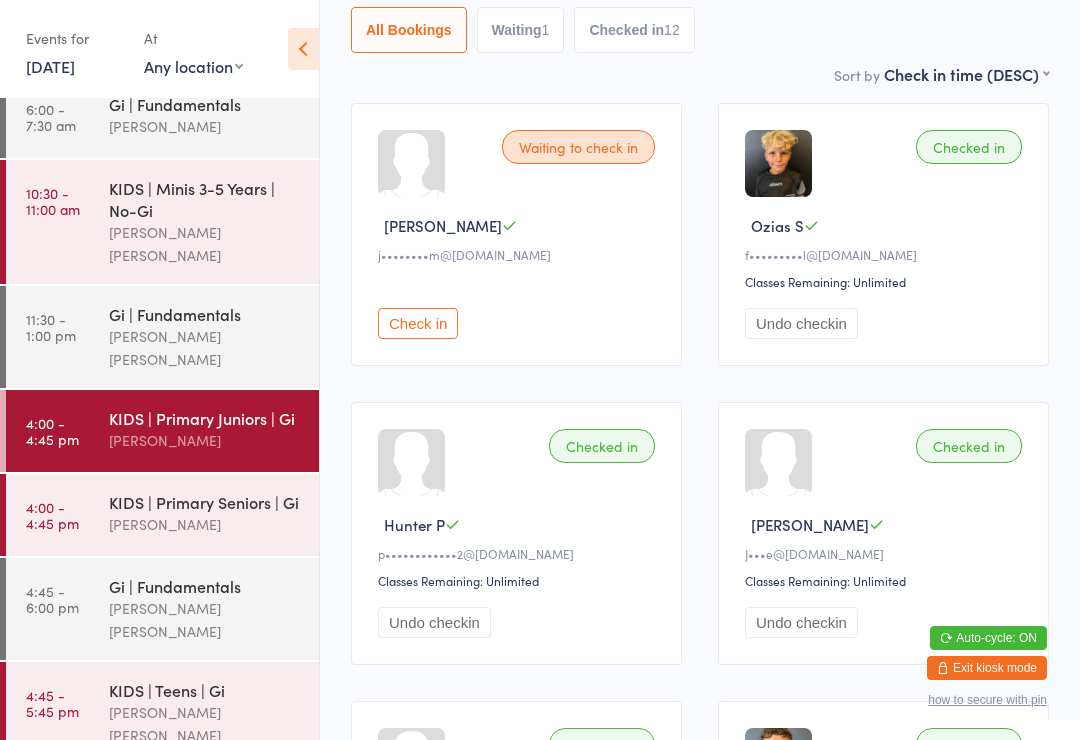 scroll, scrollTop: 248, scrollLeft: 0, axis: vertical 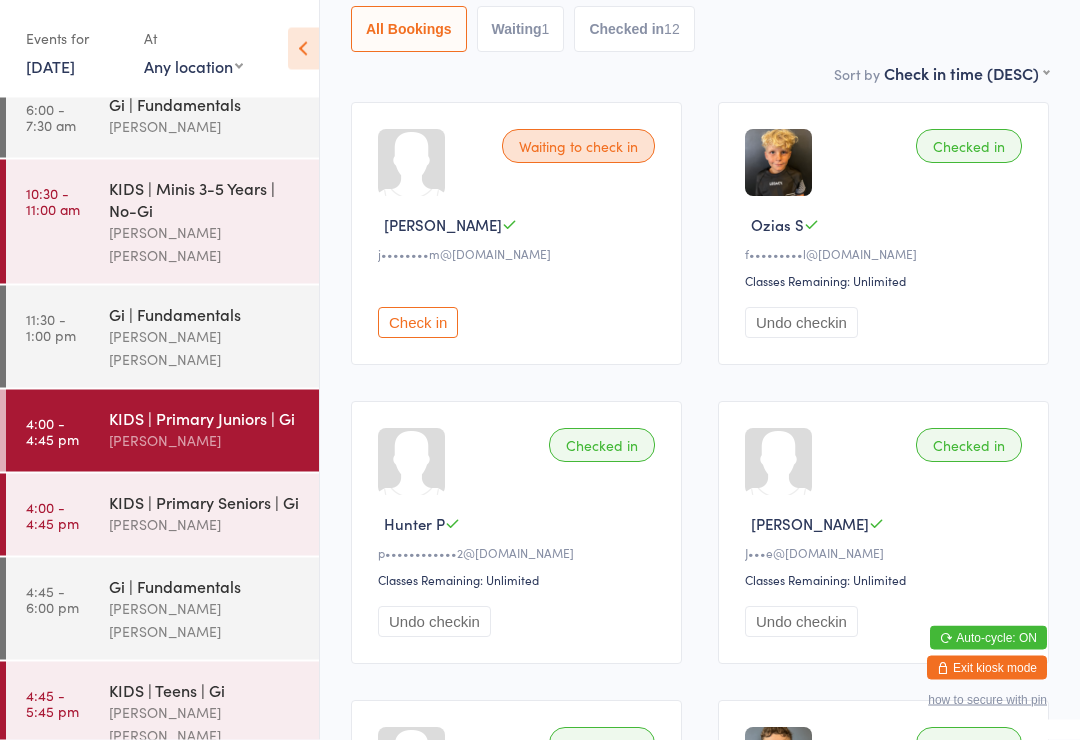 click on "KIDS | Primary Seniors | [PERSON_NAME]" at bounding box center [214, 513] 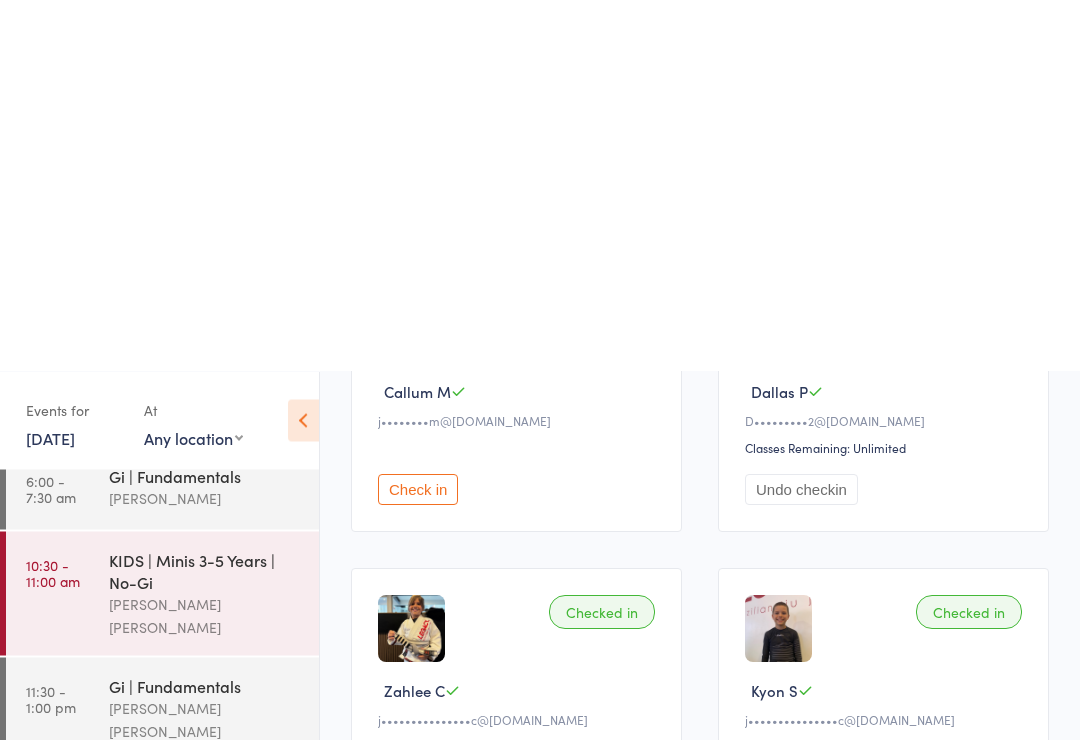 scroll, scrollTop: 0, scrollLeft: 0, axis: both 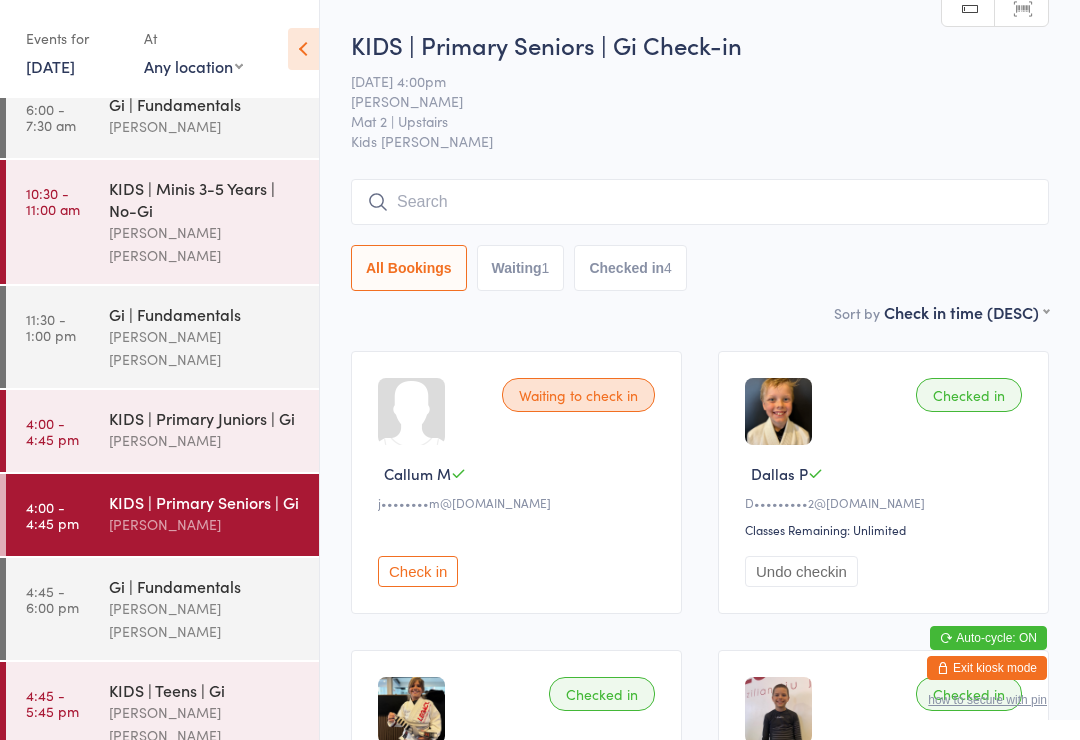 click at bounding box center [700, 202] 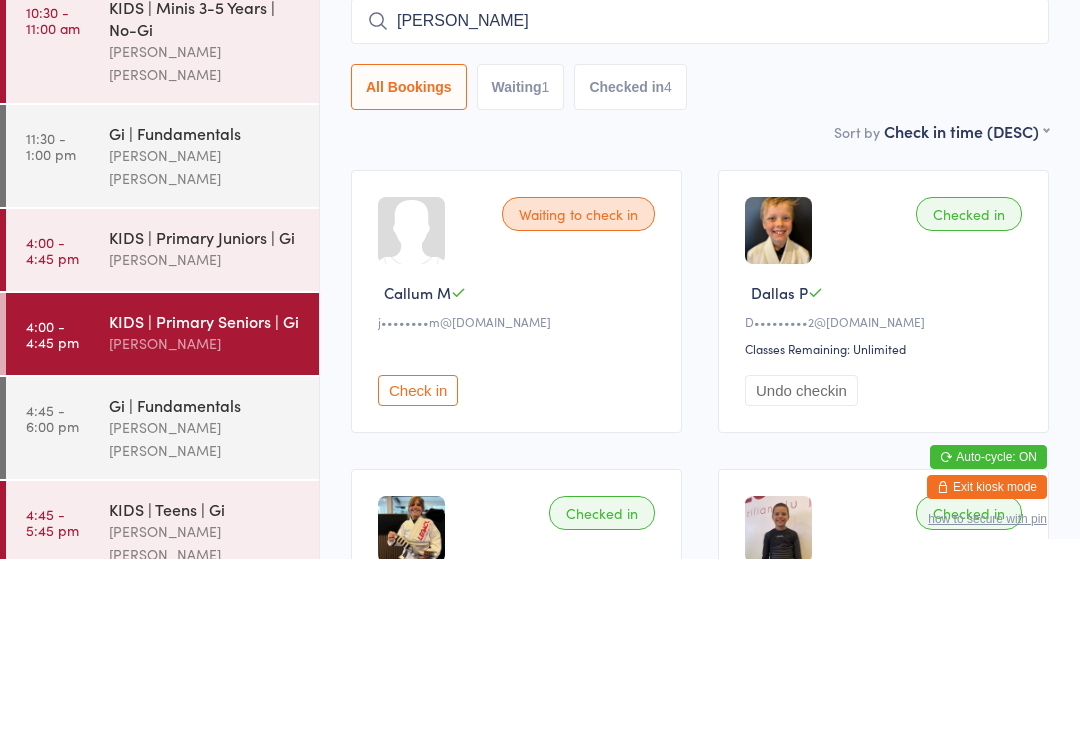 type on "[PERSON_NAME]" 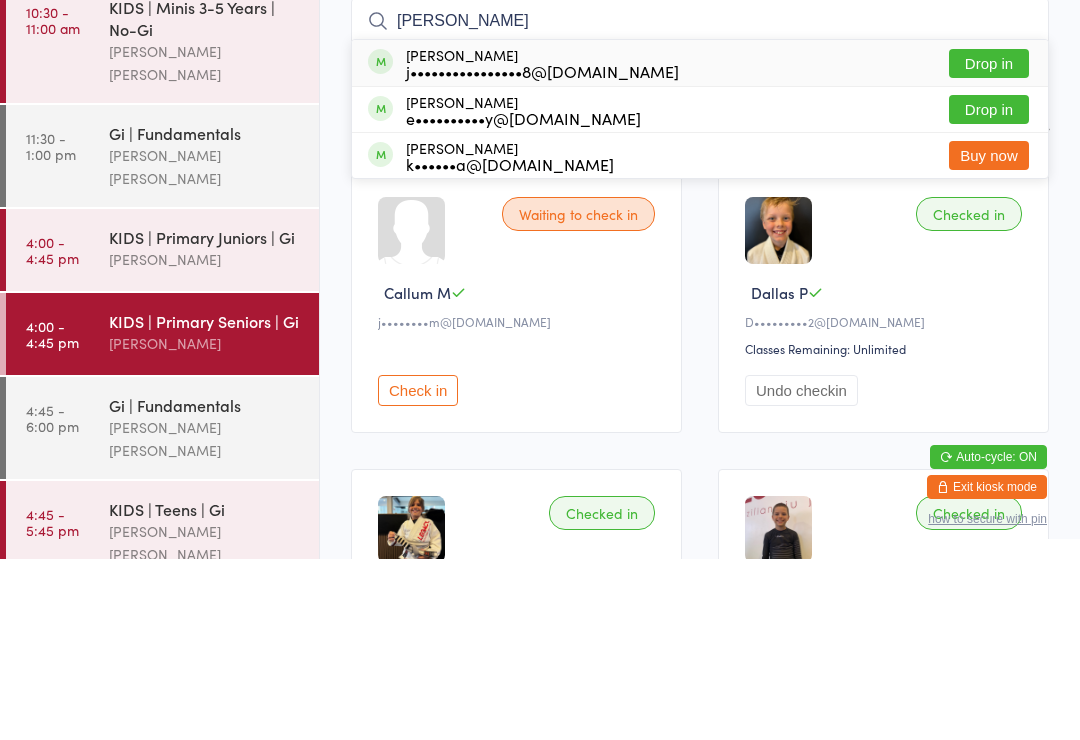 click on "Drop in" at bounding box center [989, 244] 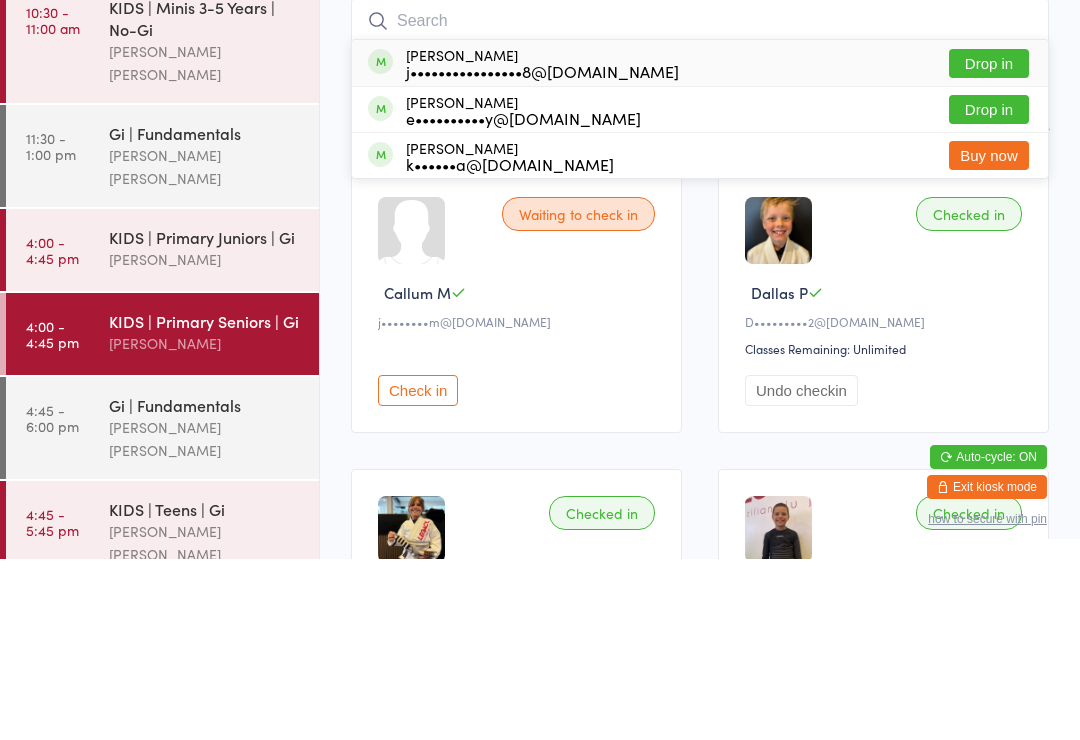 scroll, scrollTop: 181, scrollLeft: 0, axis: vertical 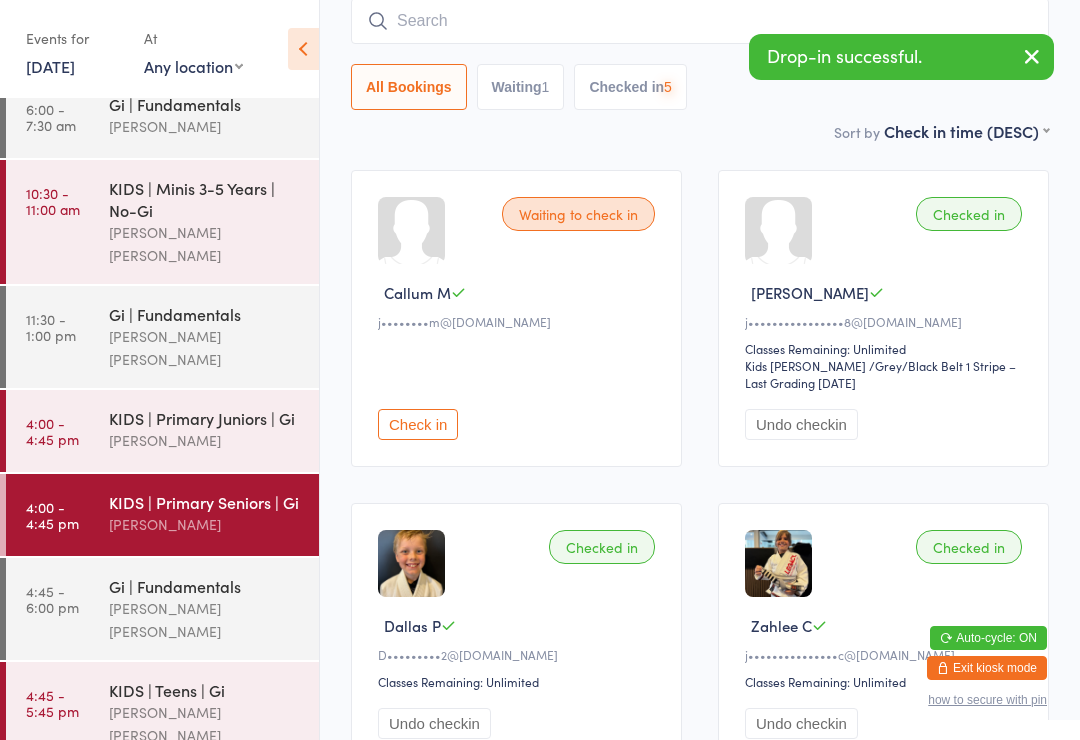 click on "KIDS | Teens | Gi" at bounding box center (205, 690) 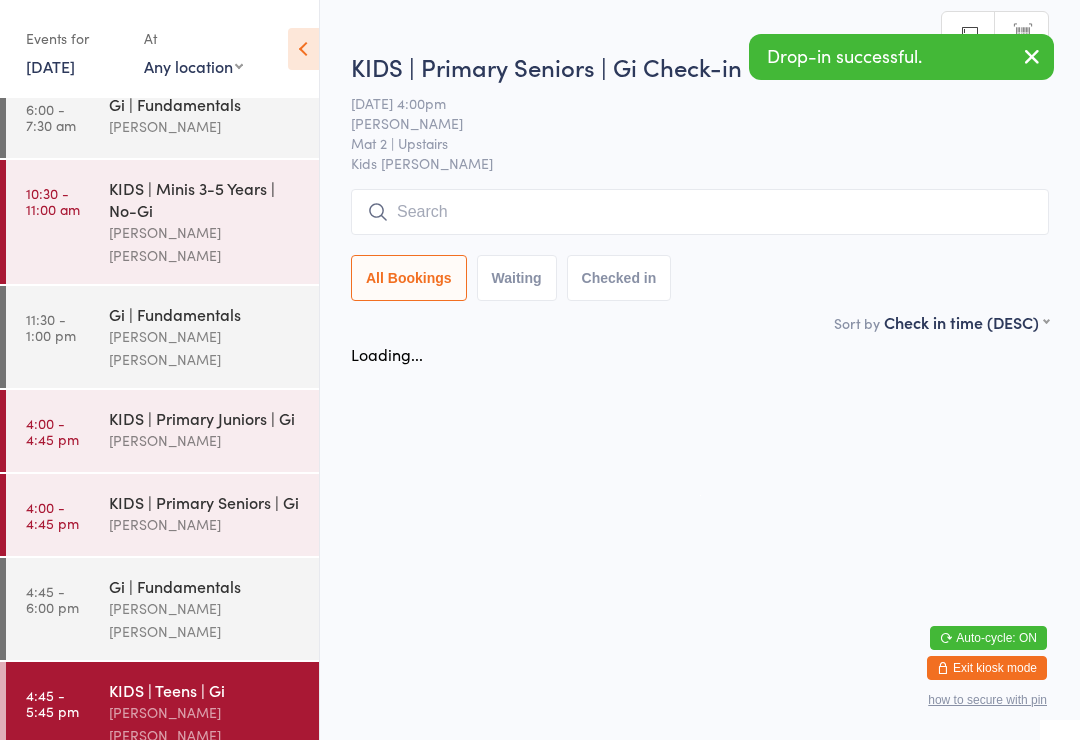 scroll, scrollTop: 0, scrollLeft: 0, axis: both 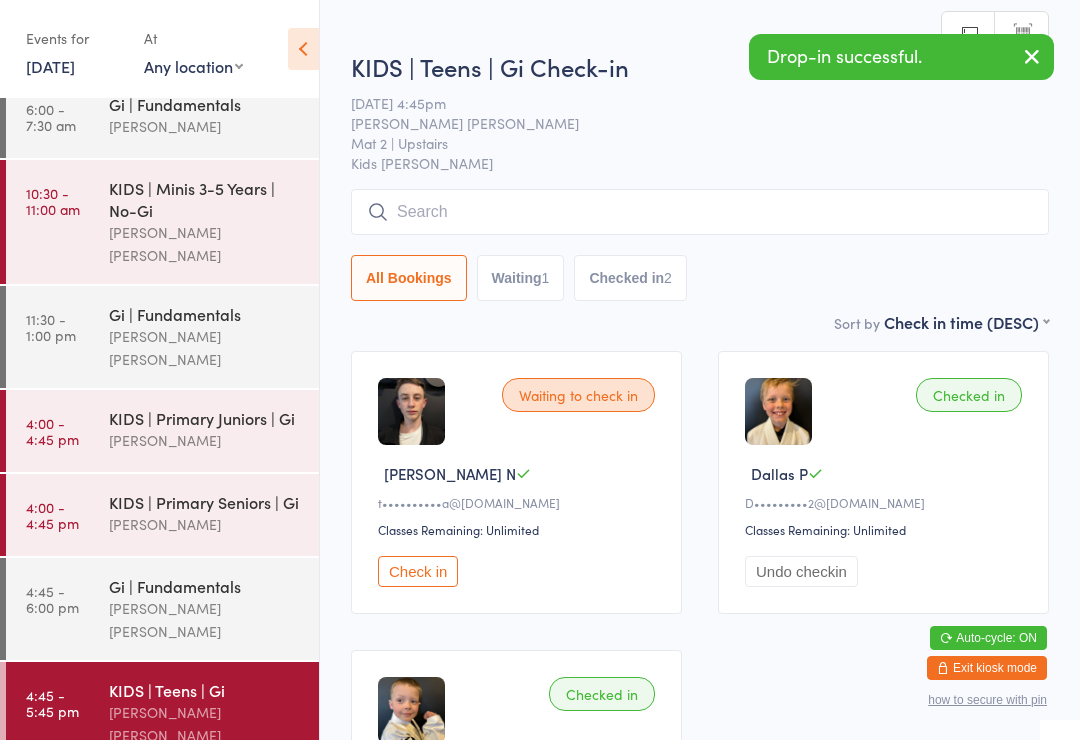click at bounding box center [700, 212] 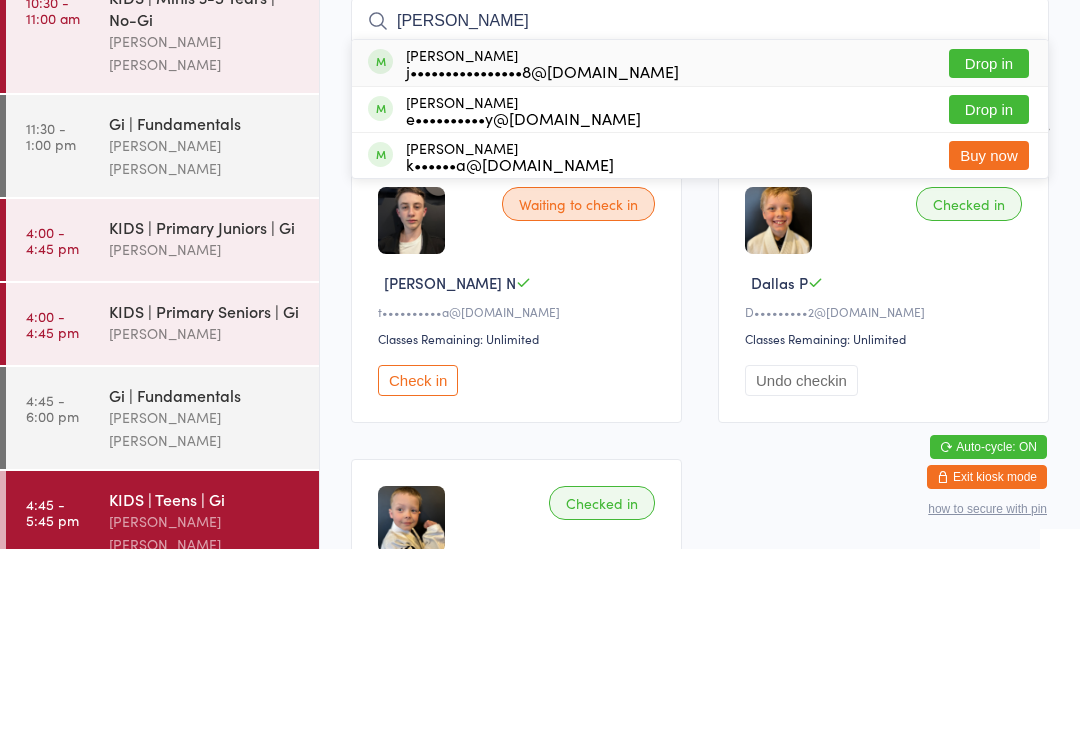 type on "[PERSON_NAME]" 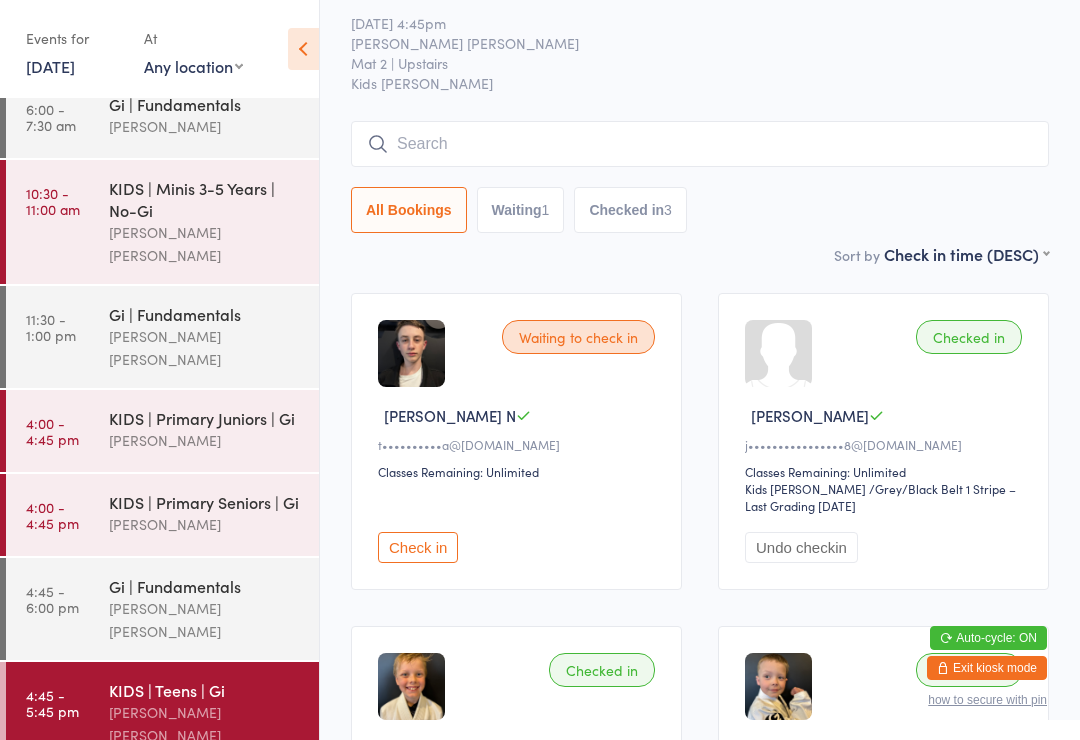scroll, scrollTop: 23, scrollLeft: 0, axis: vertical 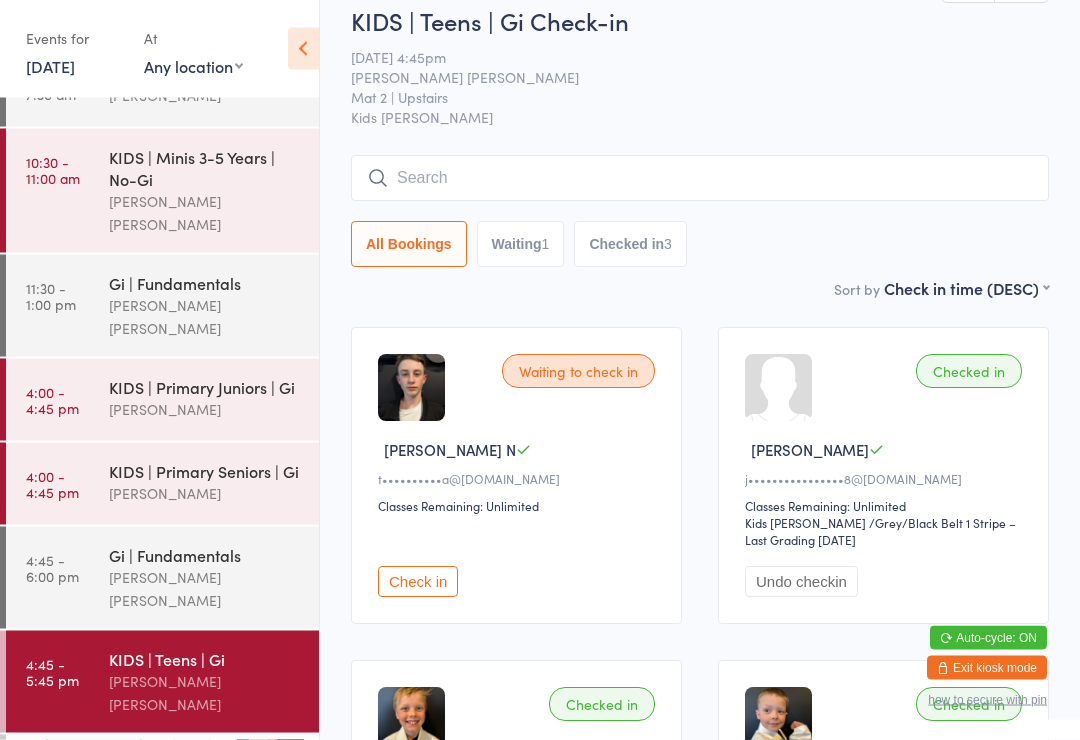 click on "KIDS | Primary Juniors | Gi" at bounding box center (205, 387) 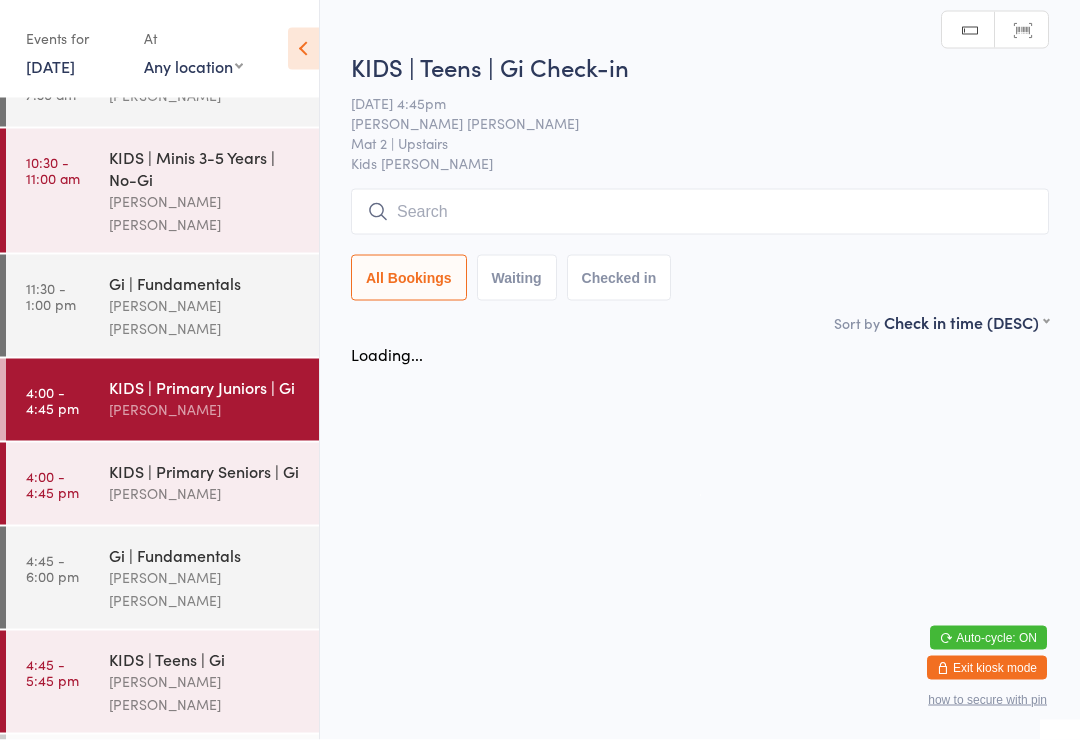scroll, scrollTop: 0, scrollLeft: 0, axis: both 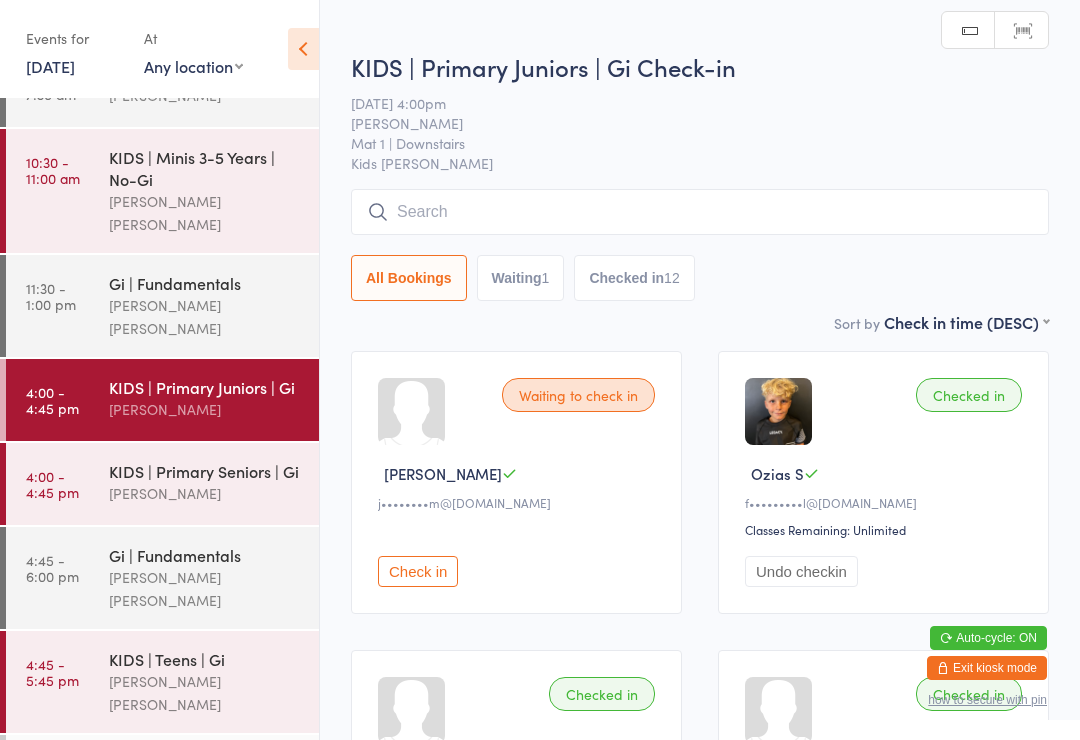 click at bounding box center (700, 212) 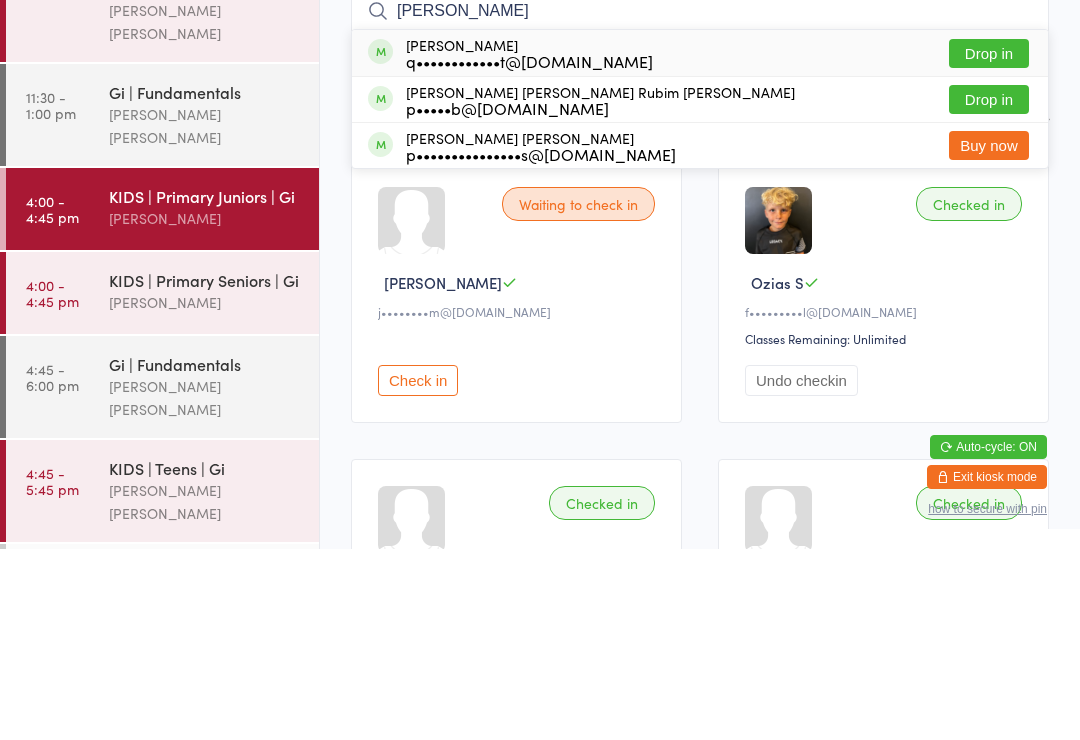 type on "[PERSON_NAME]" 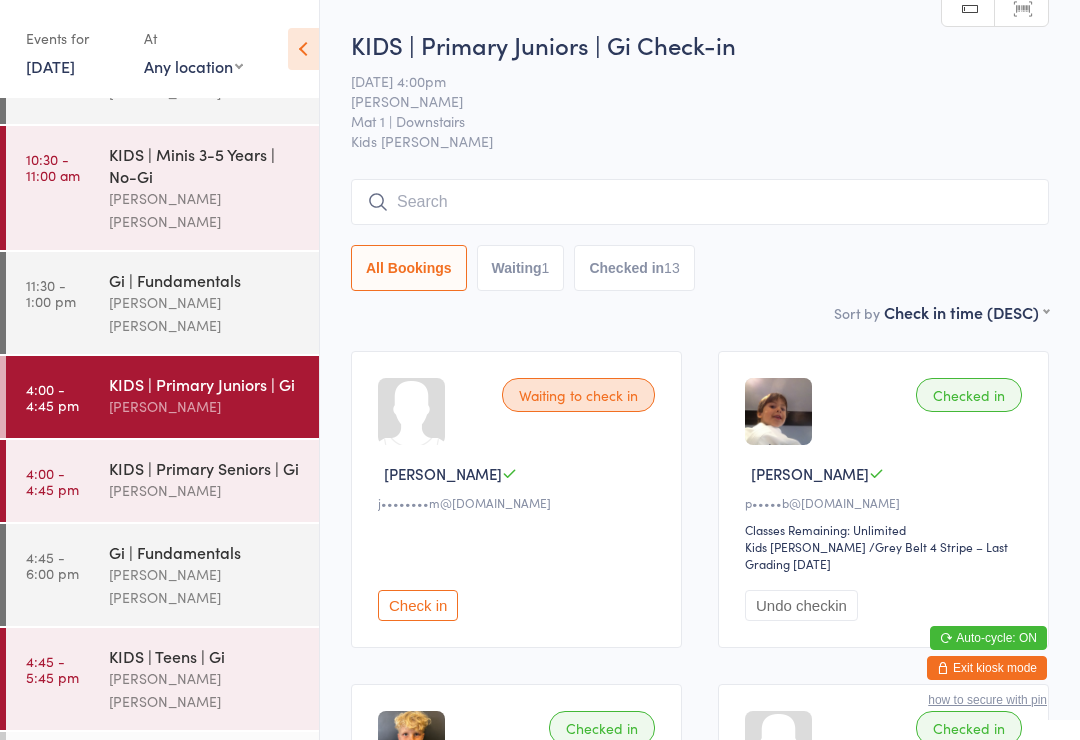 scroll, scrollTop: 53, scrollLeft: 0, axis: vertical 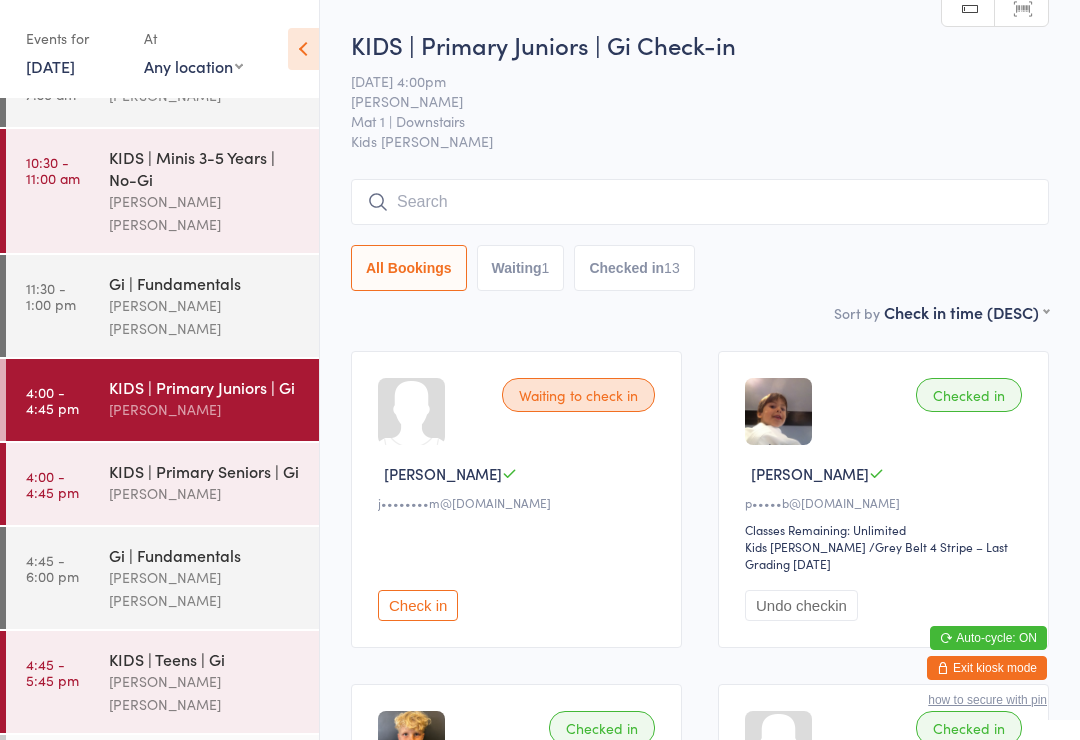 click at bounding box center (303, 49) 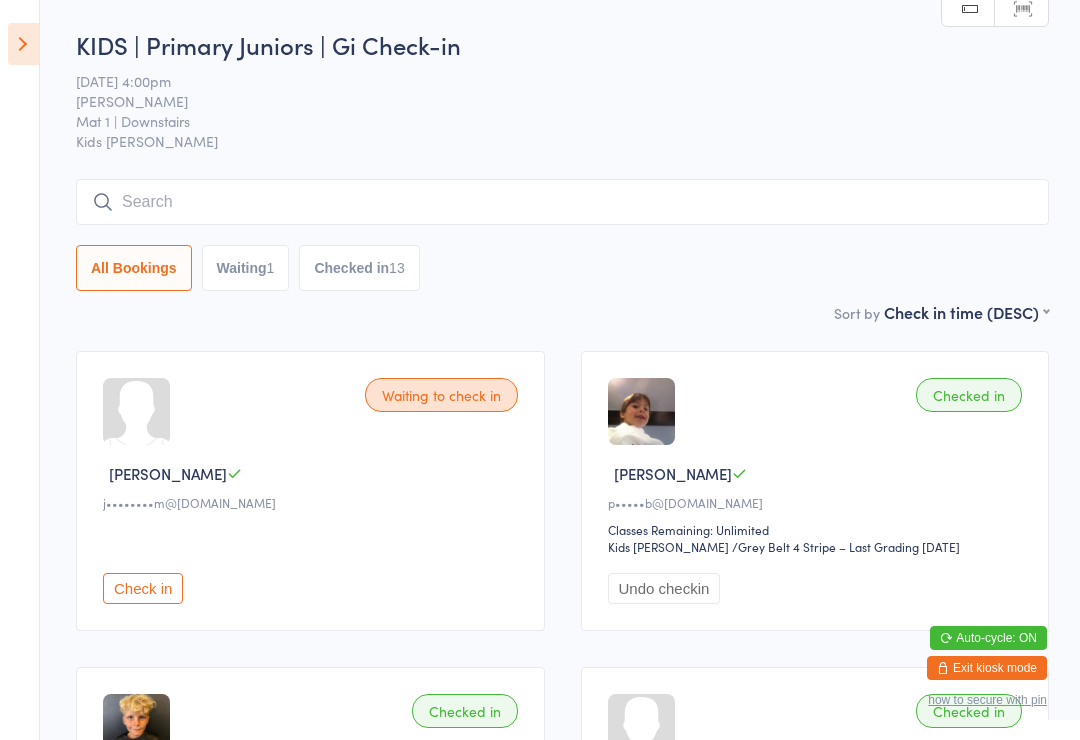 scroll, scrollTop: 24, scrollLeft: 0, axis: vertical 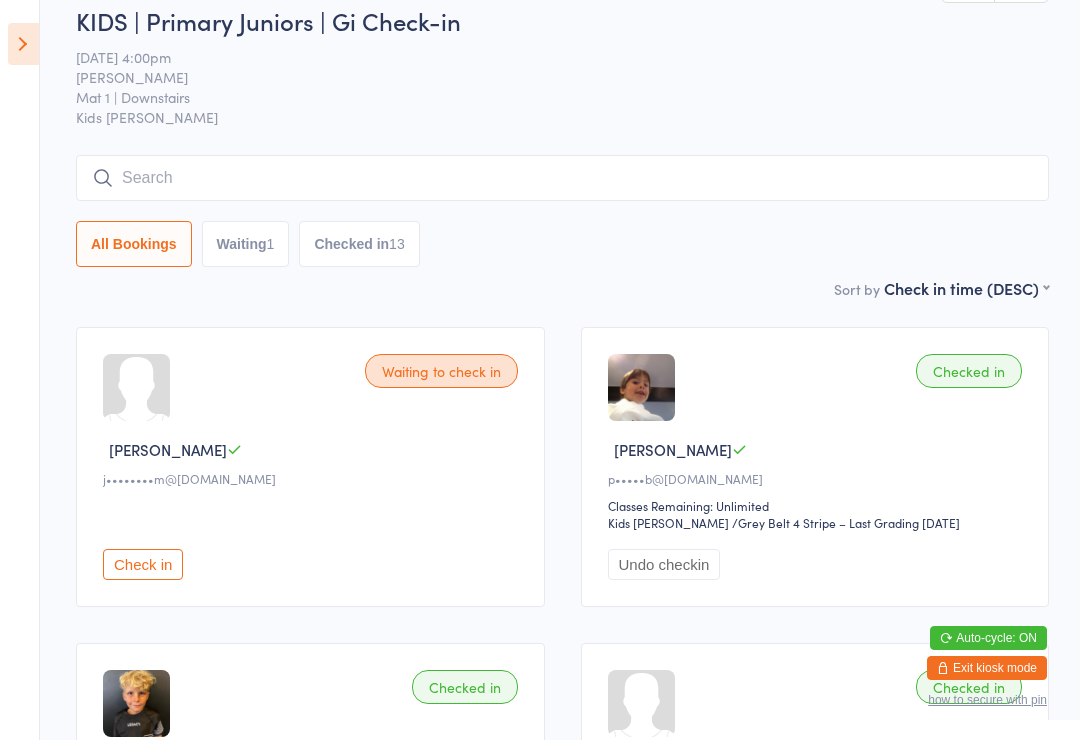 click at bounding box center [562, 178] 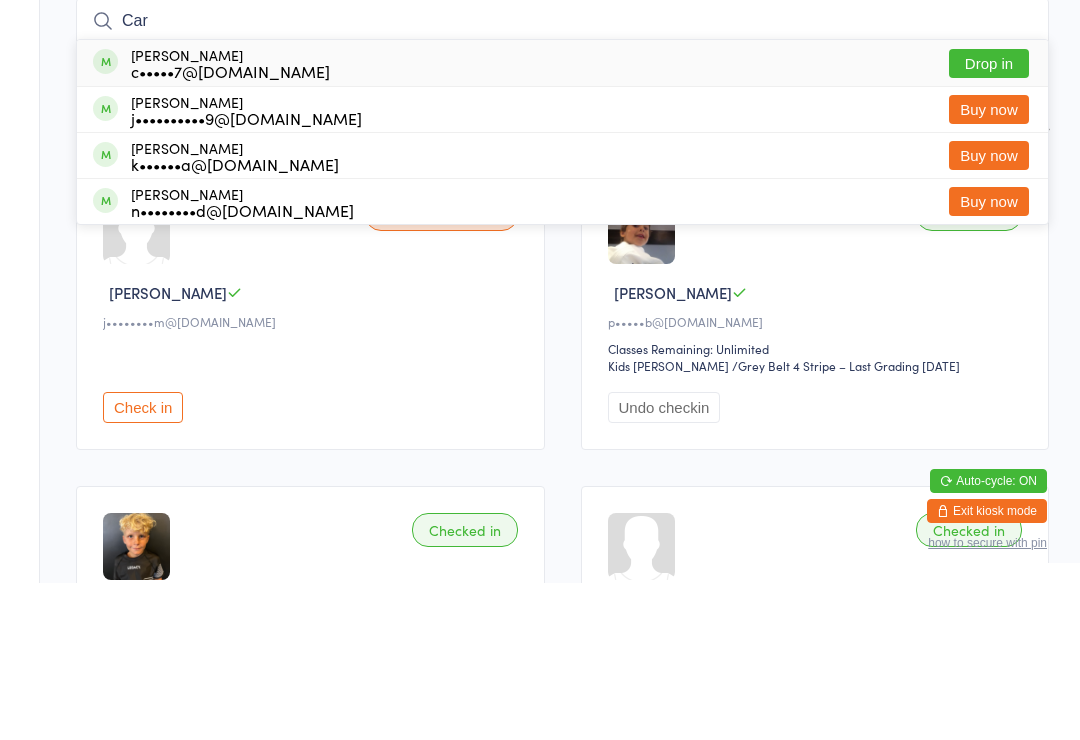 type on "Car" 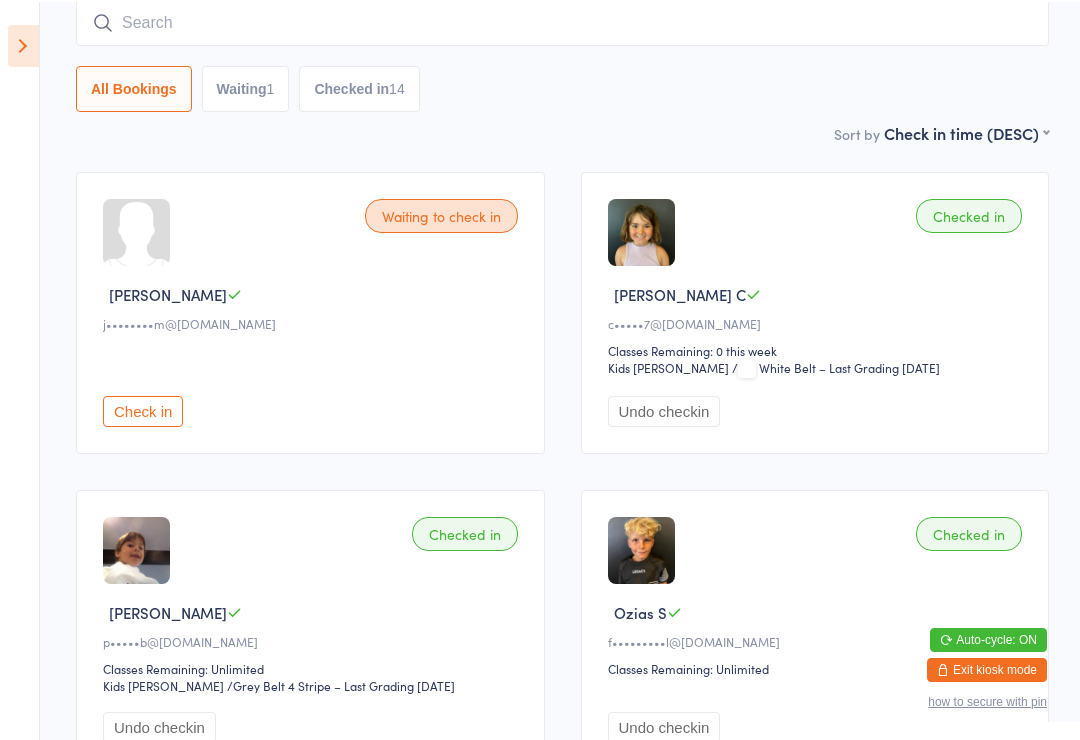 scroll, scrollTop: 178, scrollLeft: 0, axis: vertical 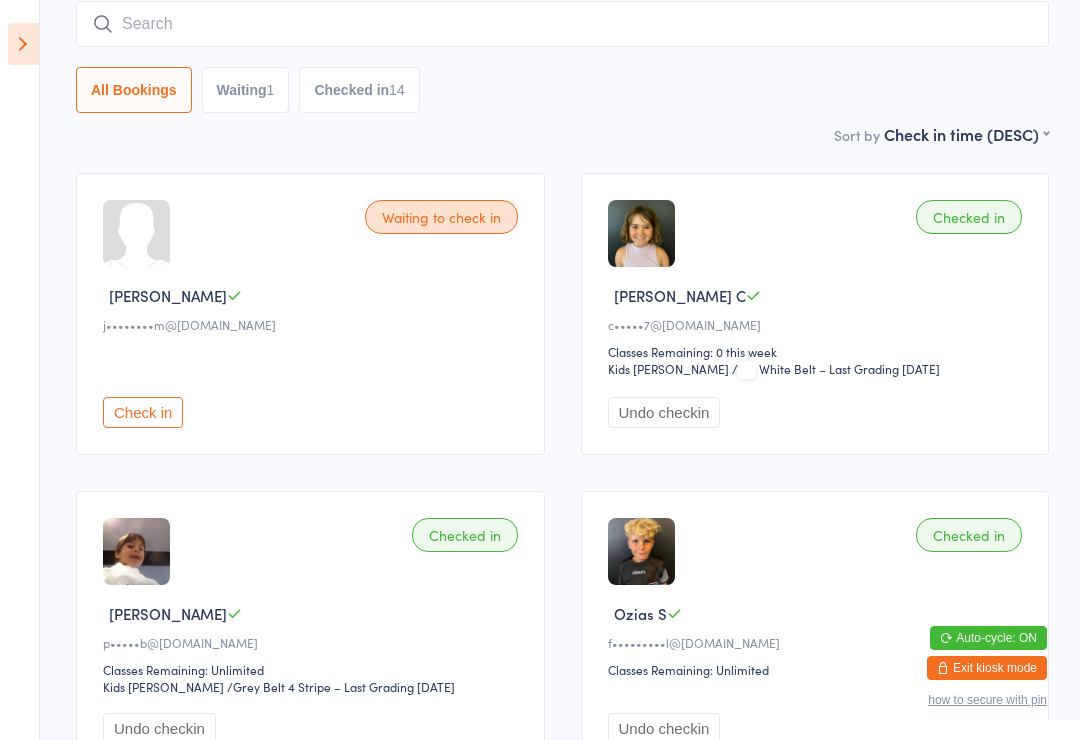 click at bounding box center (23, 44) 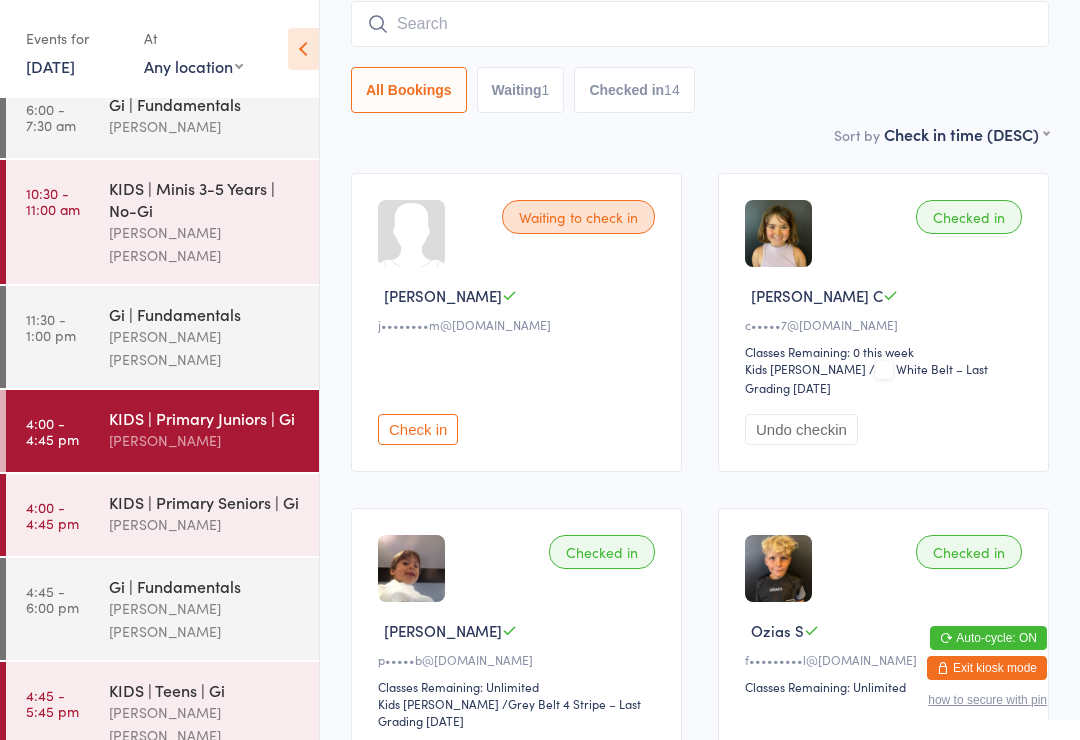 click at bounding box center (700, 24) 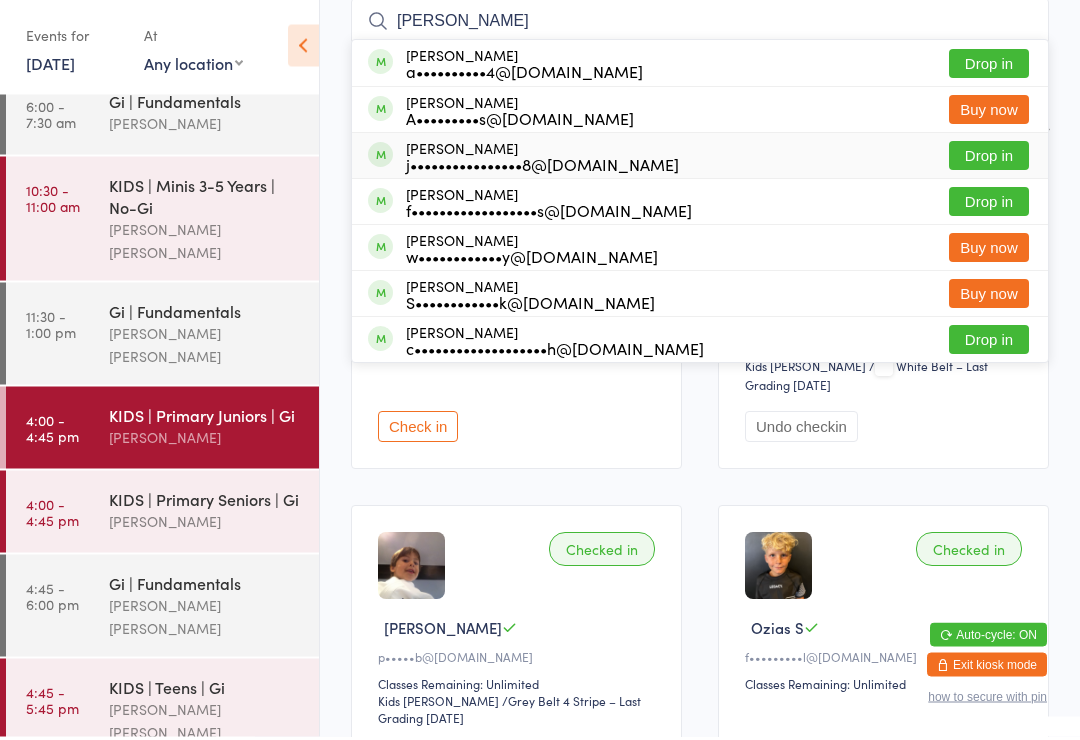 type on "[PERSON_NAME]" 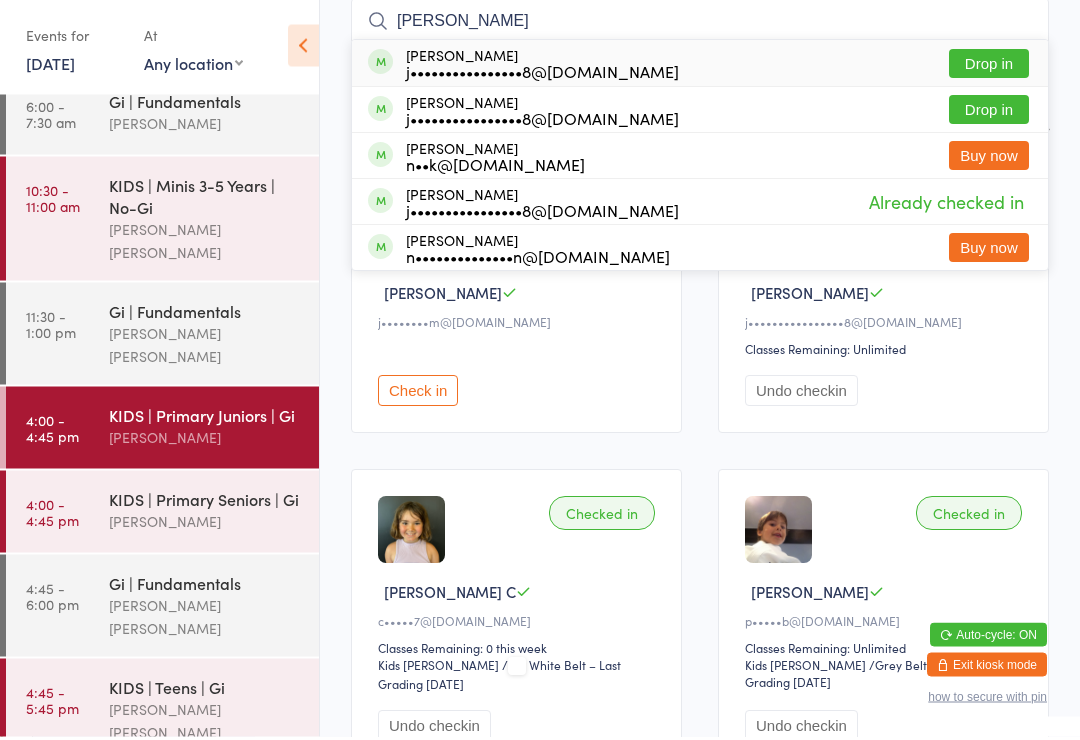 type on "[PERSON_NAME]" 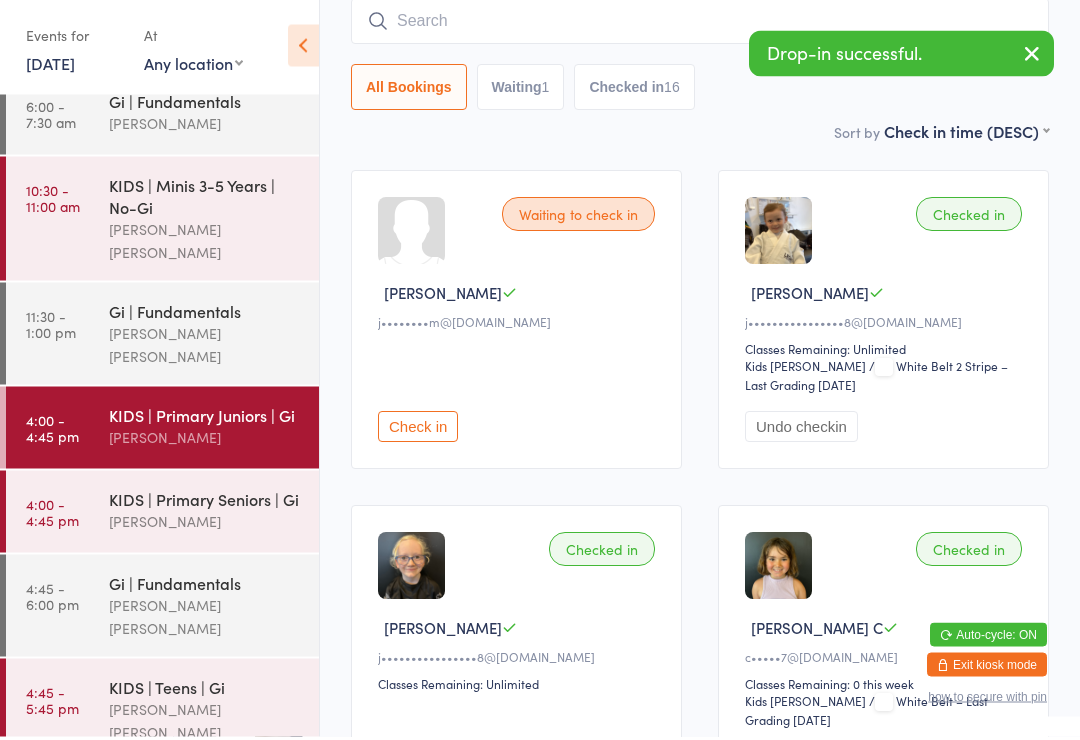 scroll, scrollTop: 181, scrollLeft: 0, axis: vertical 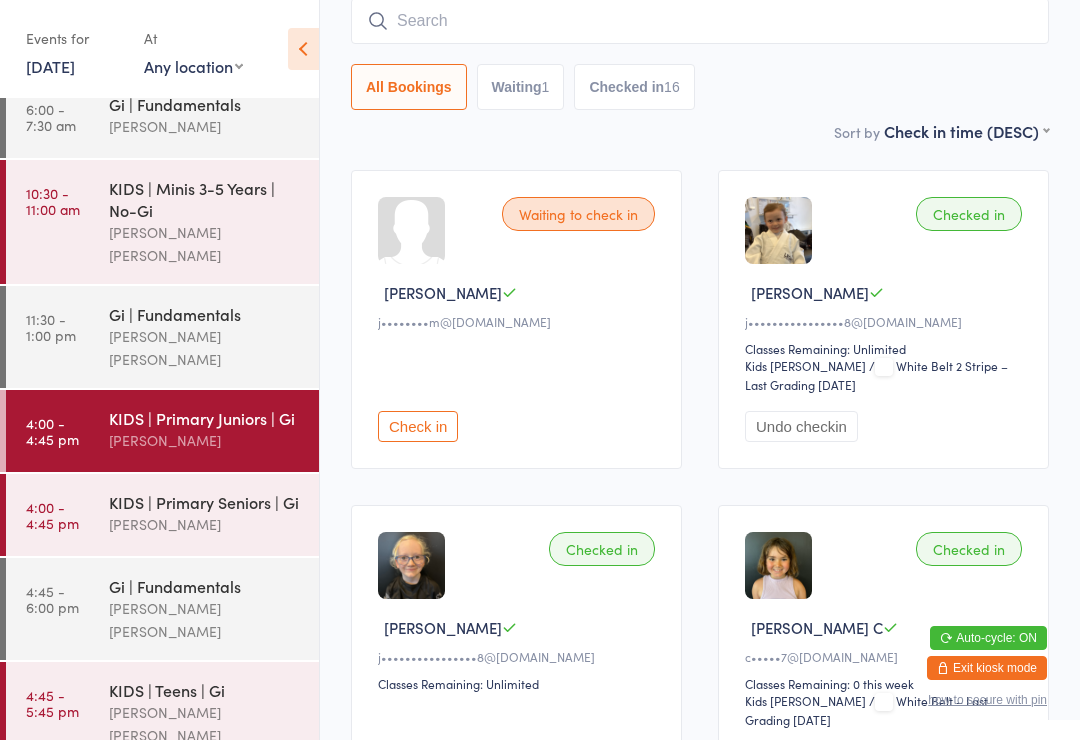 click on "4:00 - 4:45 pm" at bounding box center [52, 515] 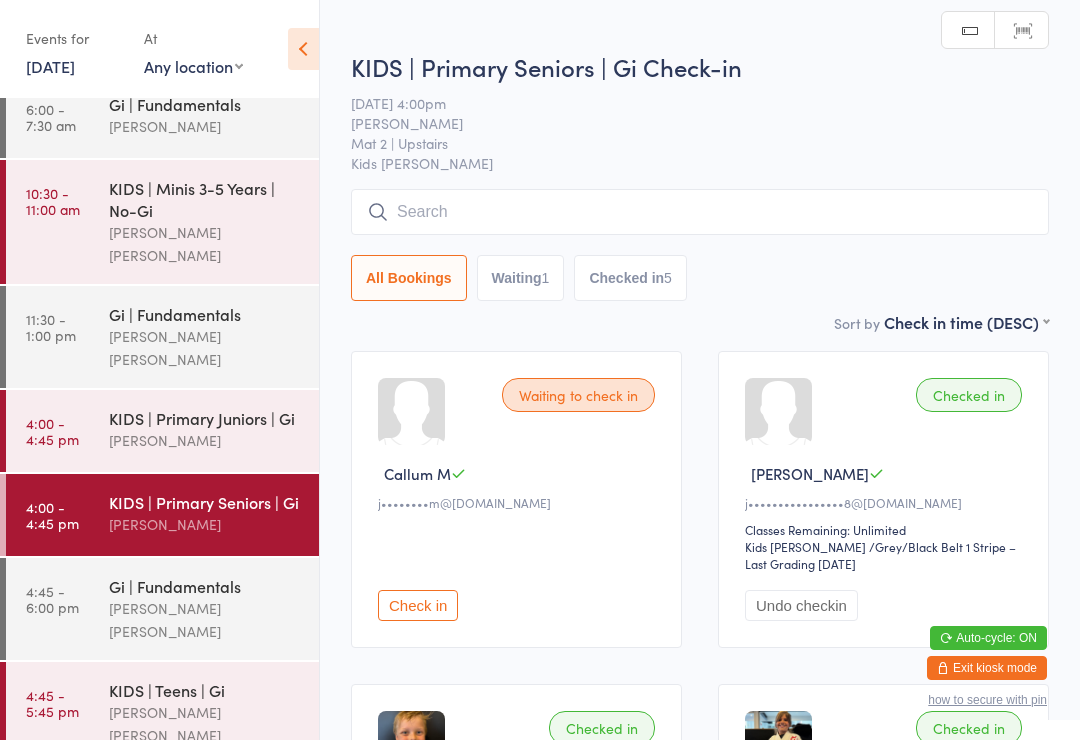 click on "KIDS | Teens | Gi" at bounding box center (205, 690) 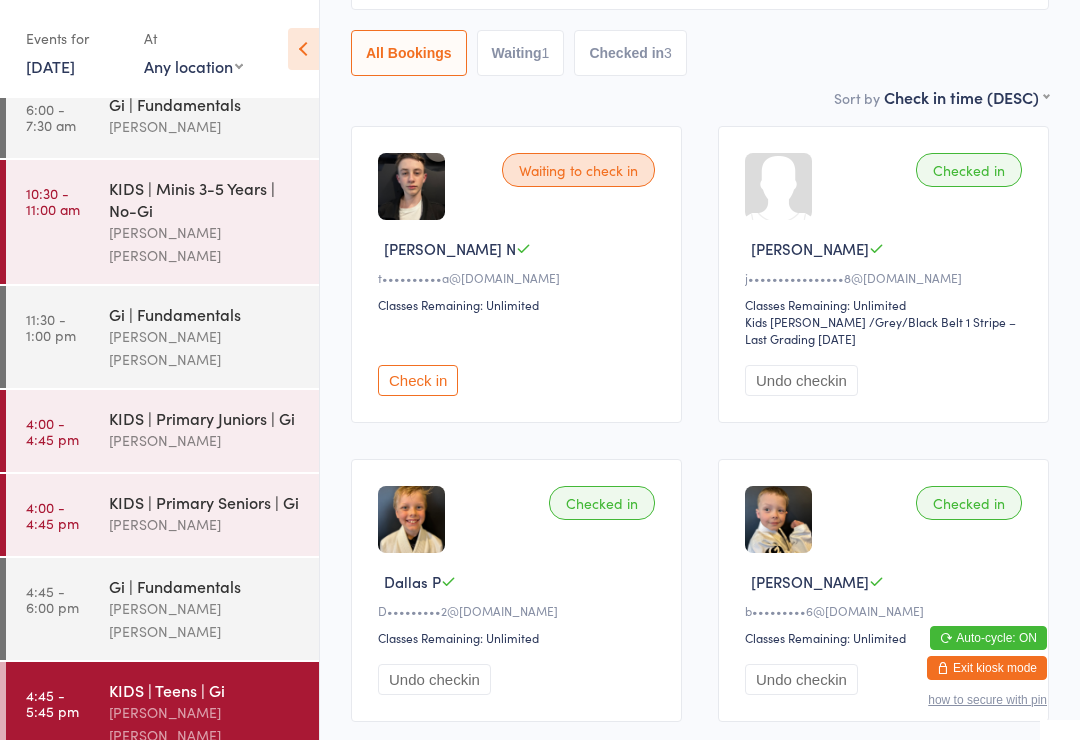 scroll, scrollTop: 0, scrollLeft: 0, axis: both 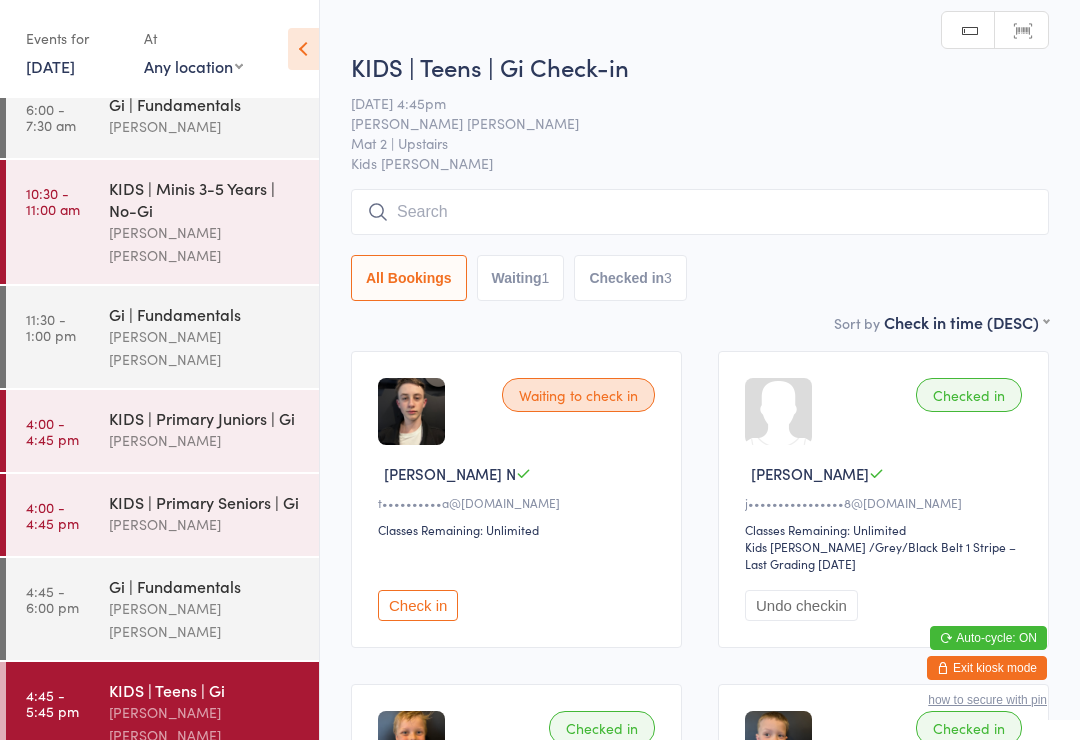 click at bounding box center [700, 212] 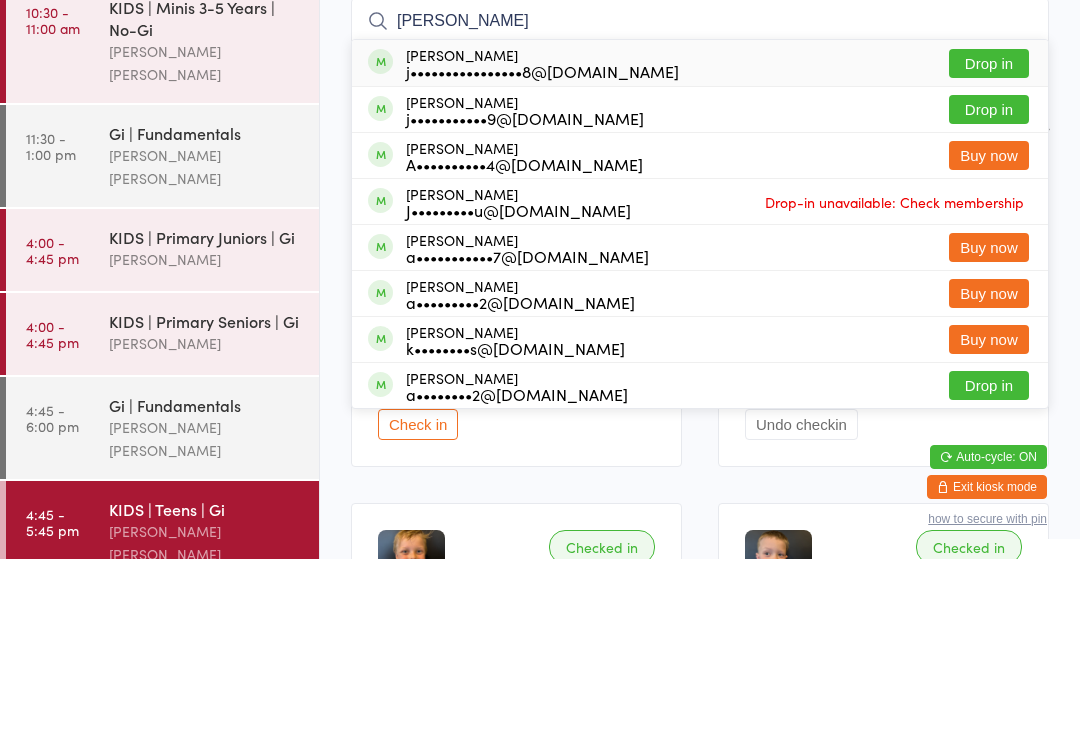 type on "[PERSON_NAME]" 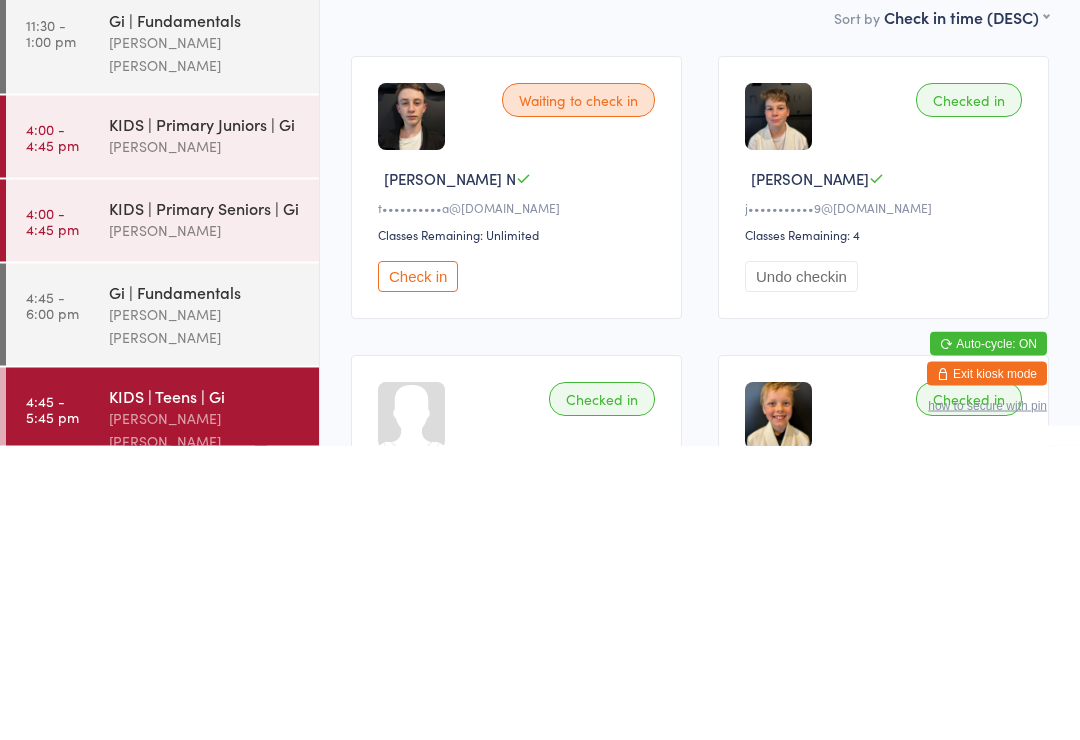 click on "Undo checkin" at bounding box center (801, 571) 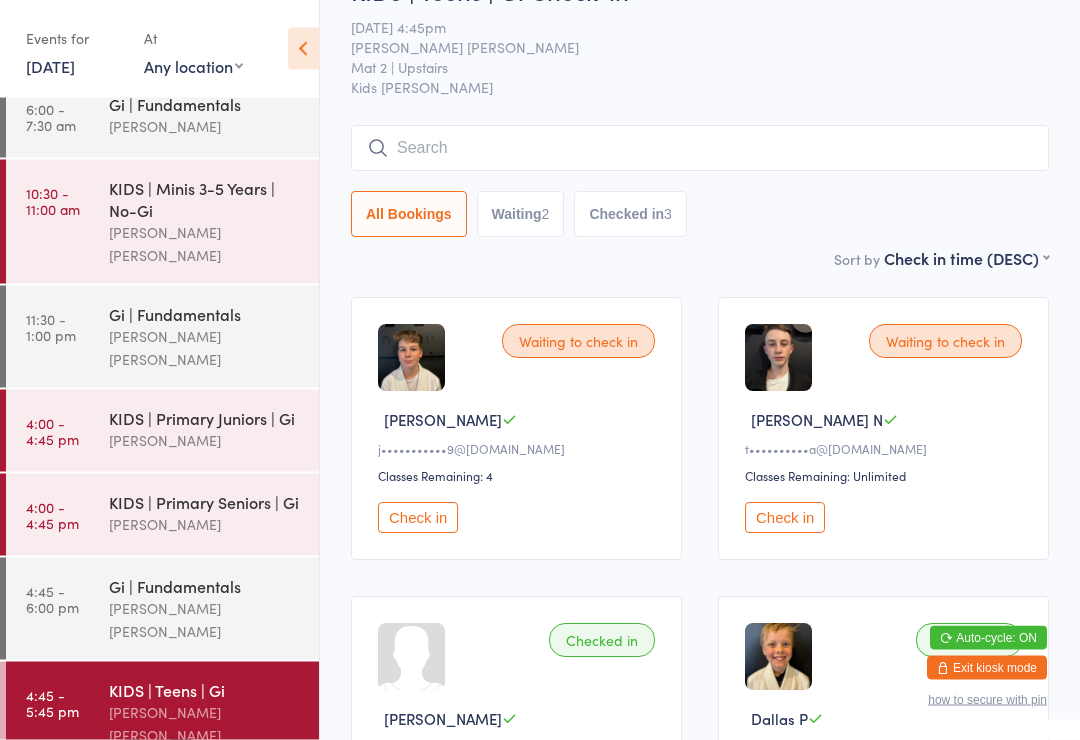 scroll, scrollTop: 22, scrollLeft: 0, axis: vertical 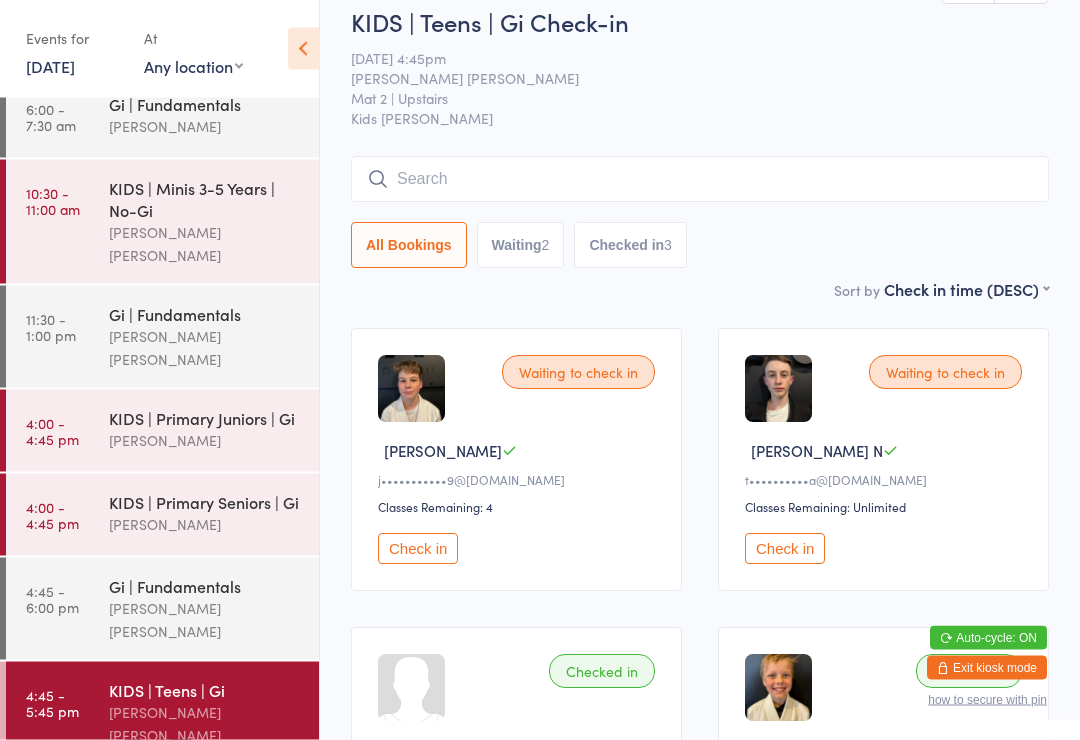 click at bounding box center [700, 180] 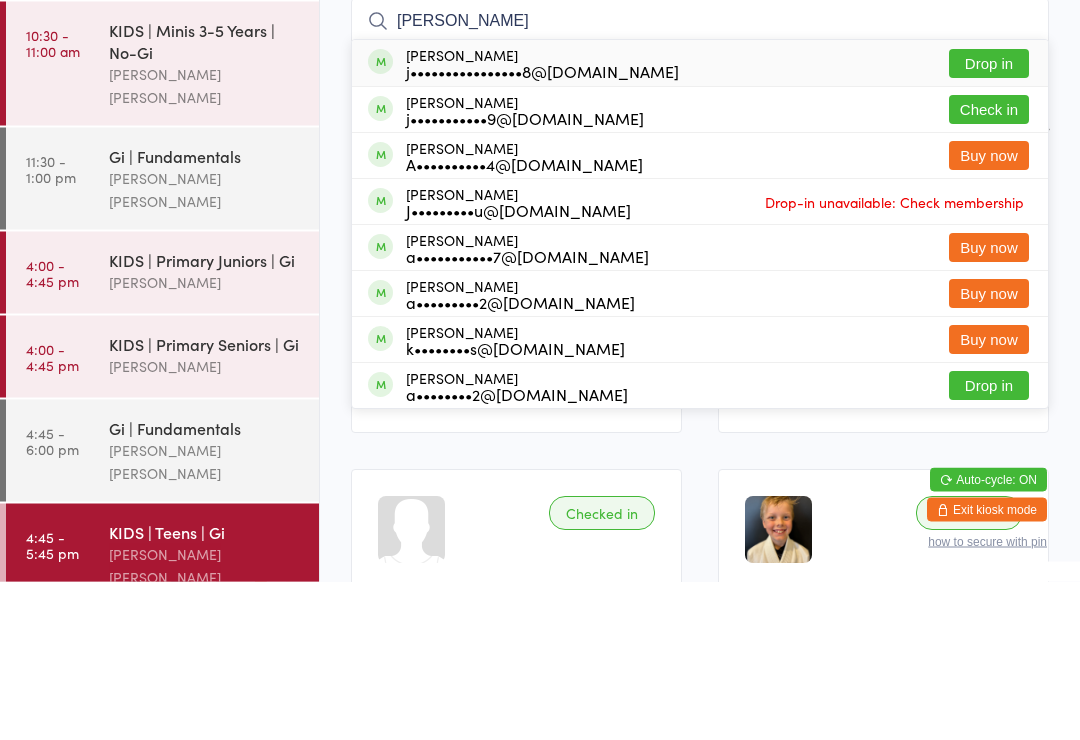 type on "[PERSON_NAME]" 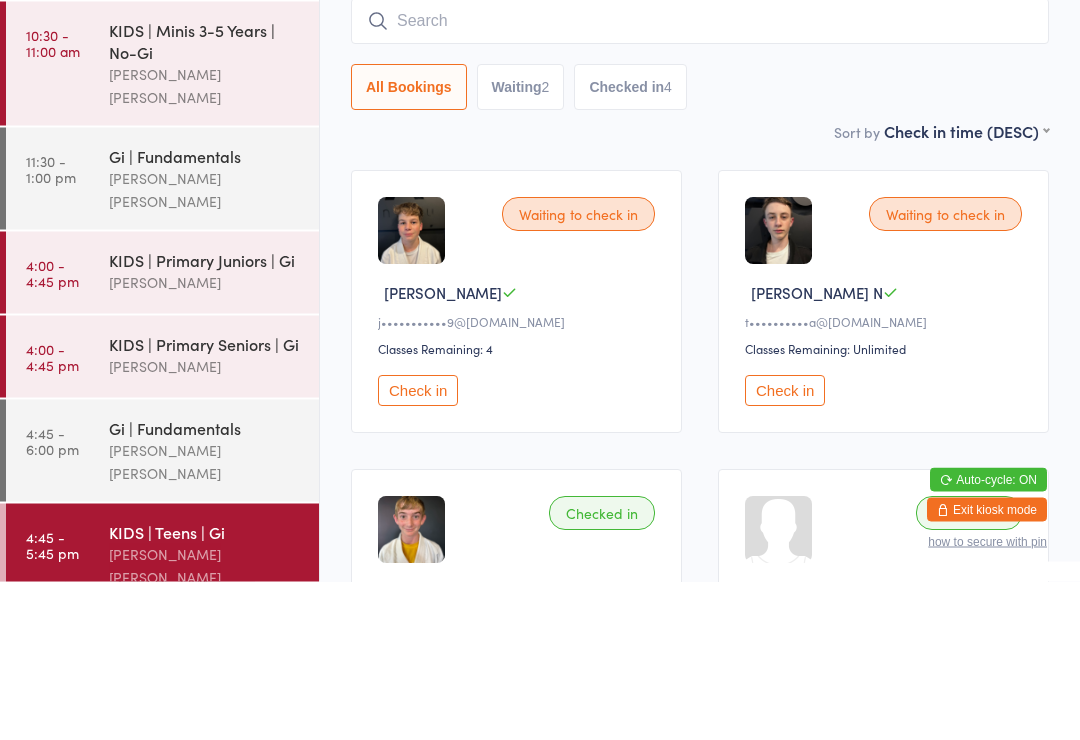 scroll, scrollTop: 0, scrollLeft: 0, axis: both 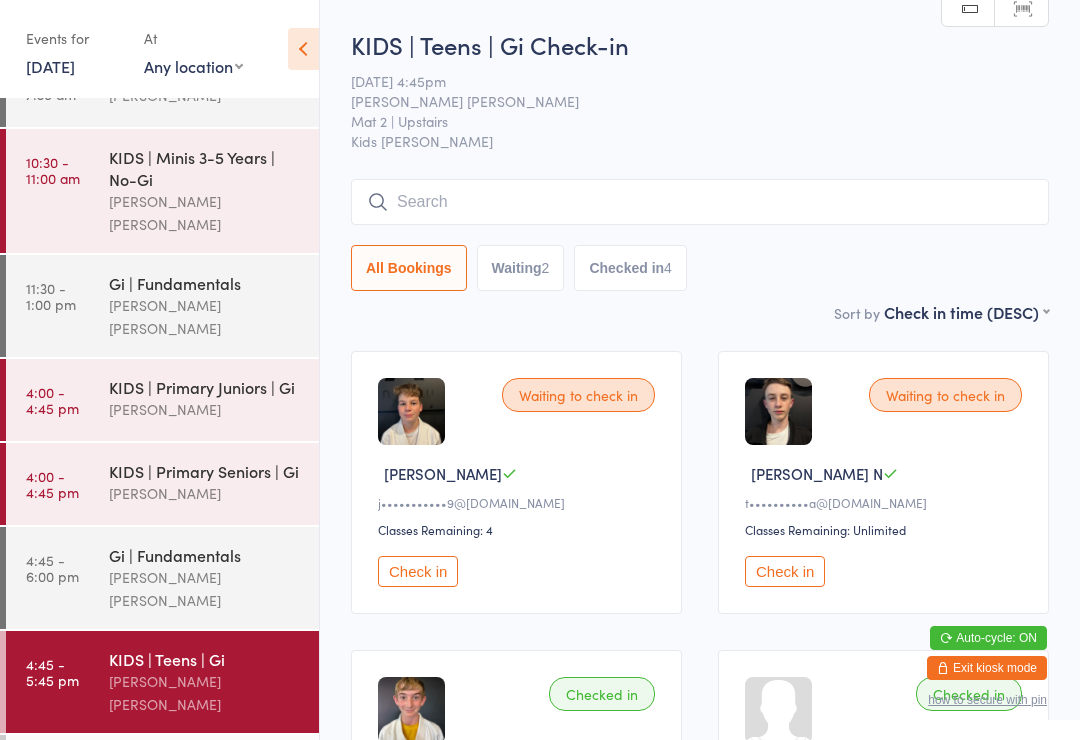 click on "Mat 2 | Upstairs" at bounding box center [684, 121] 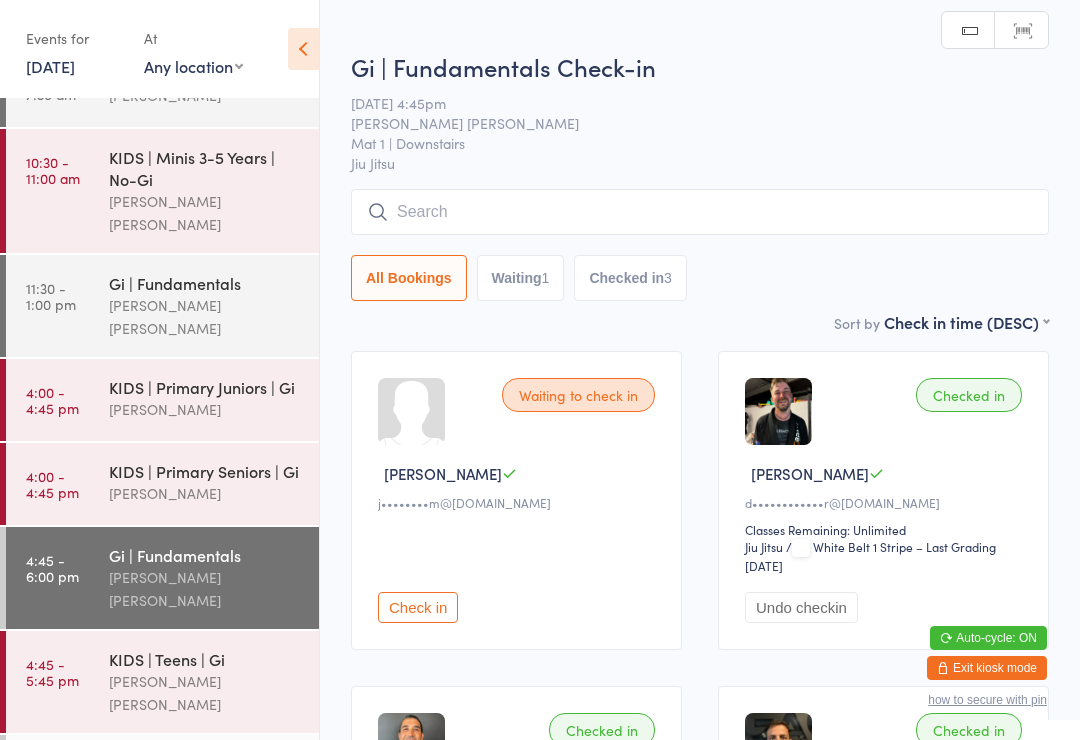 click at bounding box center [700, 212] 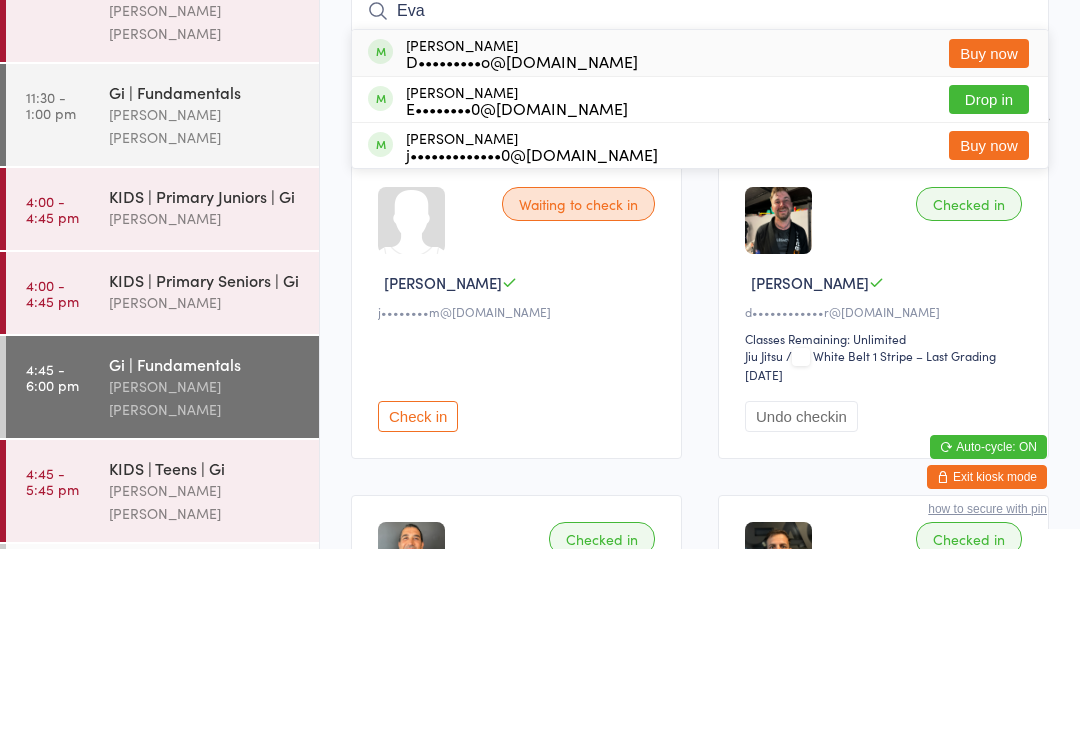 type on "Eva" 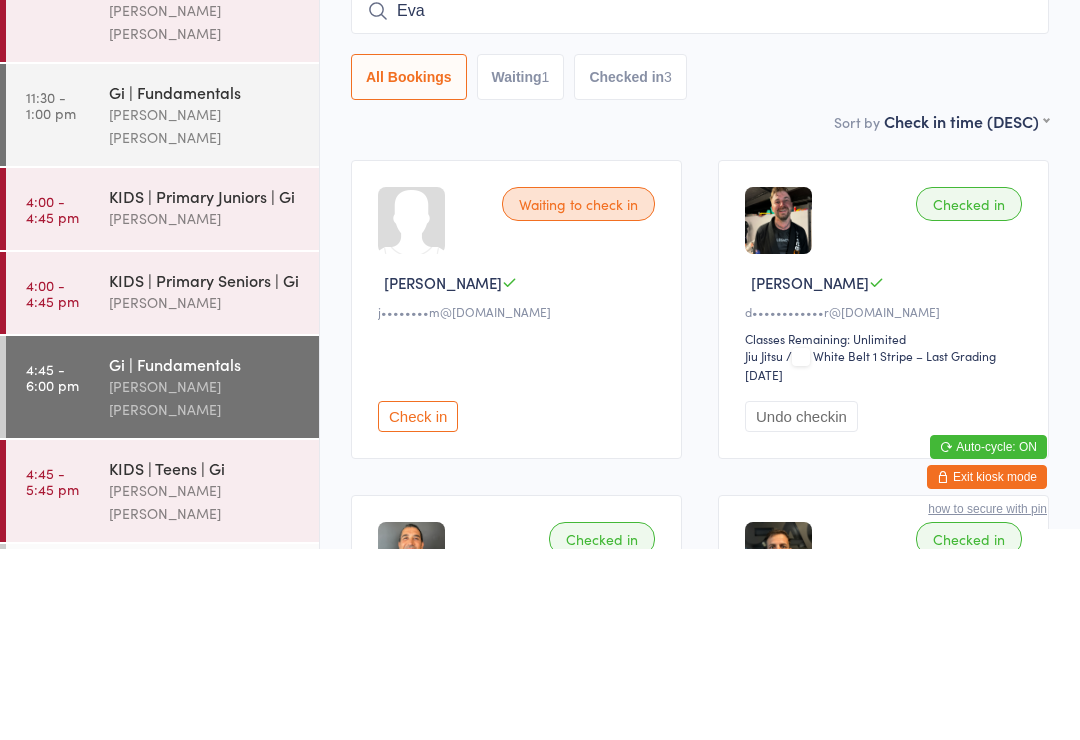 type 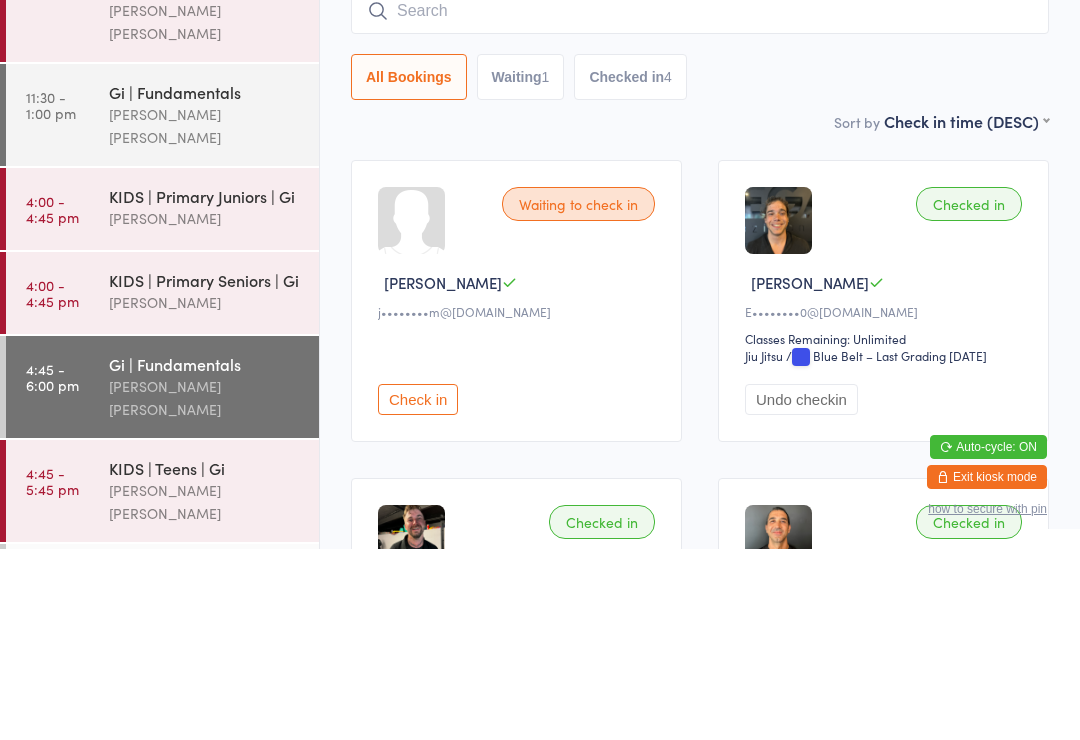 scroll, scrollTop: 22, scrollLeft: 0, axis: vertical 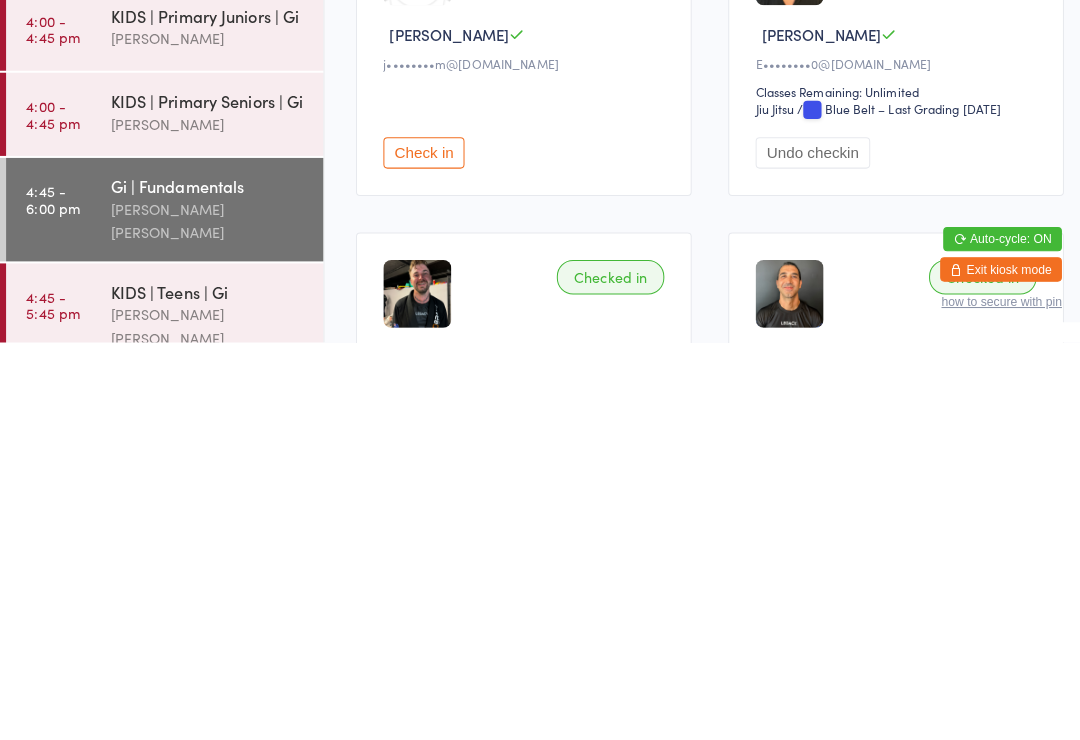 click on "KIDS | Teens | Gi" at bounding box center (205, 690) 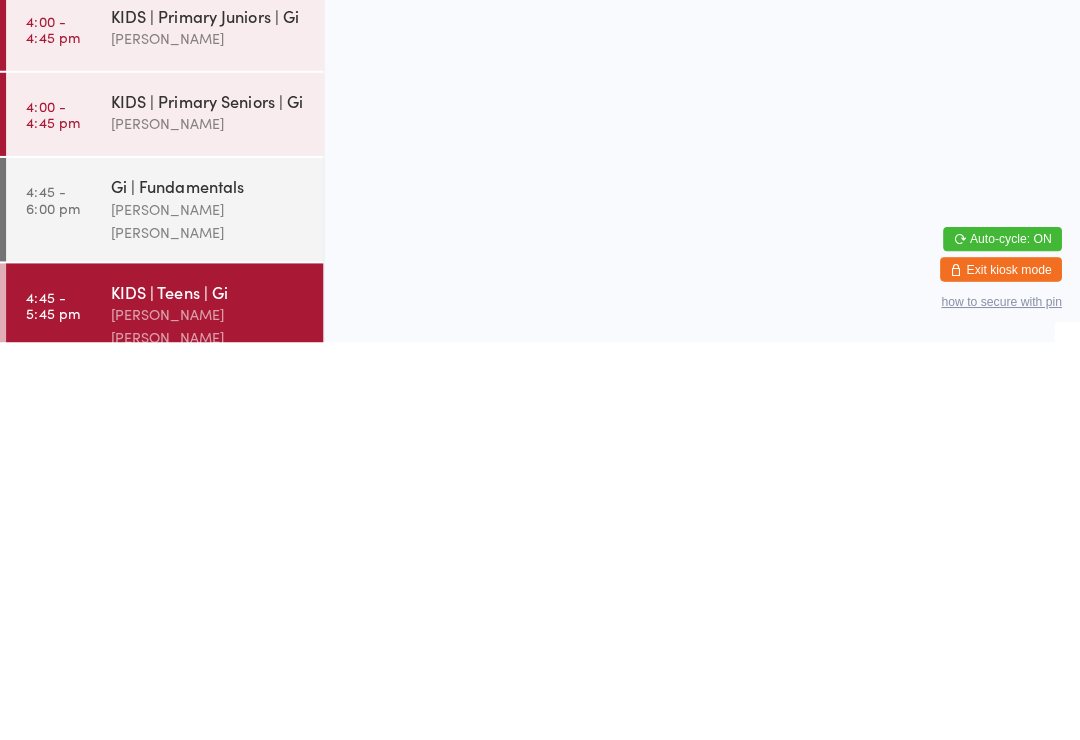 scroll, scrollTop: 0, scrollLeft: 0, axis: both 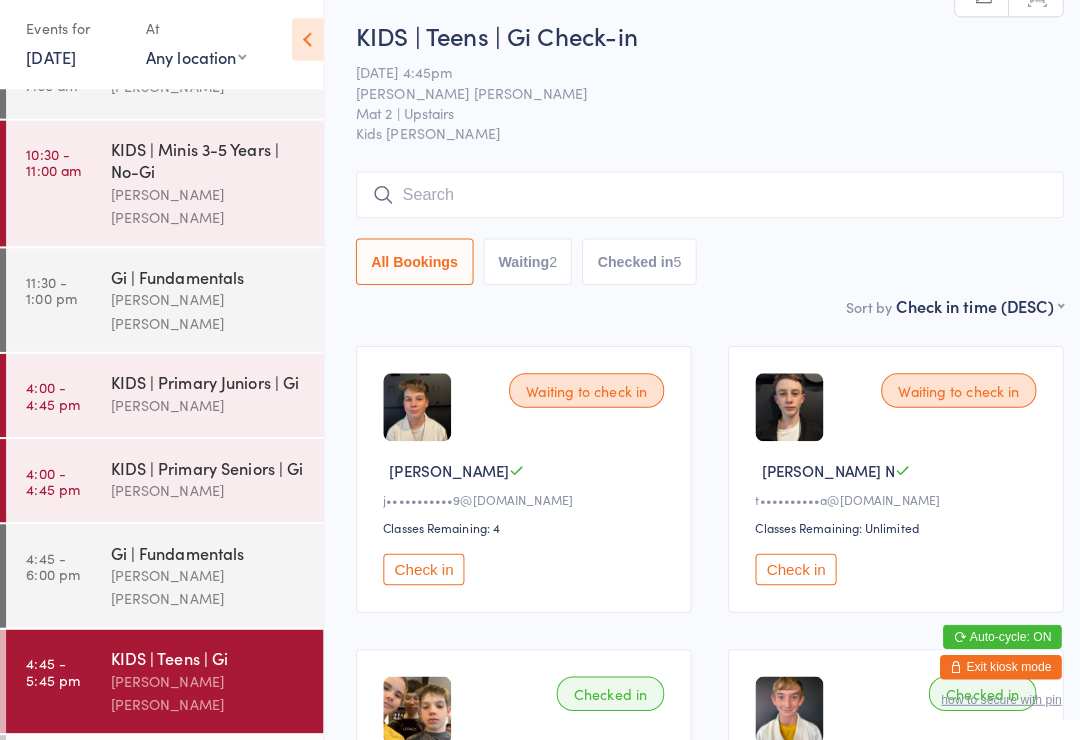 click at bounding box center [700, 202] 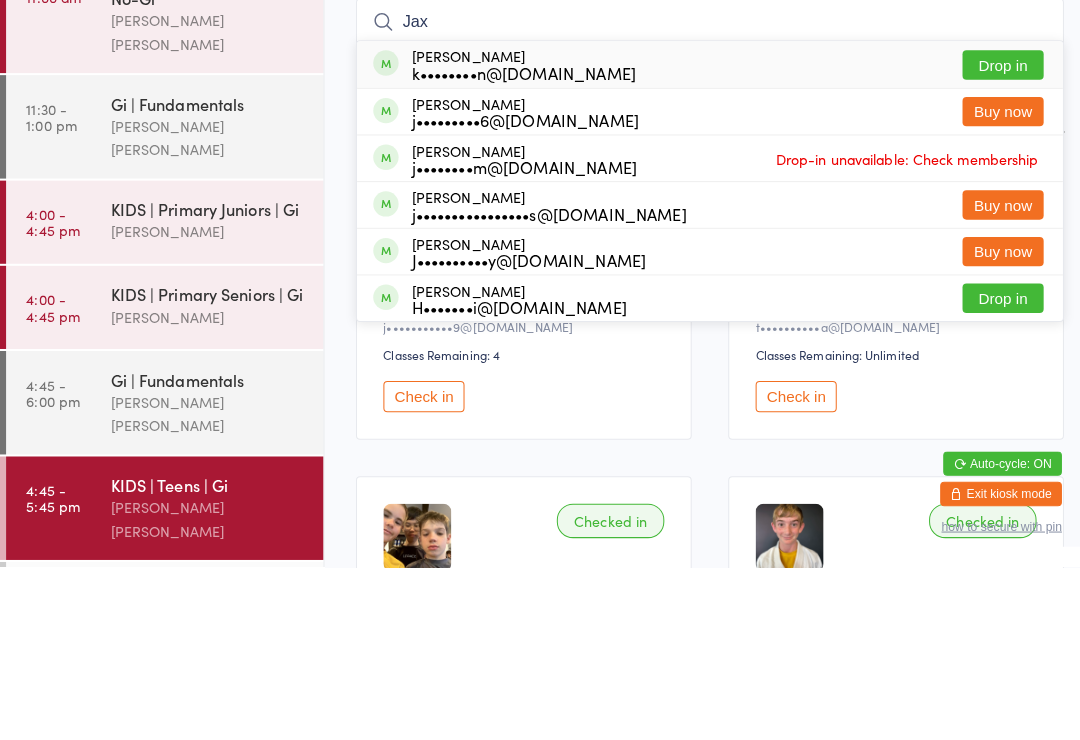type on "Jax" 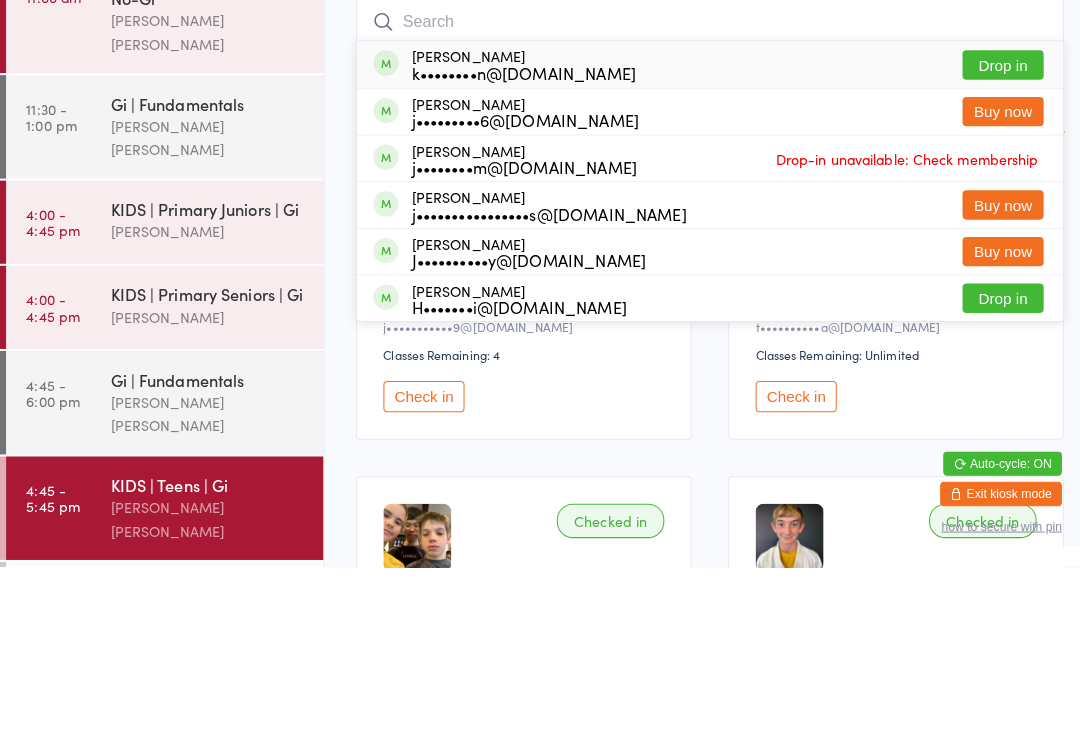 scroll, scrollTop: 171, scrollLeft: 0, axis: vertical 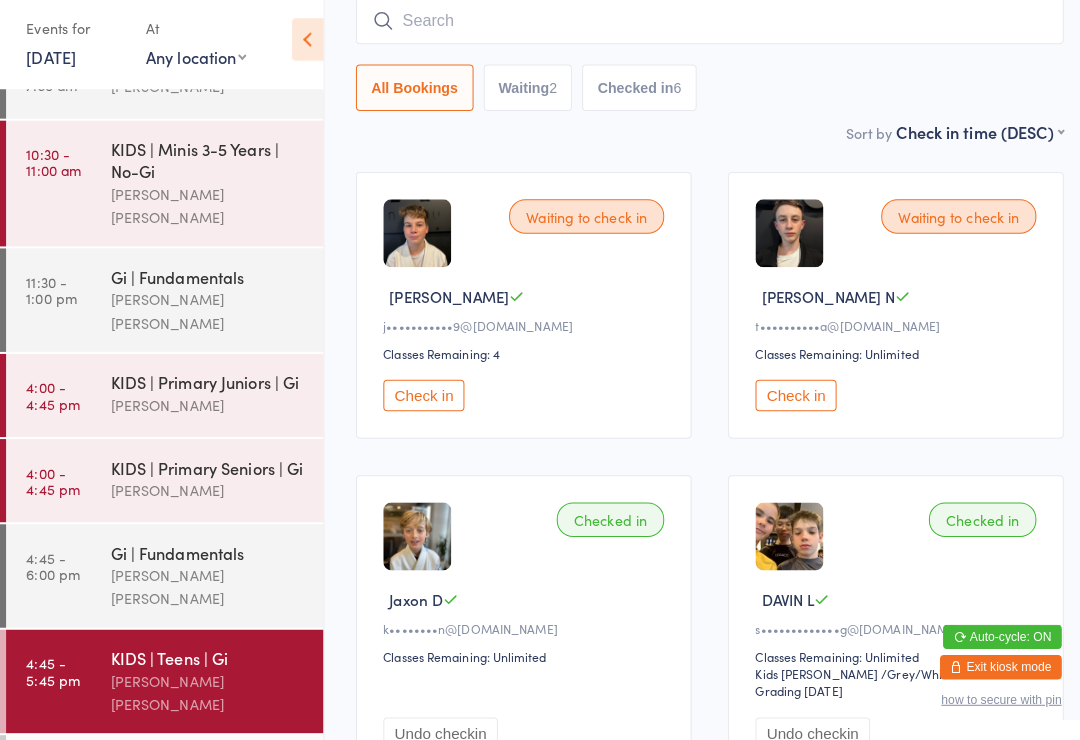 click at bounding box center [700, 31] 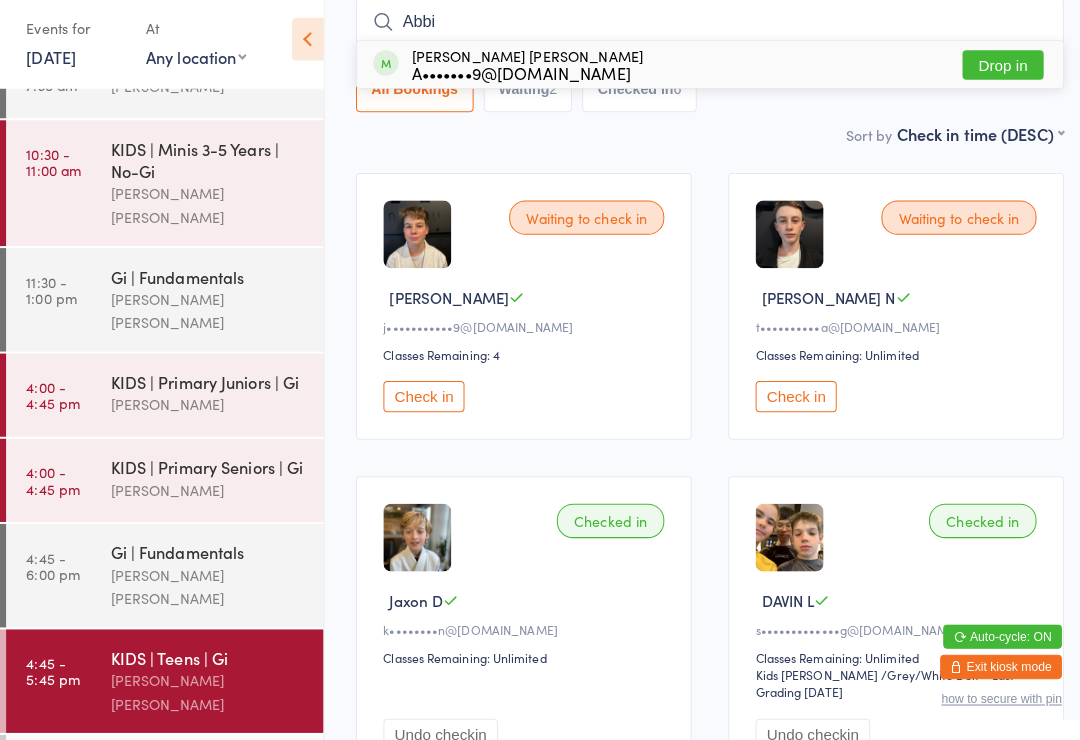 type on "Abbi" 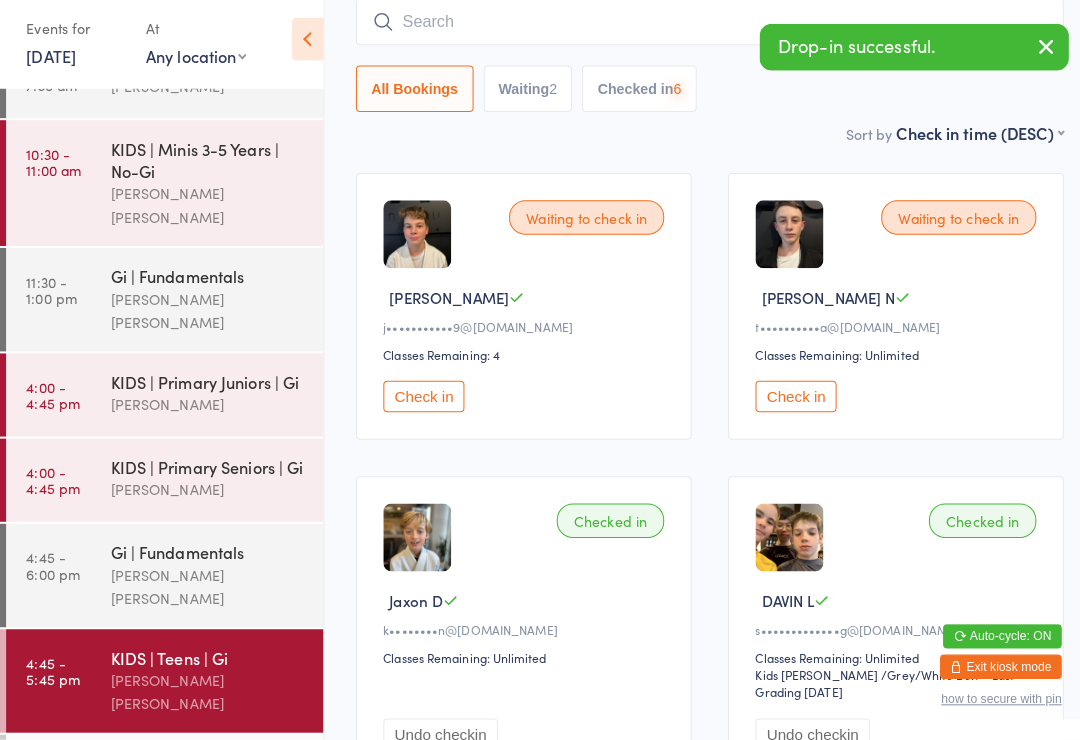 scroll, scrollTop: 171, scrollLeft: 0, axis: vertical 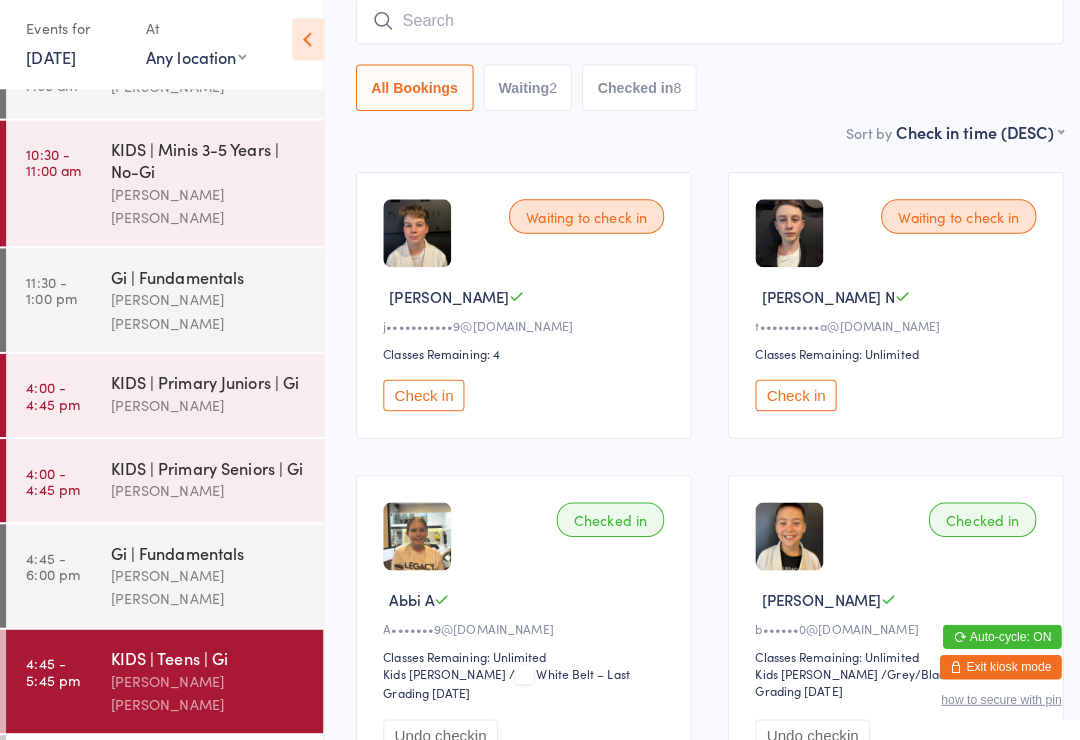 click at bounding box center [700, 31] 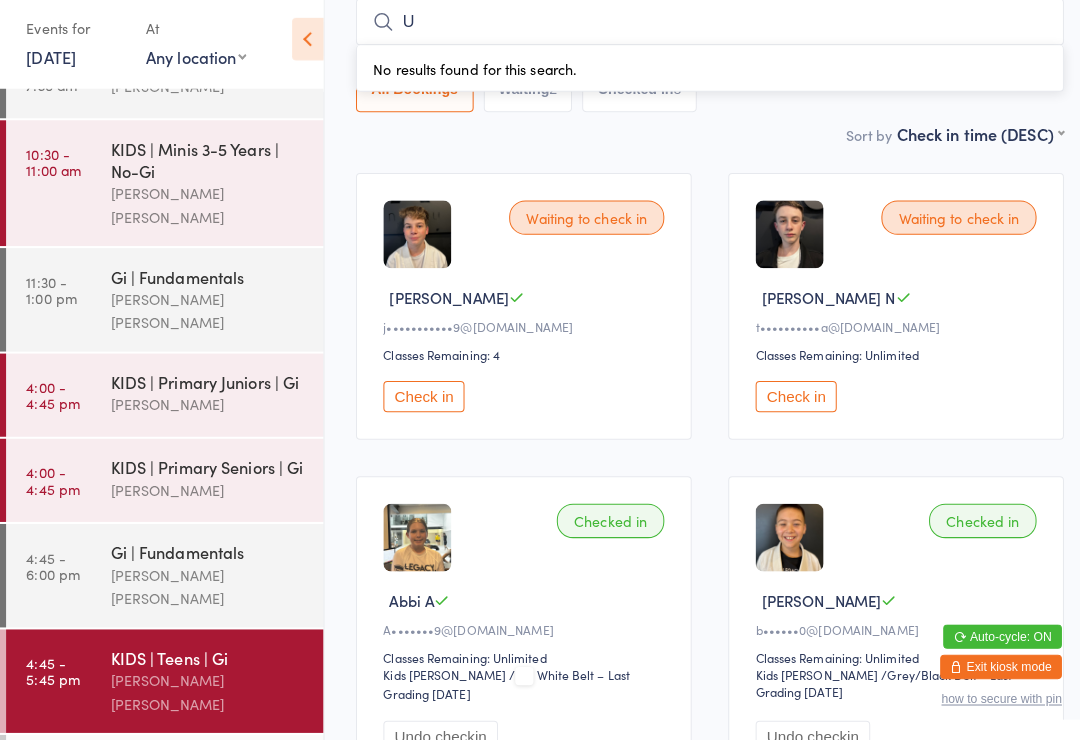 click on "Waiting to check in" at bounding box center [945, 225] 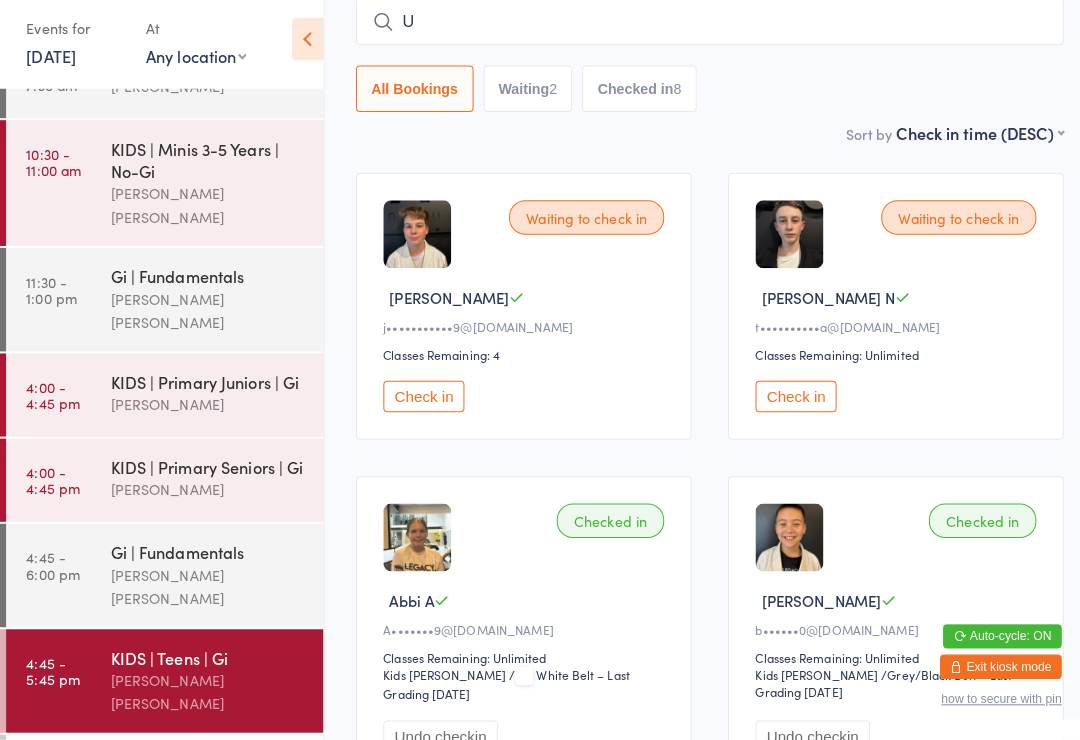 click on "U" at bounding box center [700, 32] 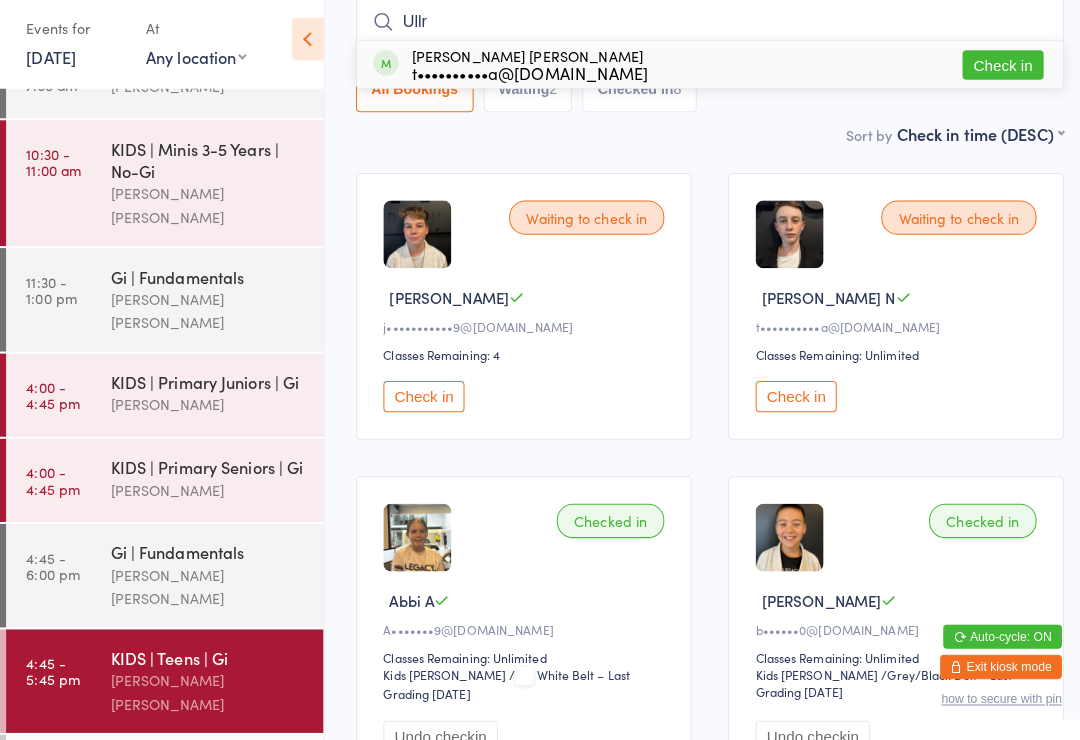 type on "Ullr" 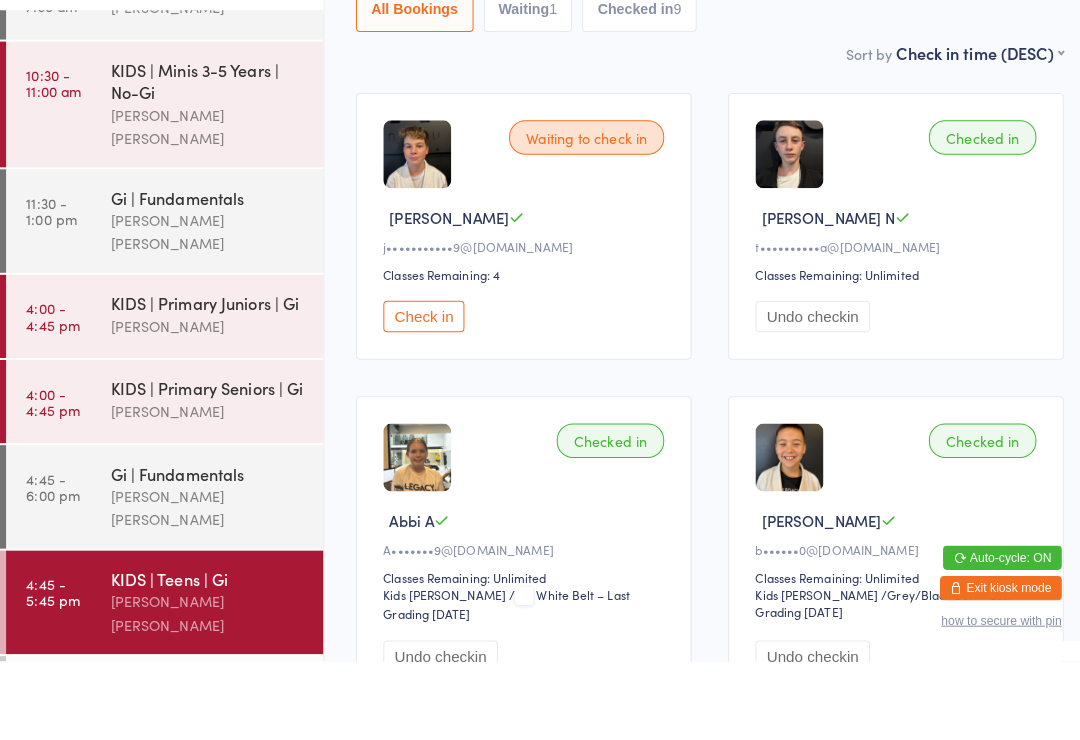scroll, scrollTop: 337, scrollLeft: 0, axis: vertical 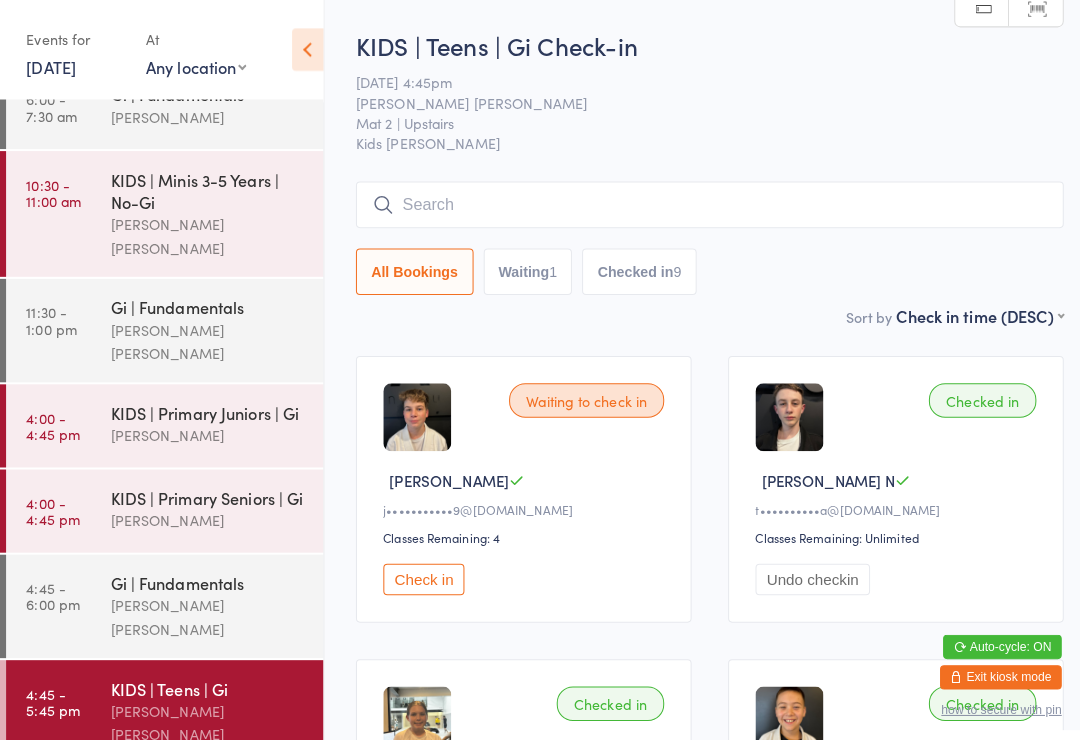 click on "[PERSON_NAME]" at bounding box center [205, 513] 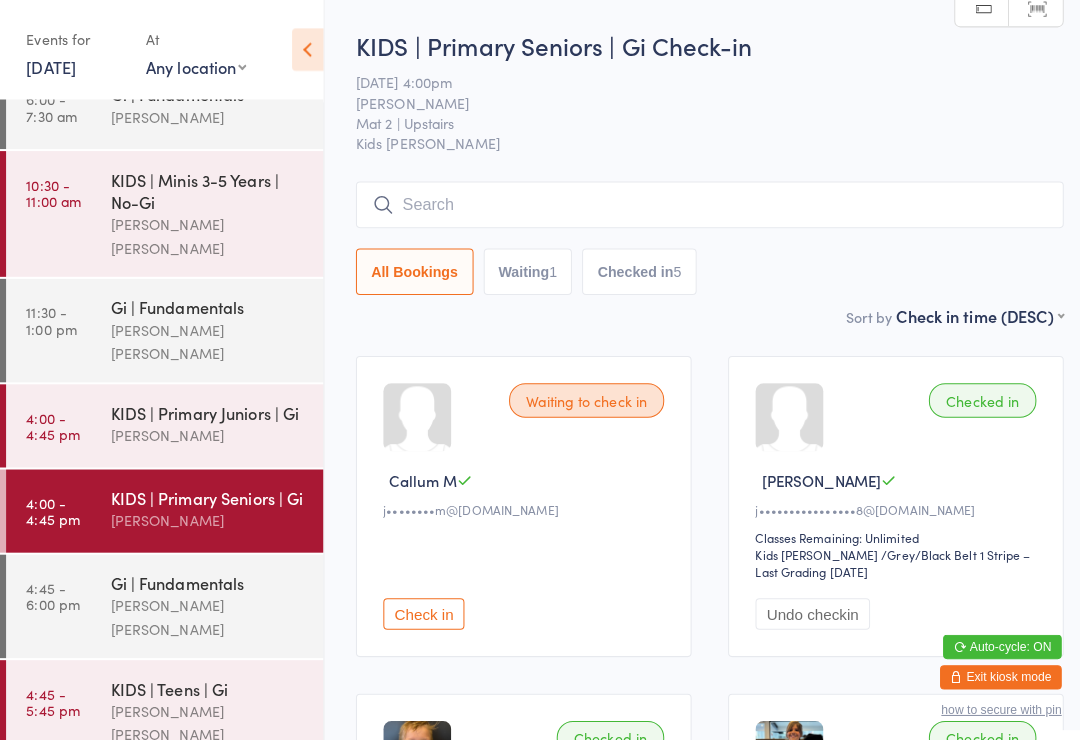 click on "[PERSON_NAME] [PERSON_NAME]" at bounding box center [205, 713] 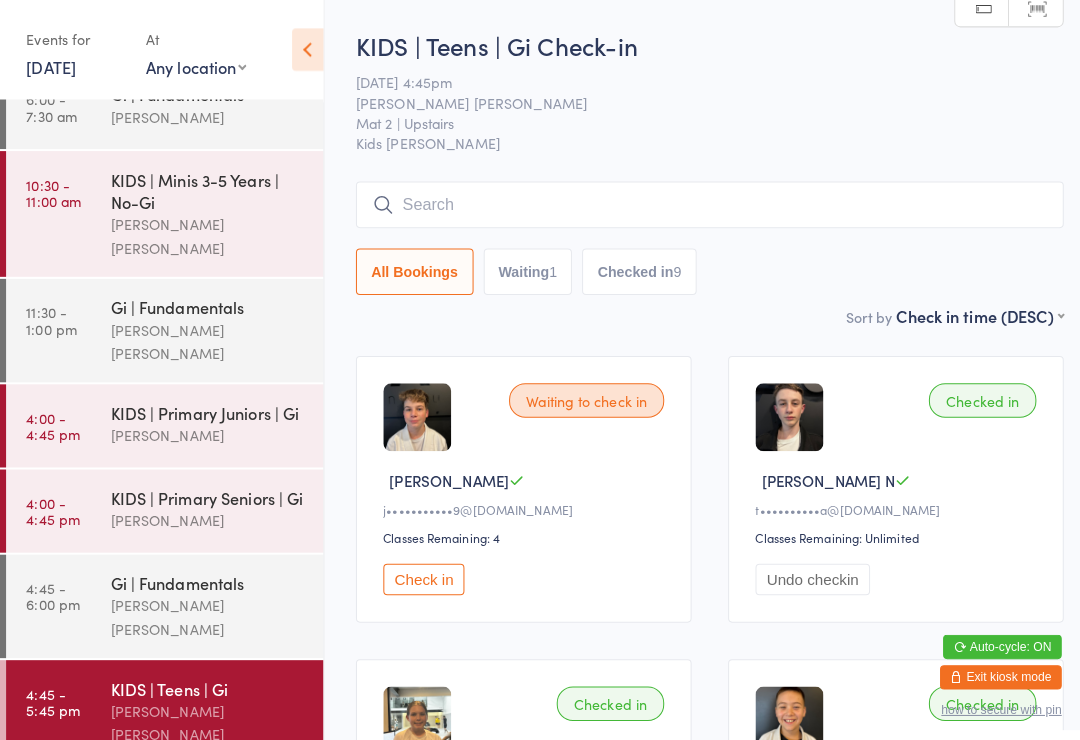 click on "4:00 - 4:45 pm KIDS | Primary Seniors | [PERSON_NAME]" at bounding box center (162, 504) 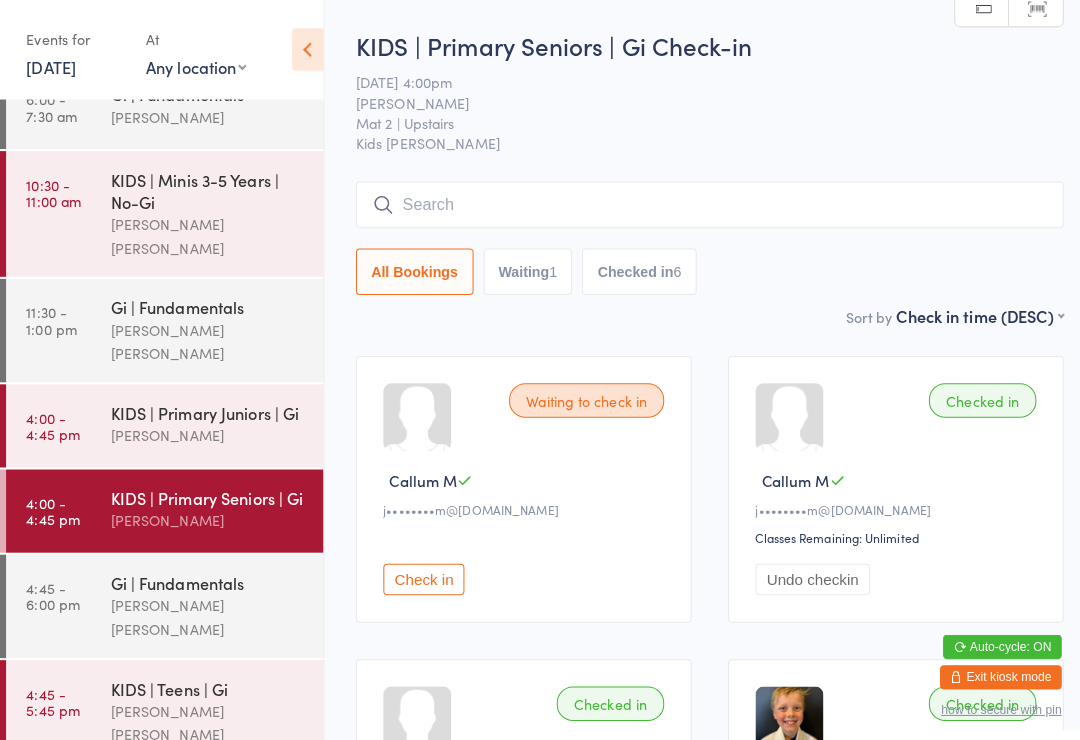 click at bounding box center (700, 202) 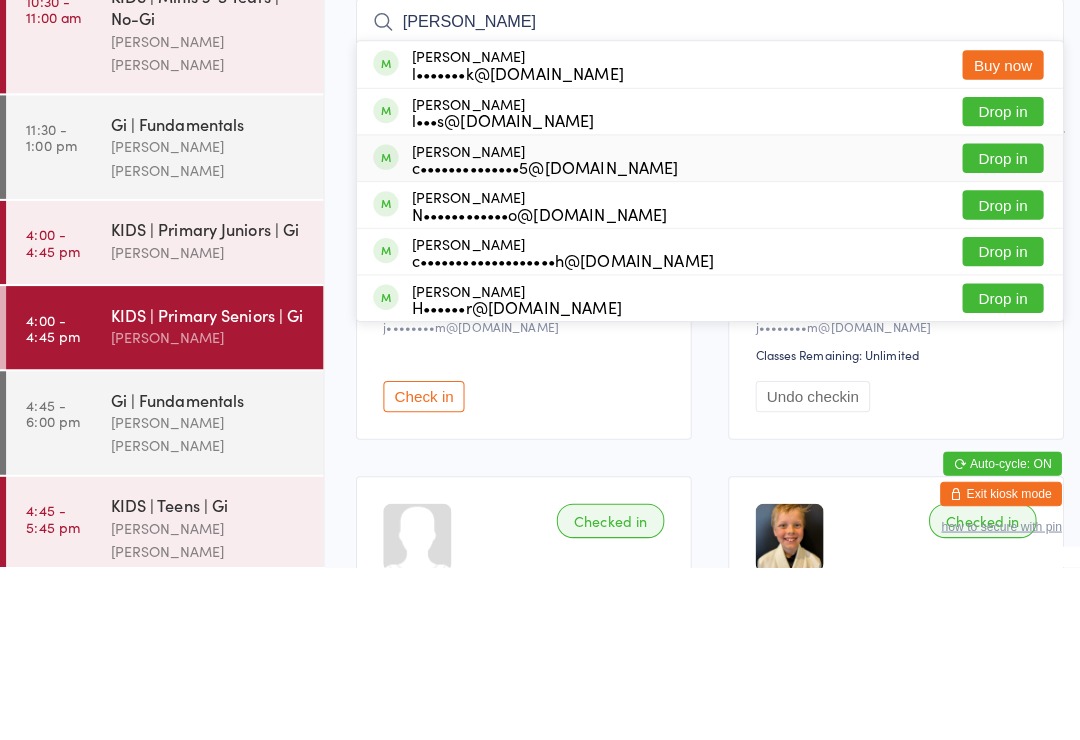 type on "[PERSON_NAME]" 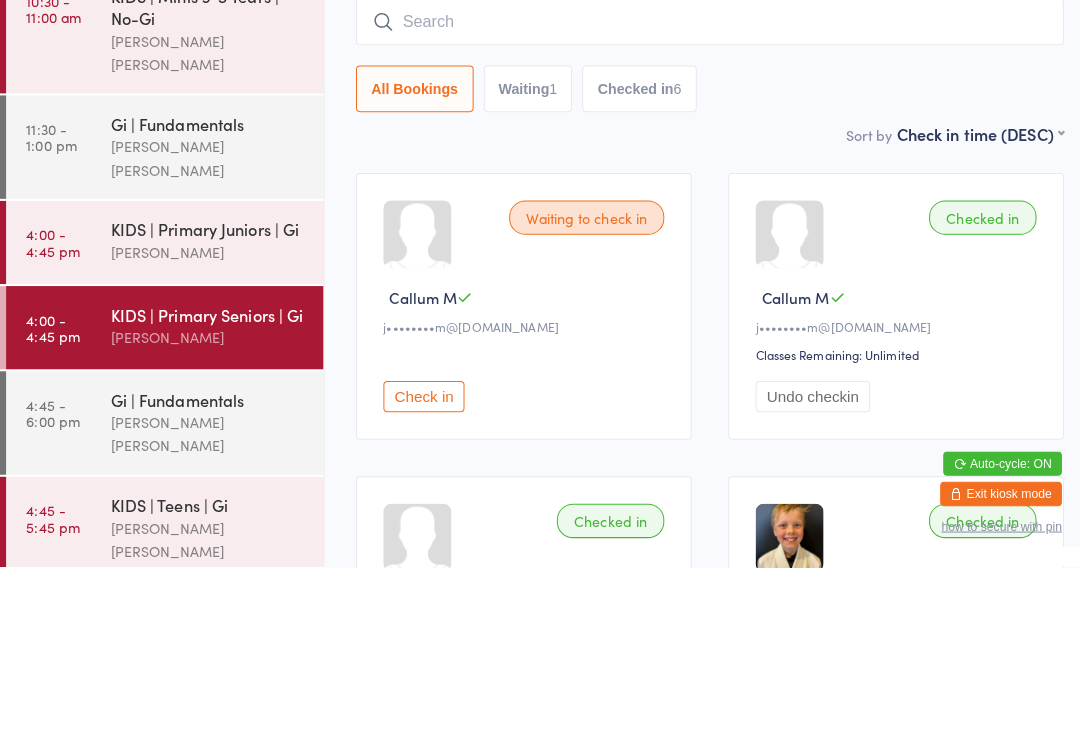 scroll, scrollTop: 171, scrollLeft: 0, axis: vertical 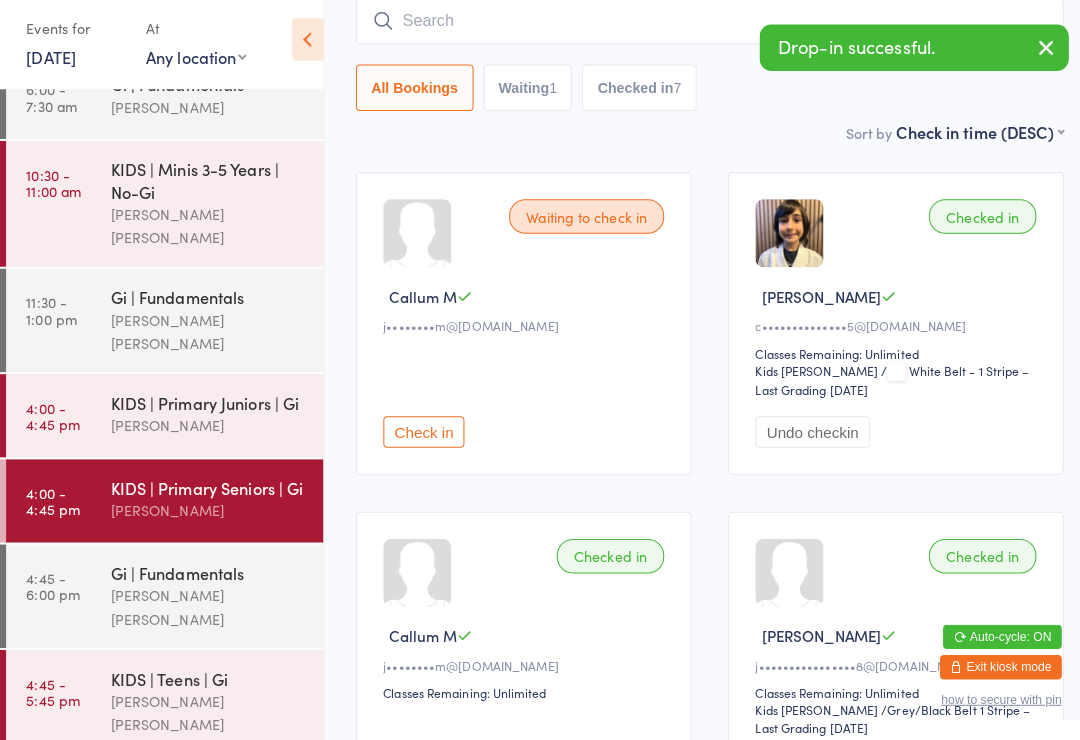 click on "Checked in" at bounding box center (969, 224) 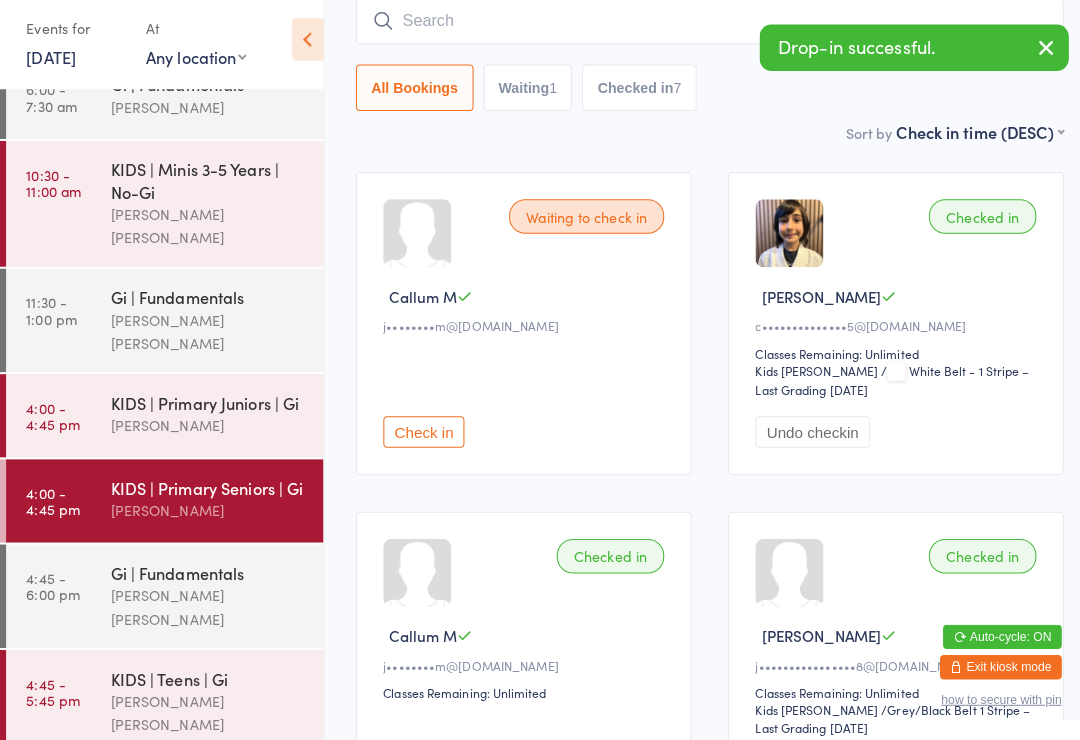 click on "Checked in" at bounding box center (969, 224) 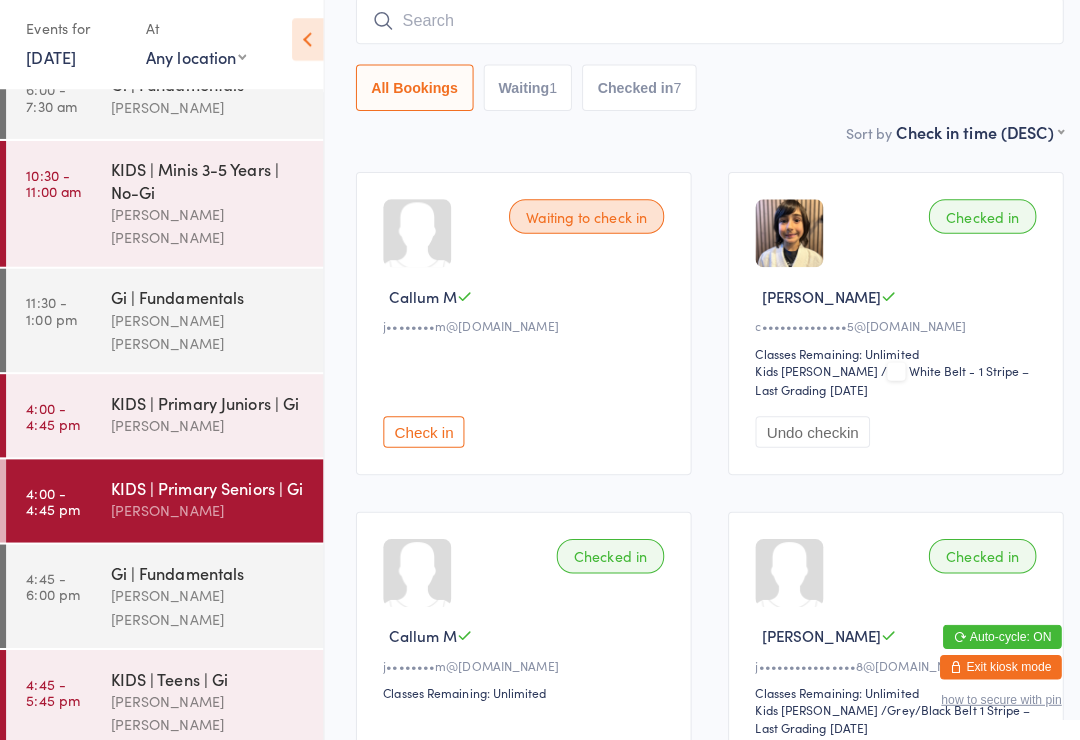 click on "Gi | Fundamentals" at bounding box center [205, 575] 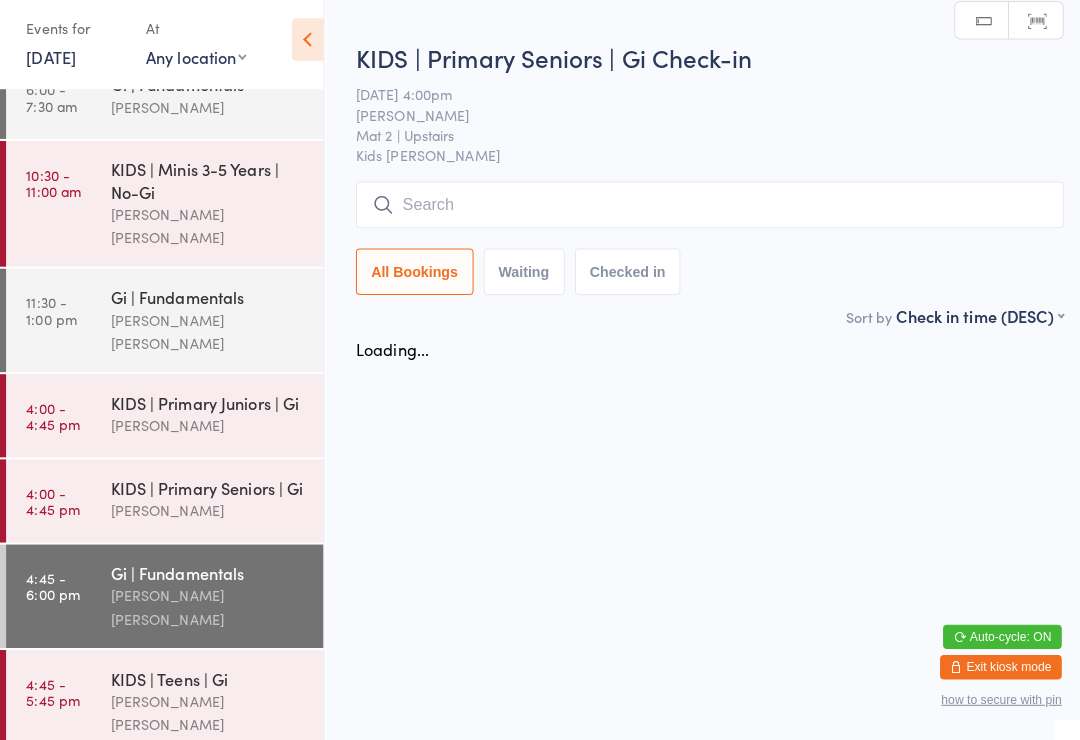scroll, scrollTop: 0, scrollLeft: 0, axis: both 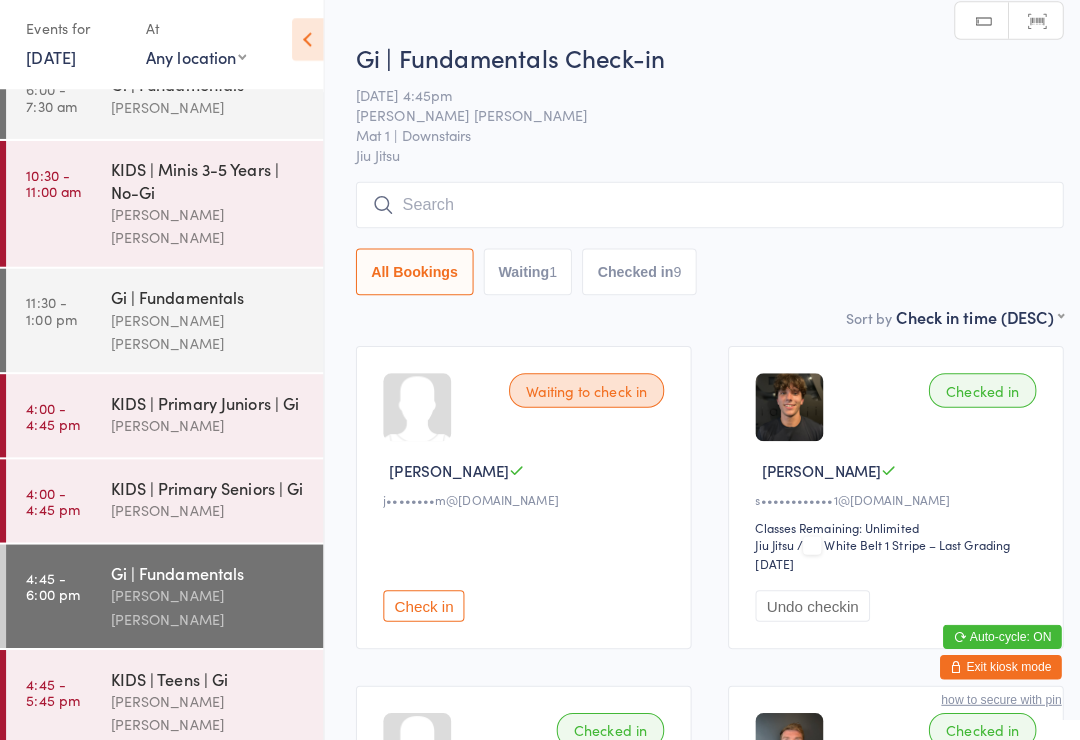 click at bounding box center (700, 212) 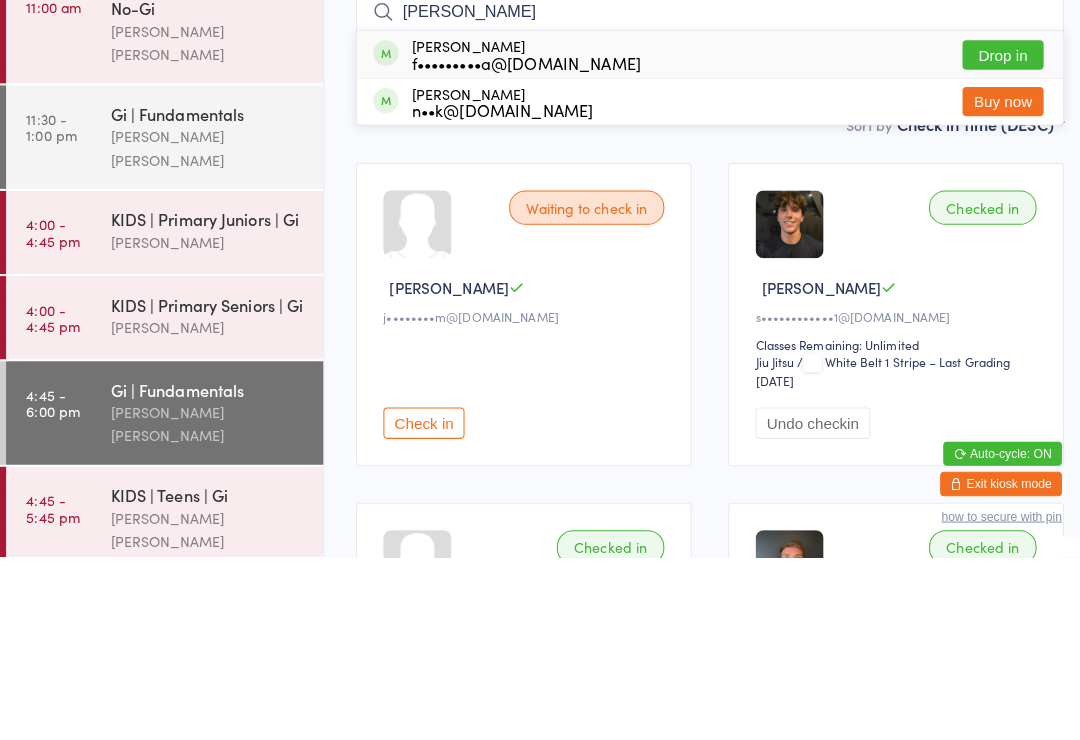 type on "[PERSON_NAME]" 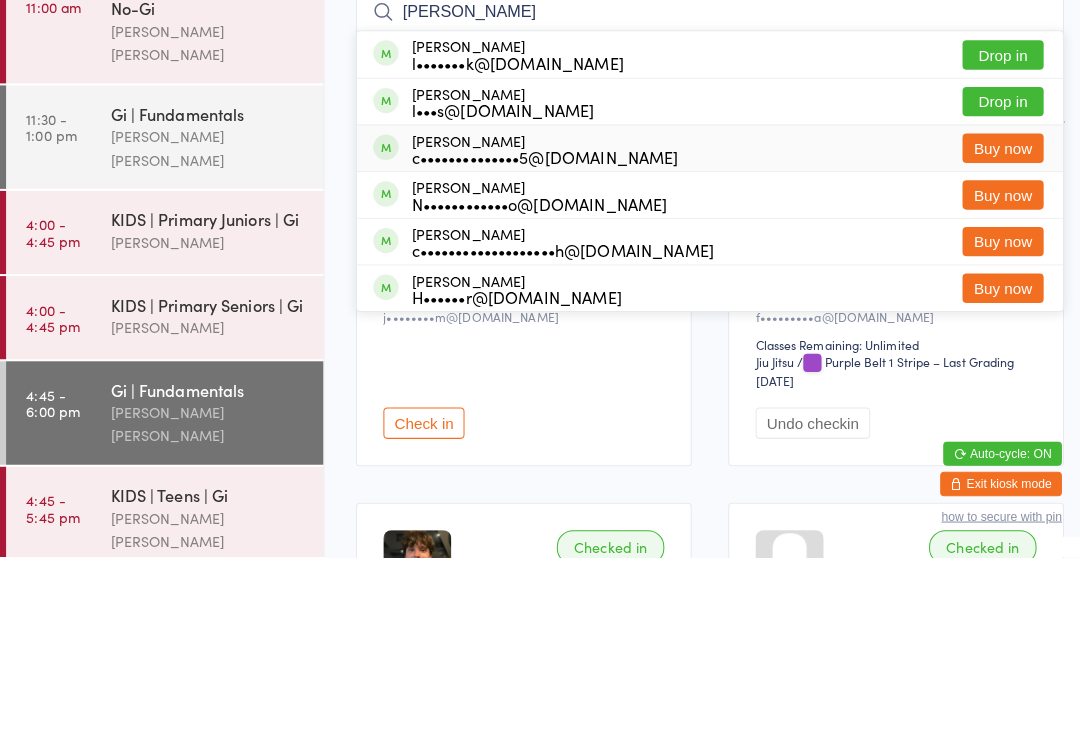 type on "[PERSON_NAME]" 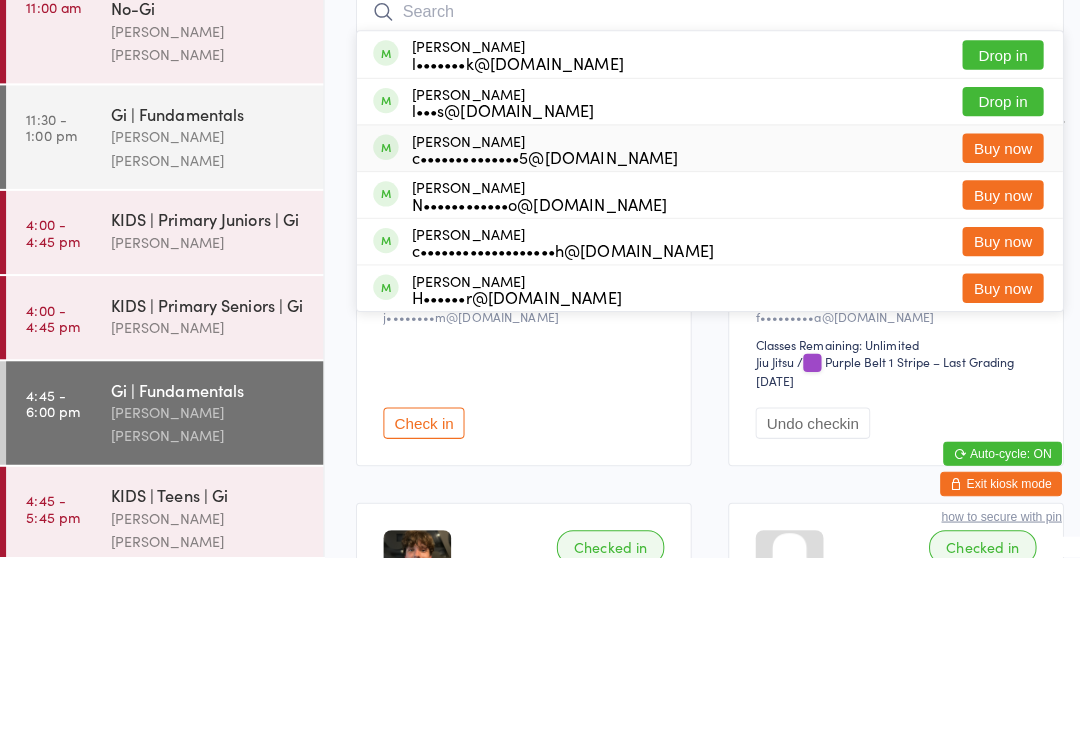 scroll, scrollTop: 181, scrollLeft: 0, axis: vertical 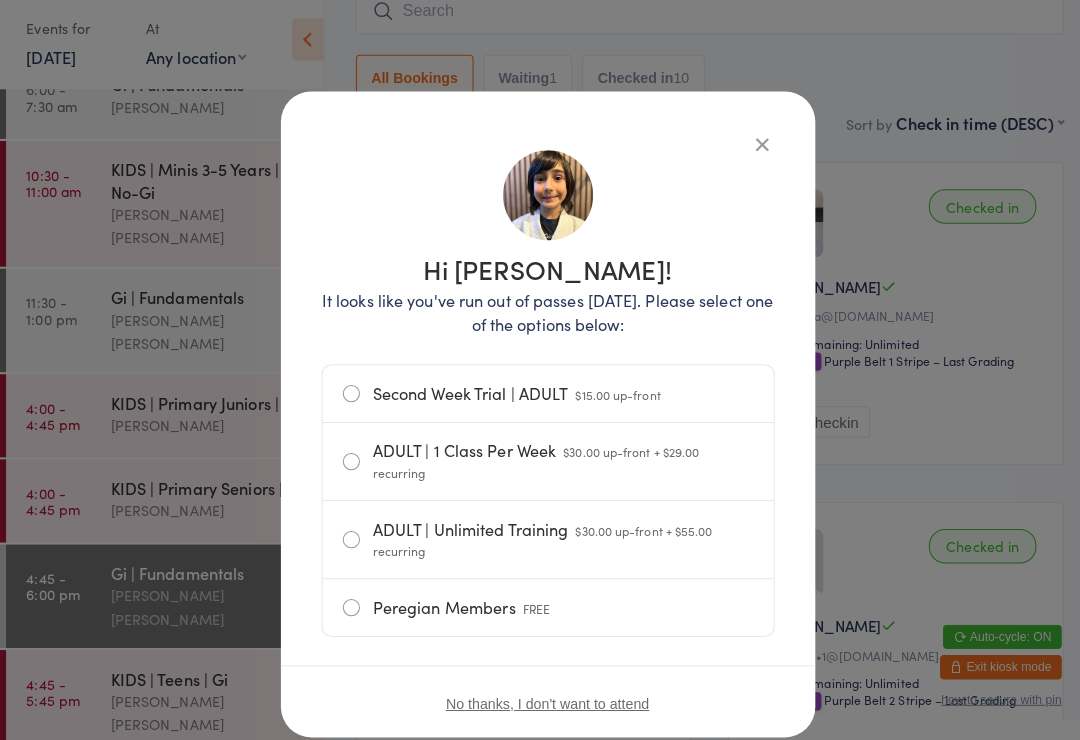 click at bounding box center (752, 152) 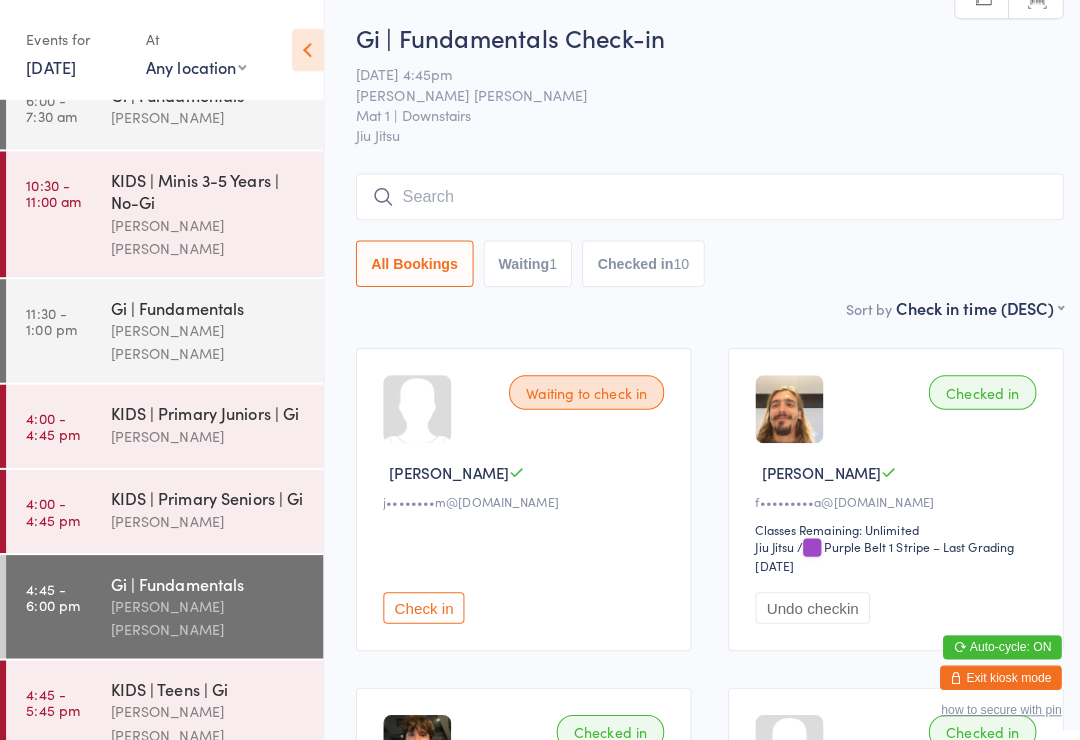 scroll, scrollTop: 0, scrollLeft: 0, axis: both 